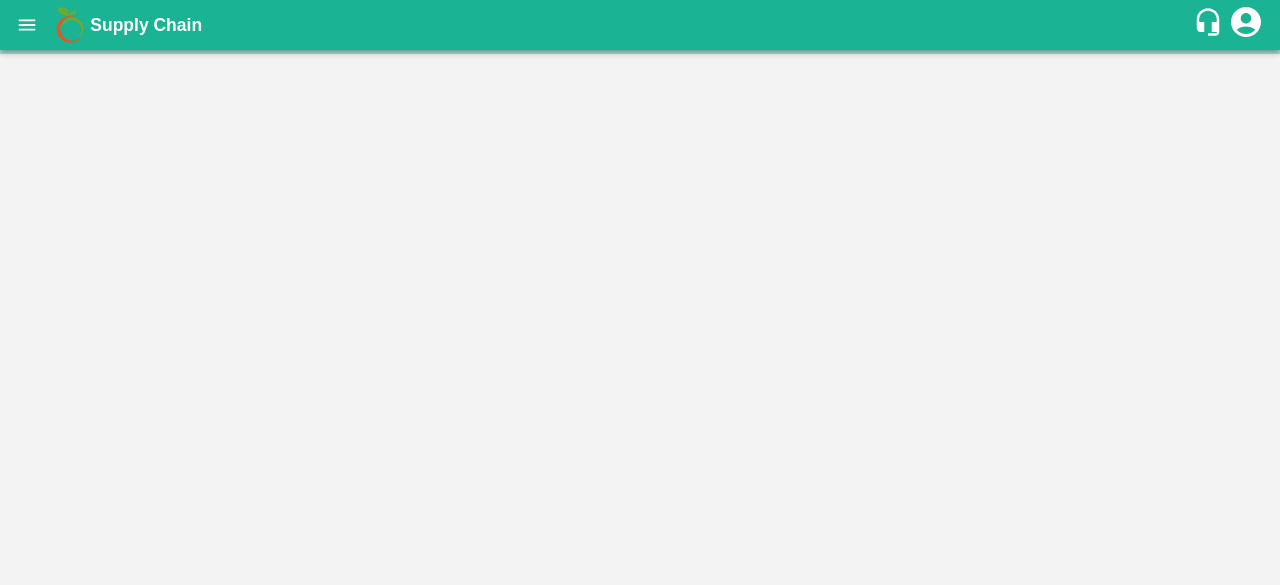 scroll, scrollTop: 0, scrollLeft: 0, axis: both 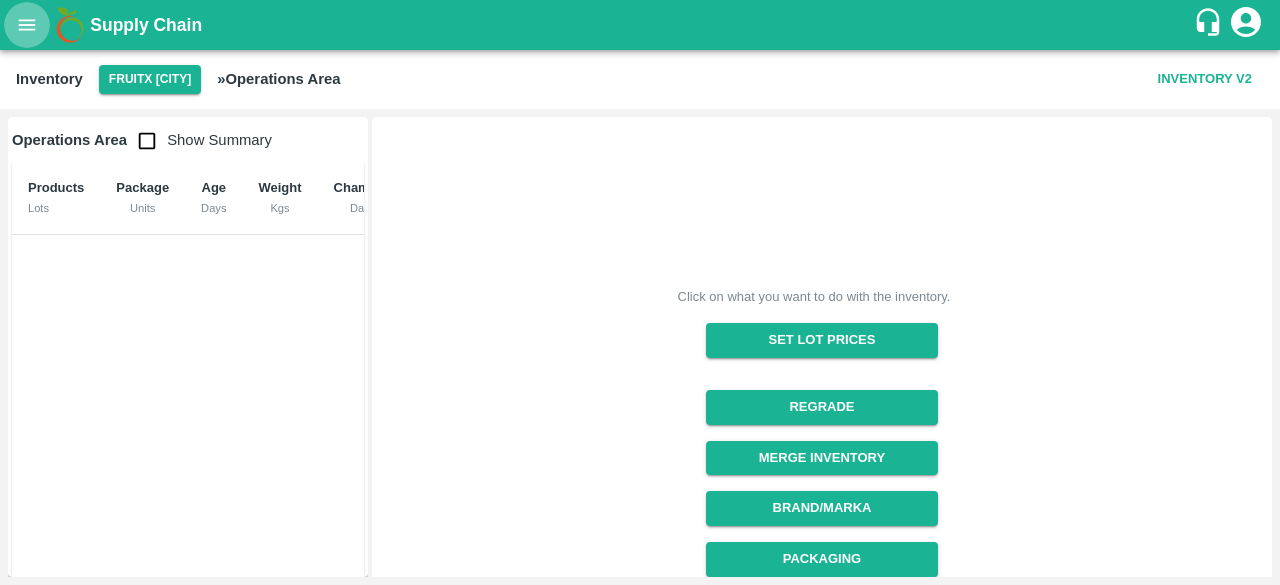 click 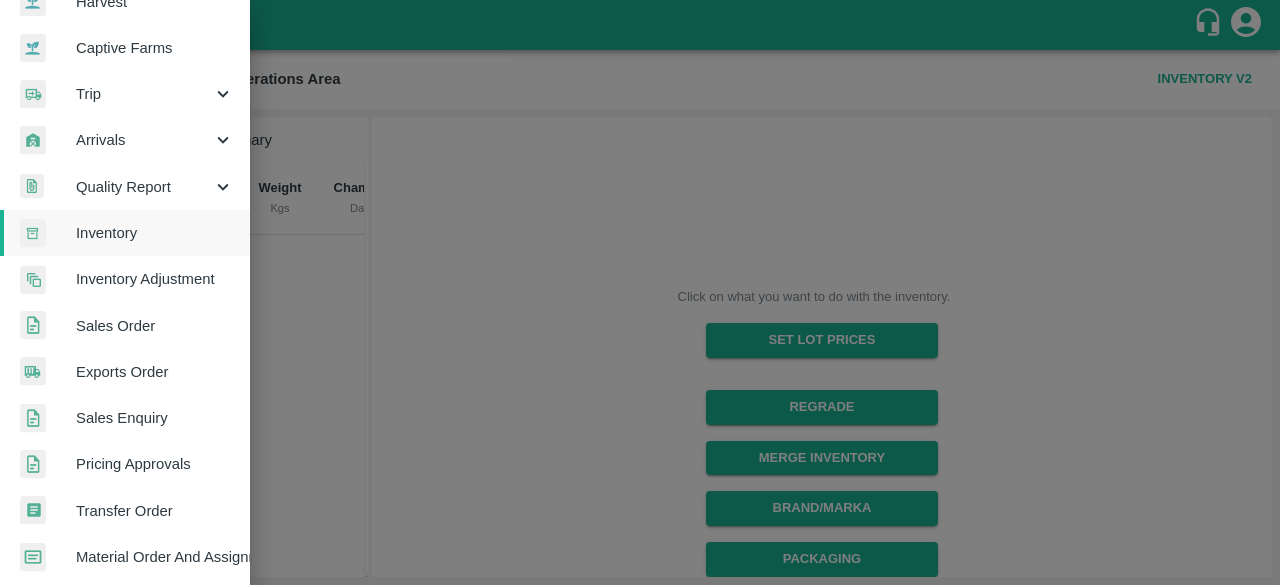 scroll, scrollTop: 234, scrollLeft: 0, axis: vertical 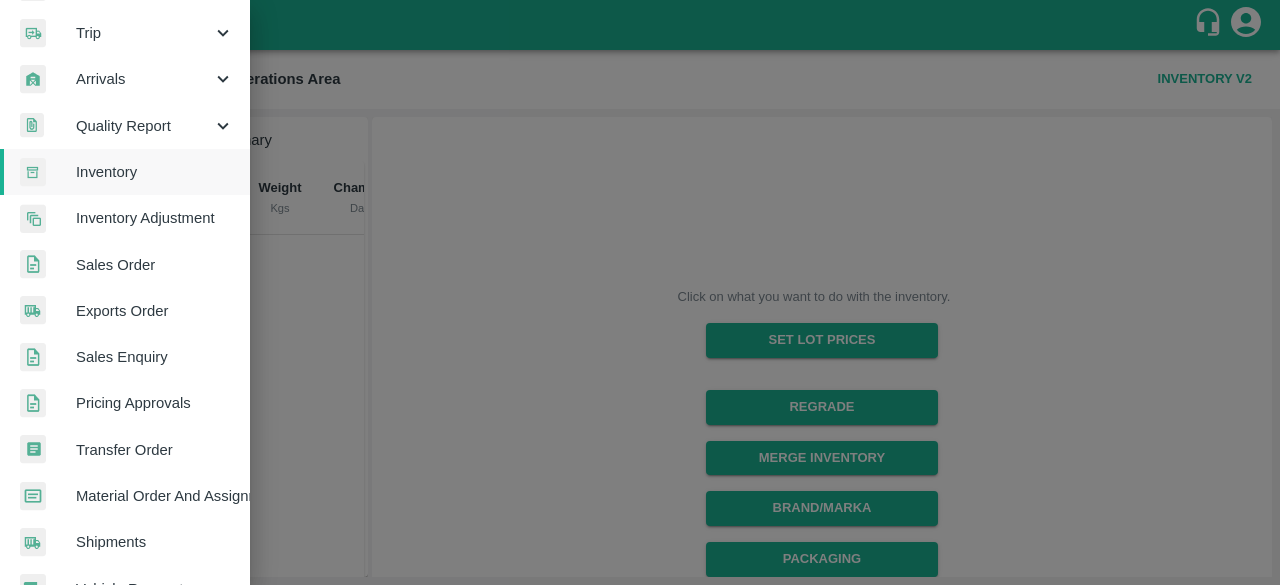 click at bounding box center (640, 292) 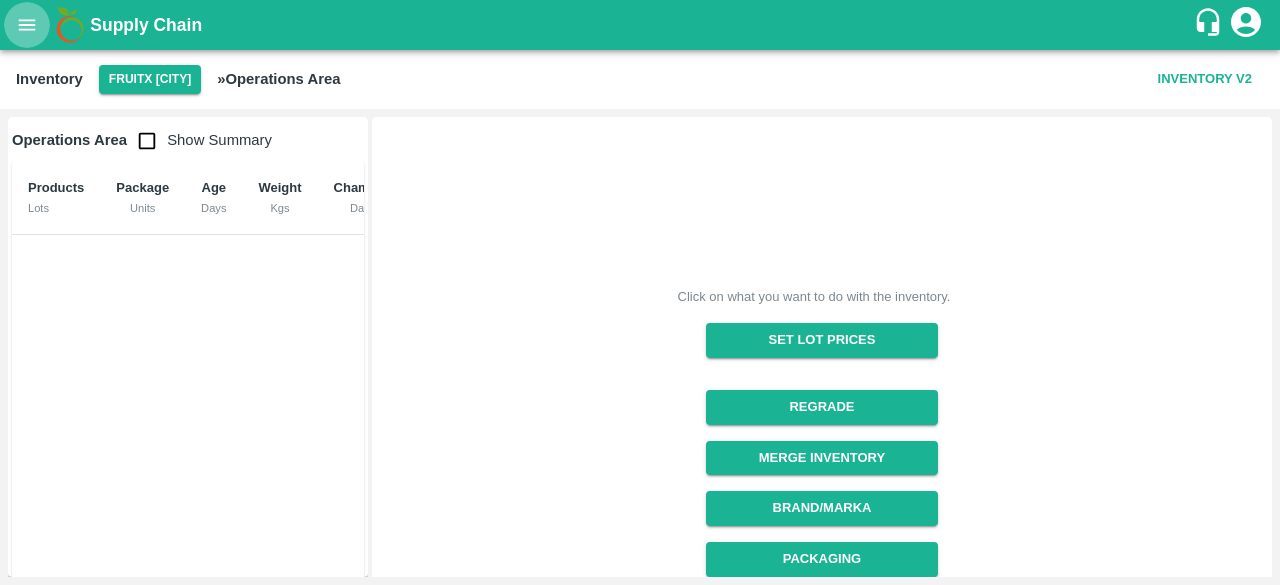 click 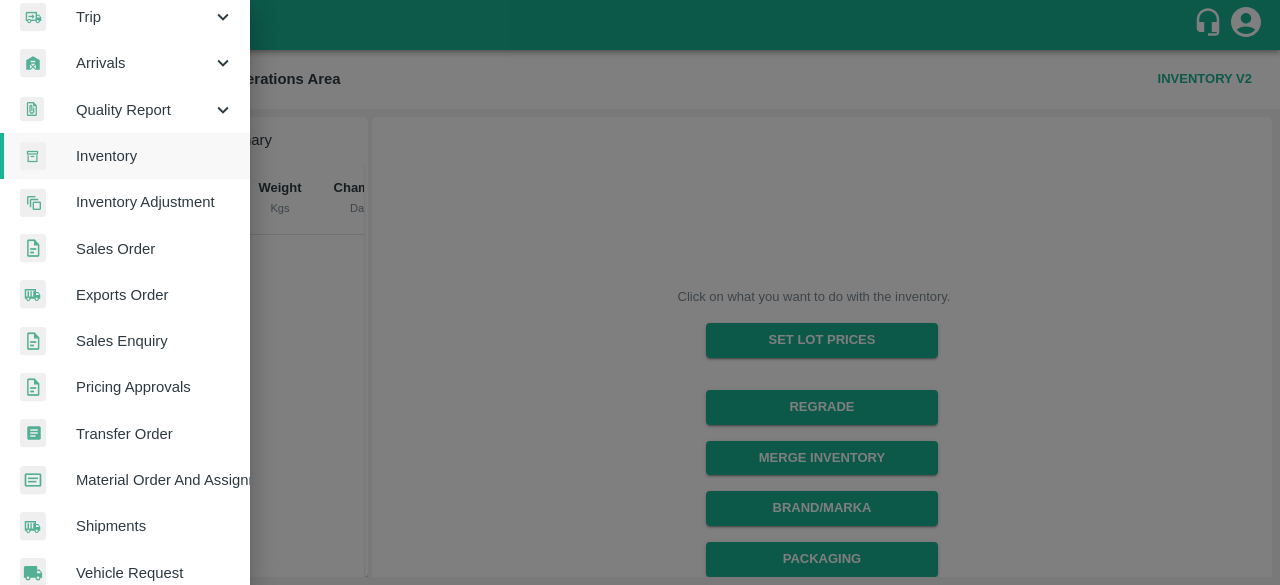 scroll, scrollTop: 370, scrollLeft: 0, axis: vertical 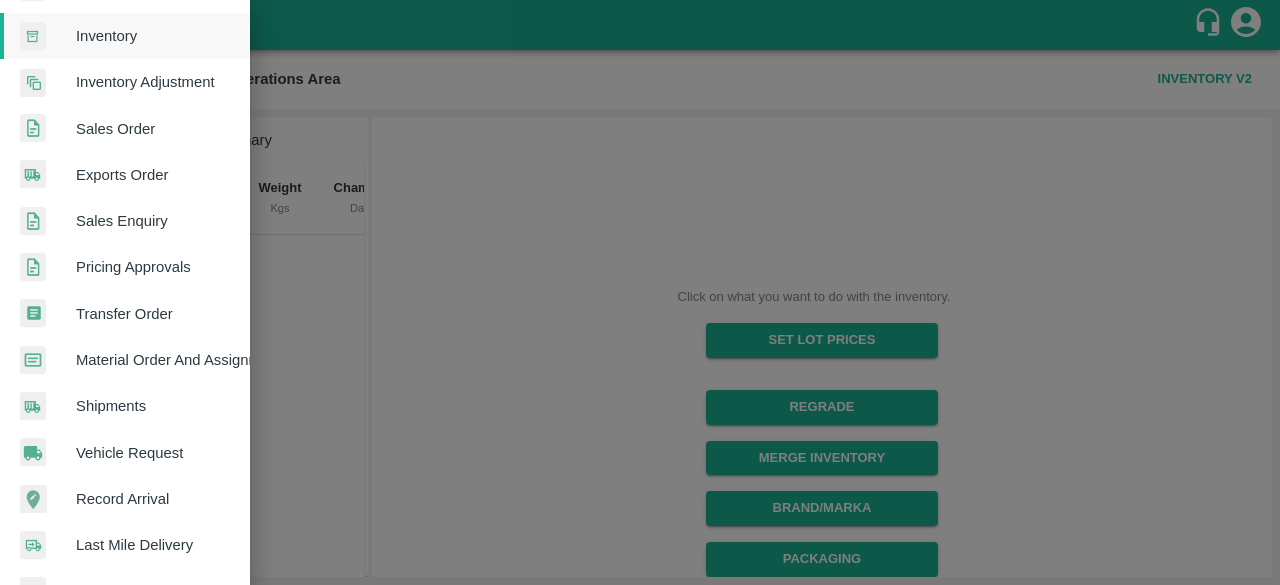 click on "Material Order And Assignment" at bounding box center (125, 360) 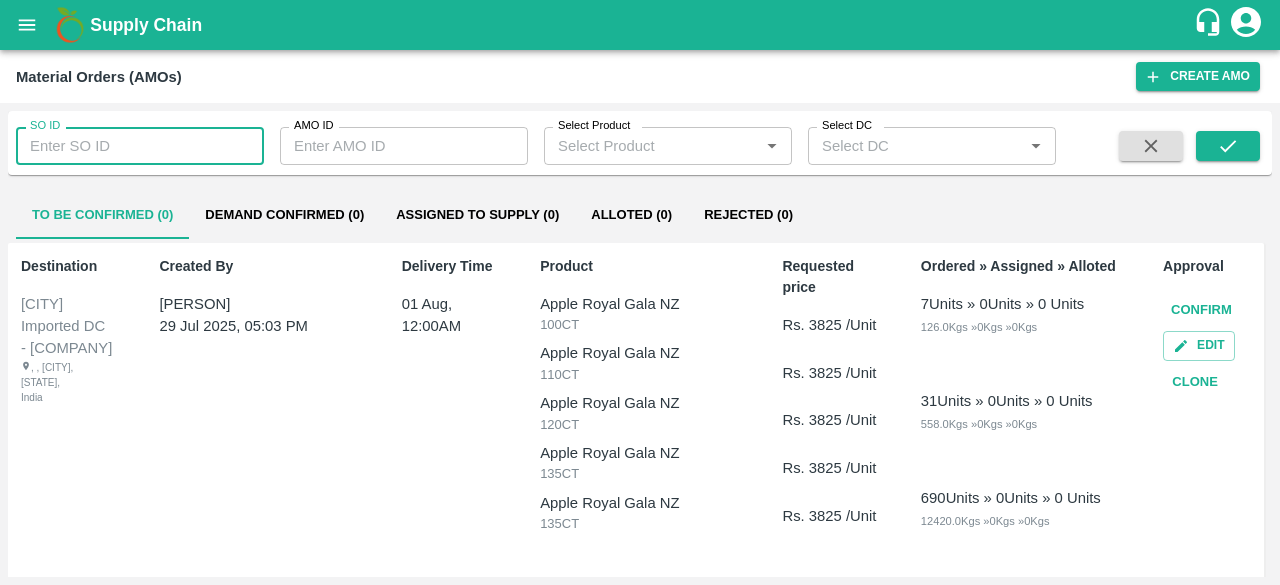 click on "SO ID" at bounding box center (140, 146) 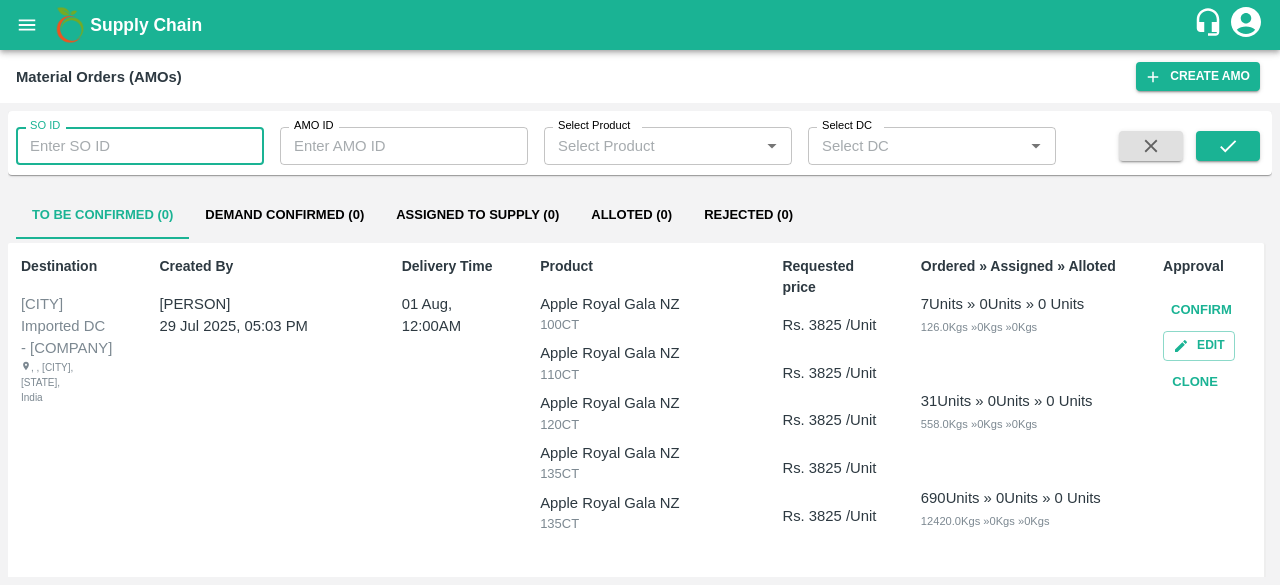 click on "AMO ID" at bounding box center (404, 146) 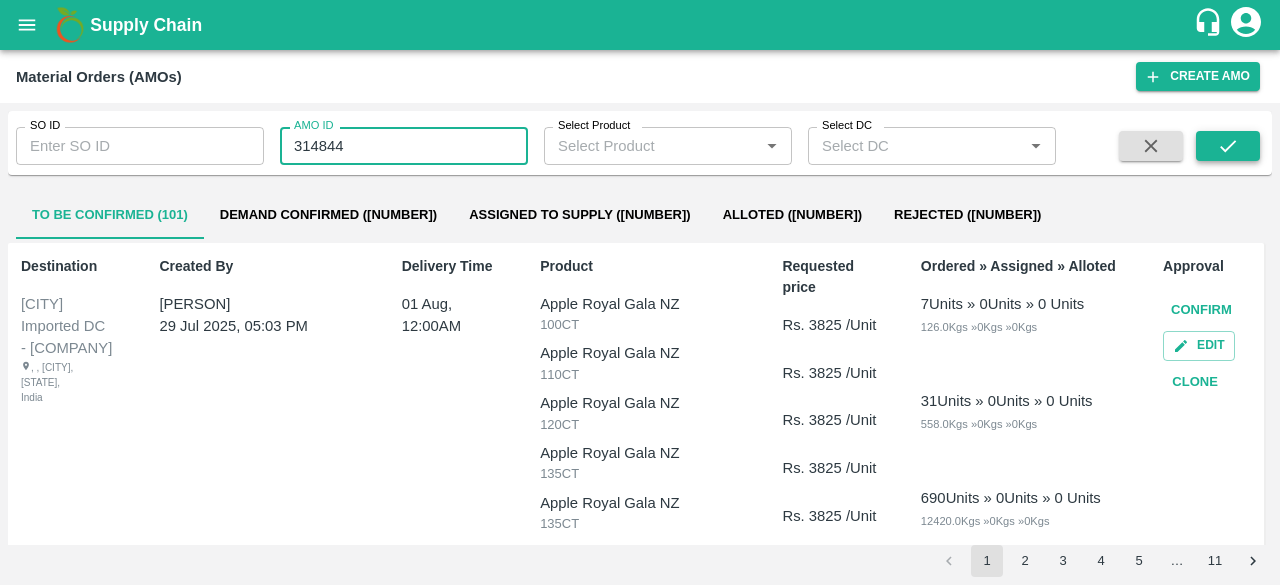 type on "314844" 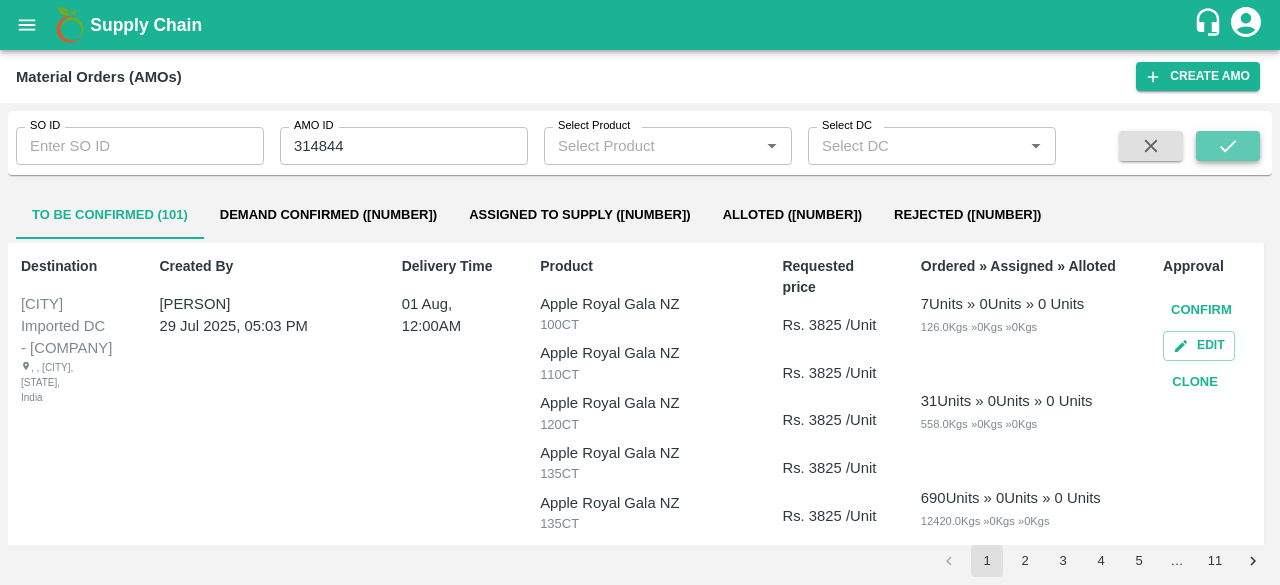 click at bounding box center (1228, 146) 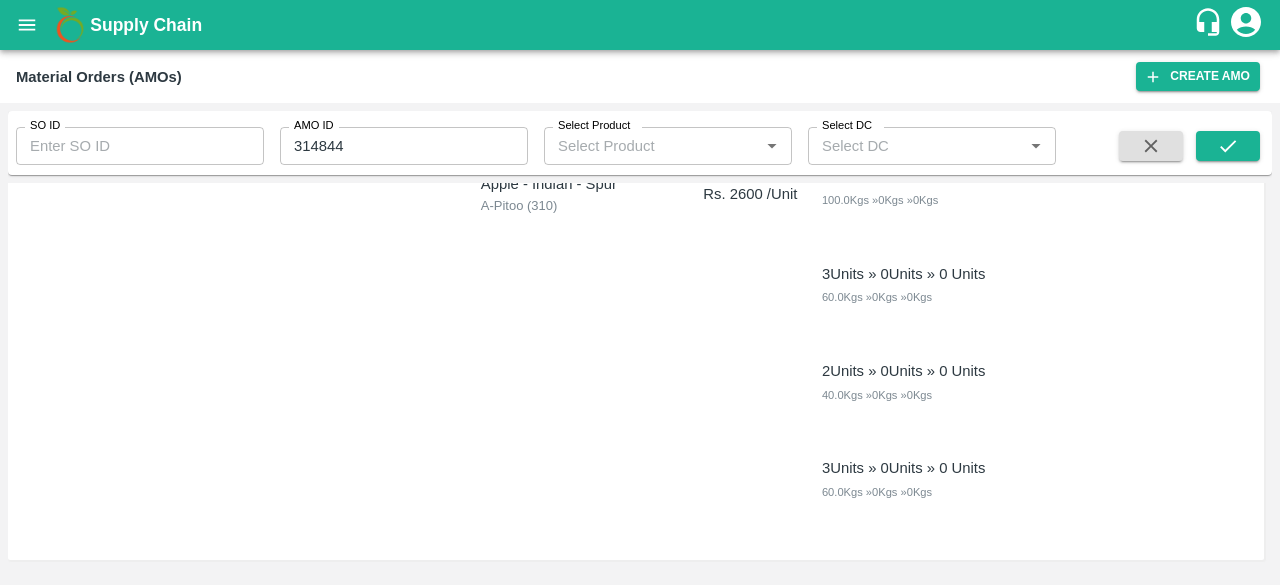 scroll, scrollTop: 0, scrollLeft: 0, axis: both 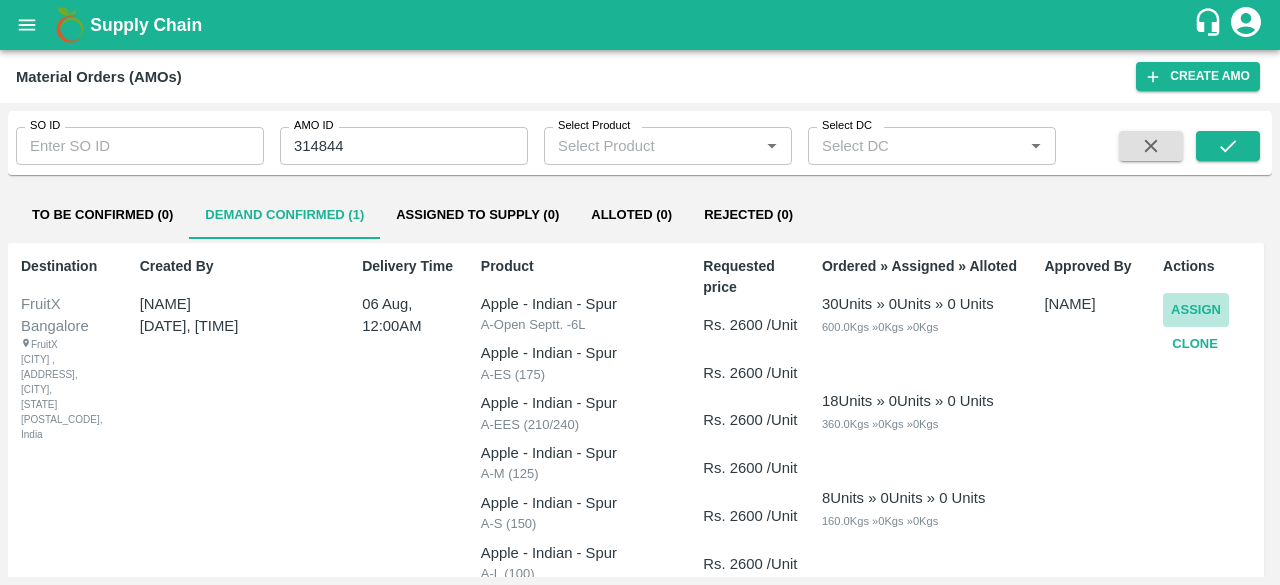 click on "Assign" at bounding box center [1196, 310] 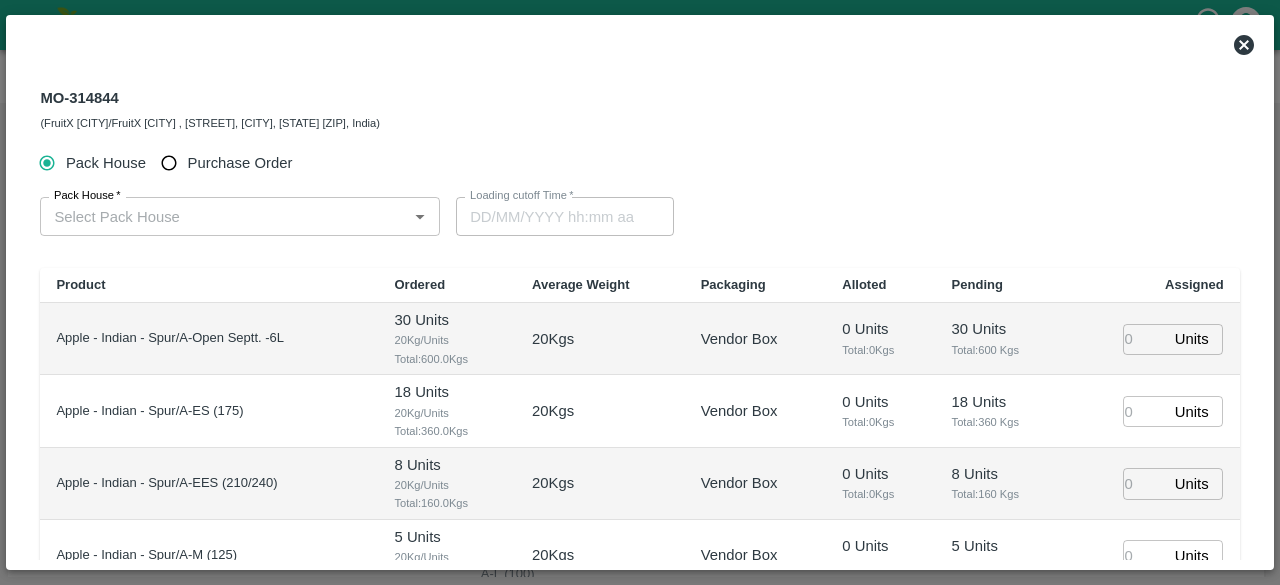 type on "06/08/2025 12:00 AM" 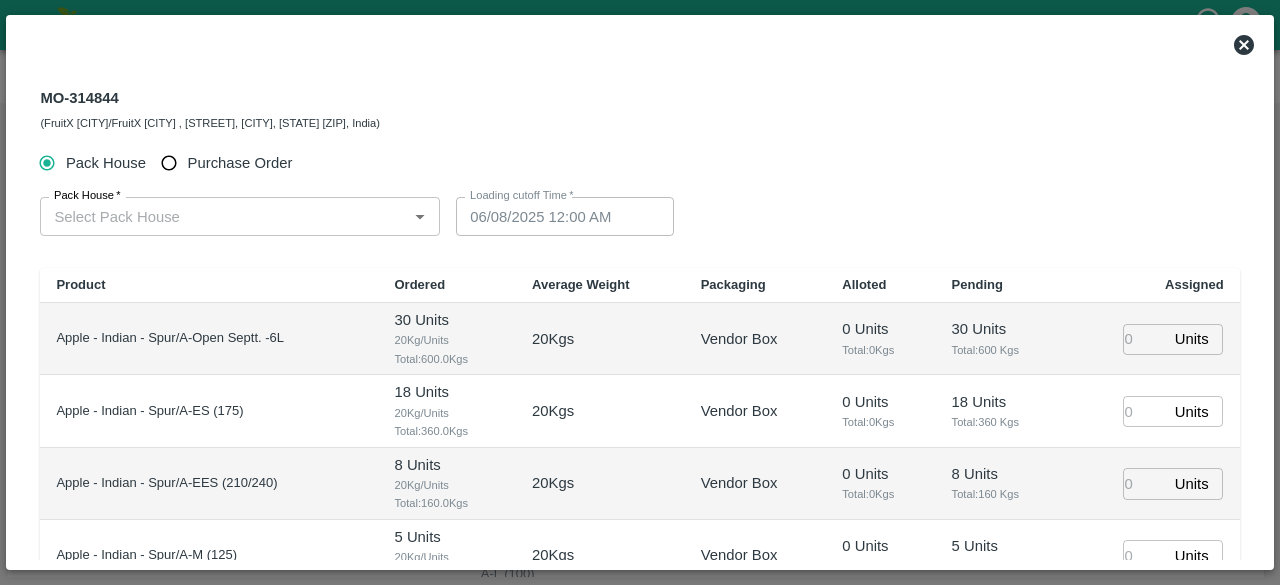 type 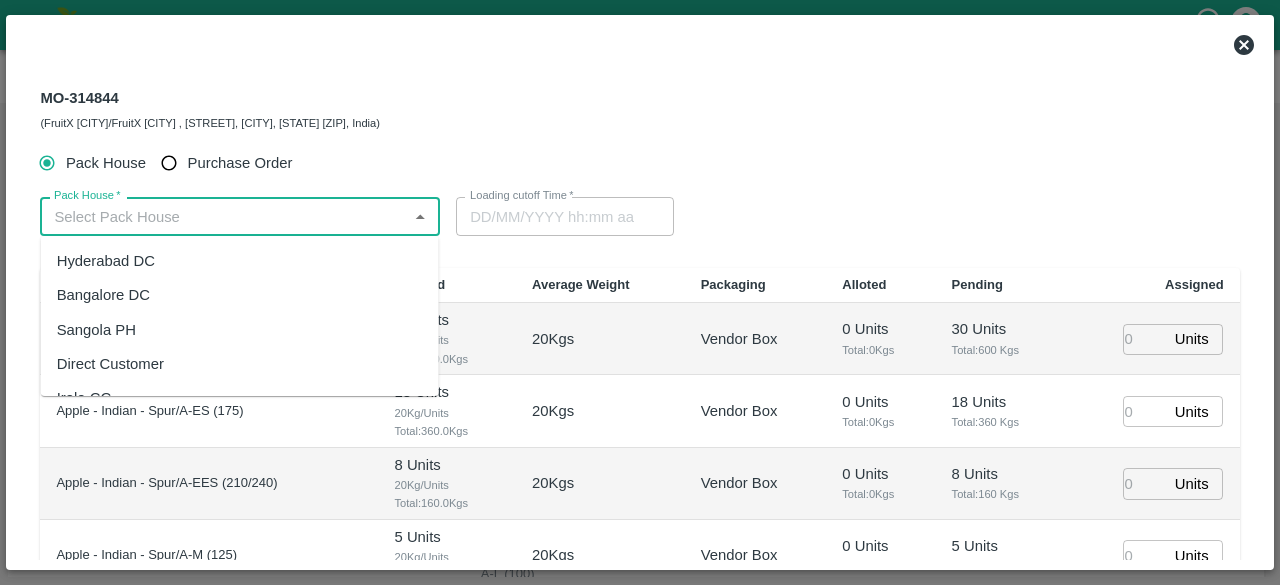 click on "Pack House   *" at bounding box center (223, 216) 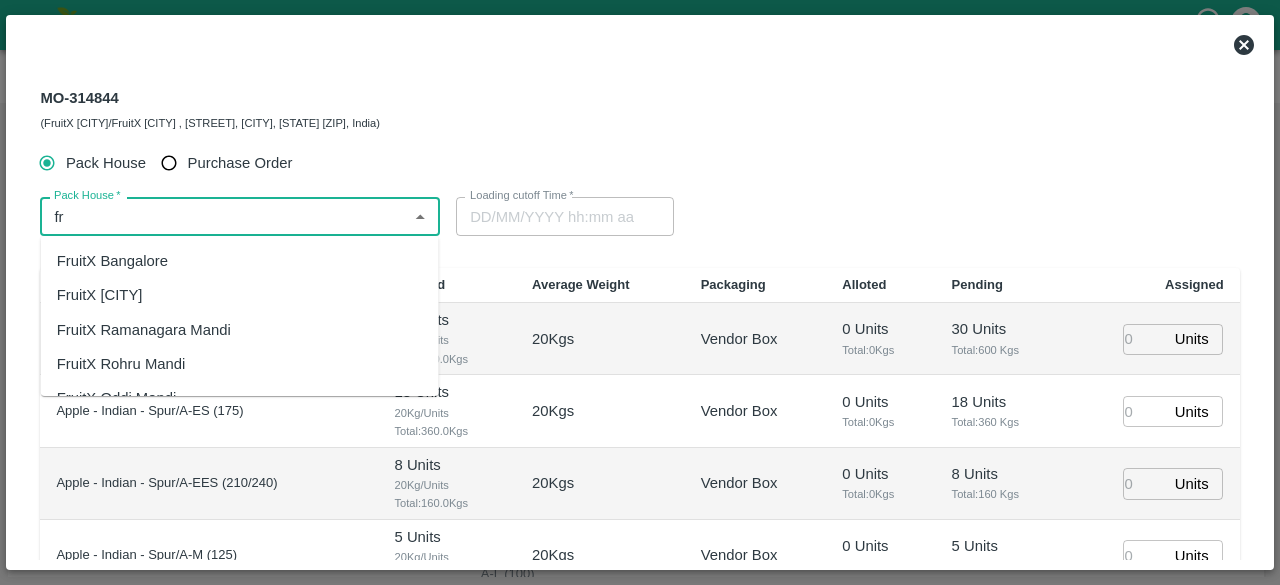 click on "FruitX Bangalore" at bounding box center [240, 261] 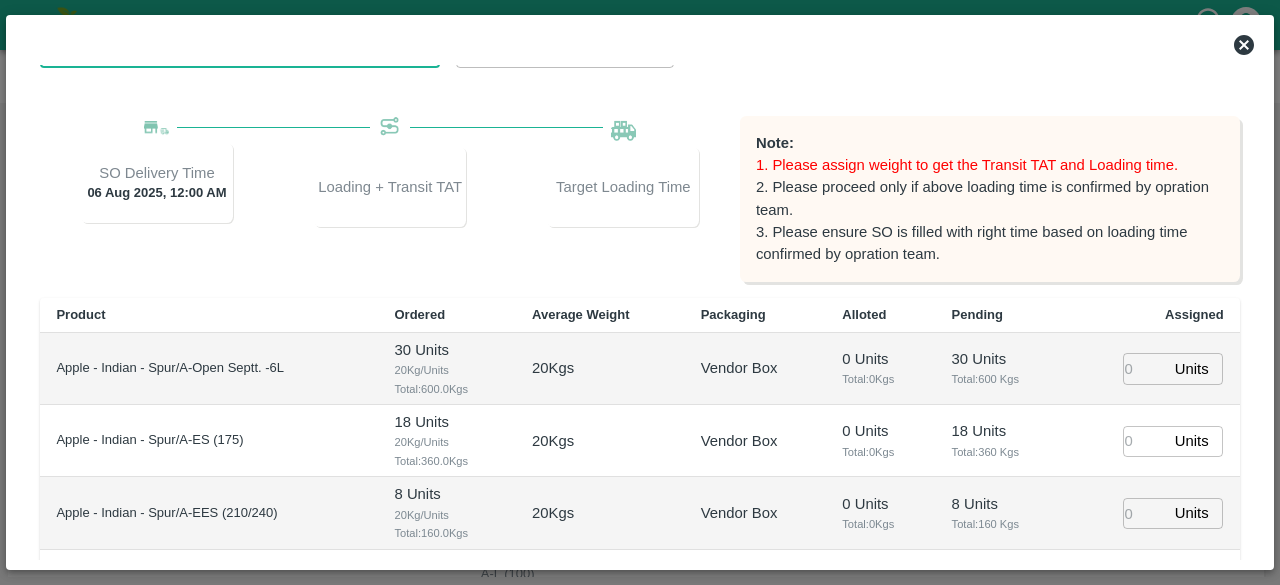 scroll, scrollTop: 169, scrollLeft: 0, axis: vertical 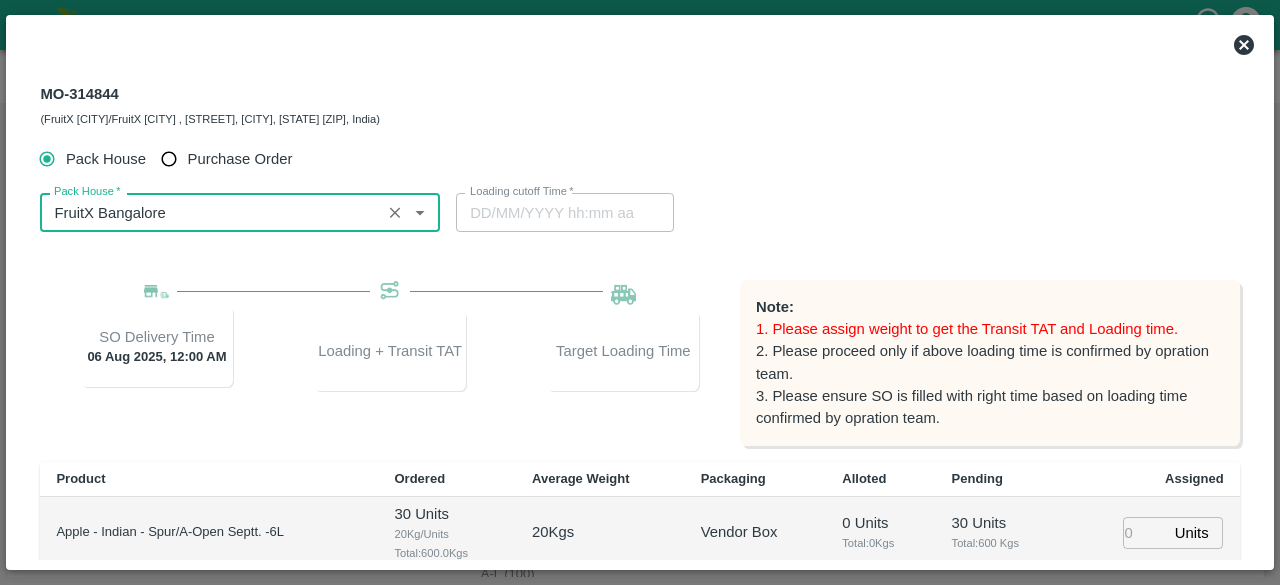 type on "FruitX Bangalore" 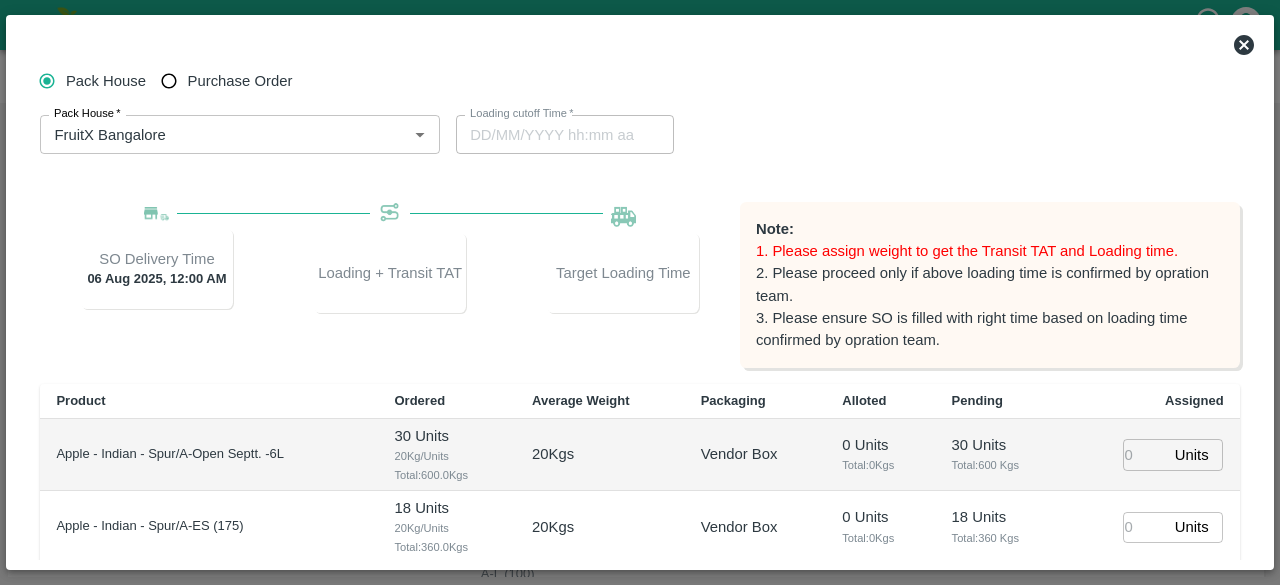 scroll, scrollTop: 165, scrollLeft: 0, axis: vertical 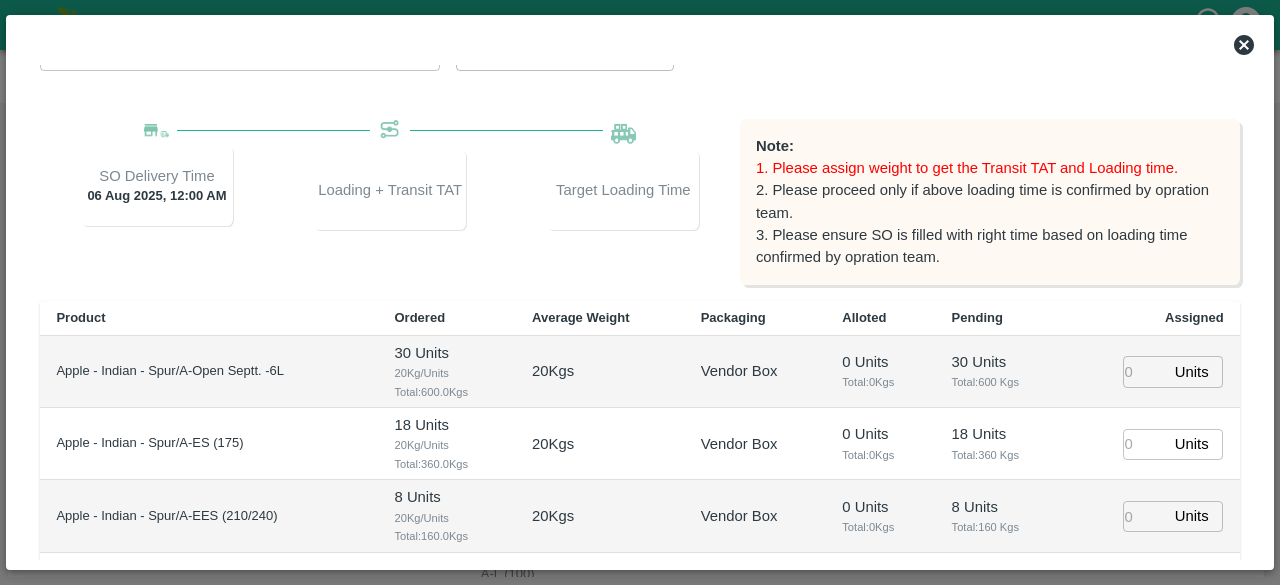 click at bounding box center (1145, 371) 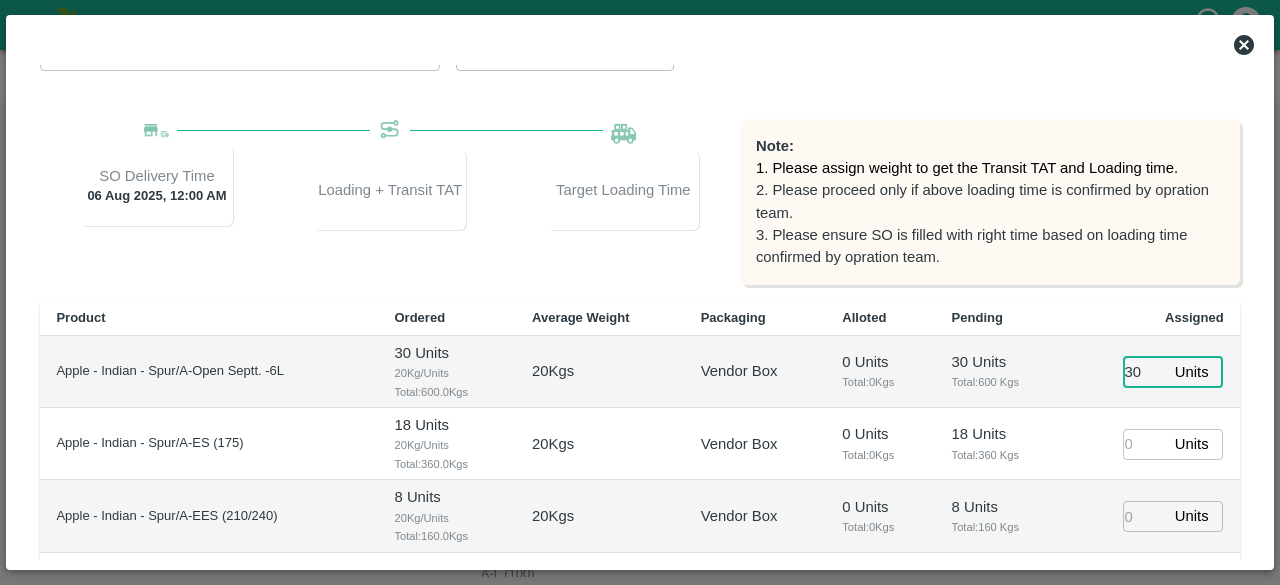 type on "30" 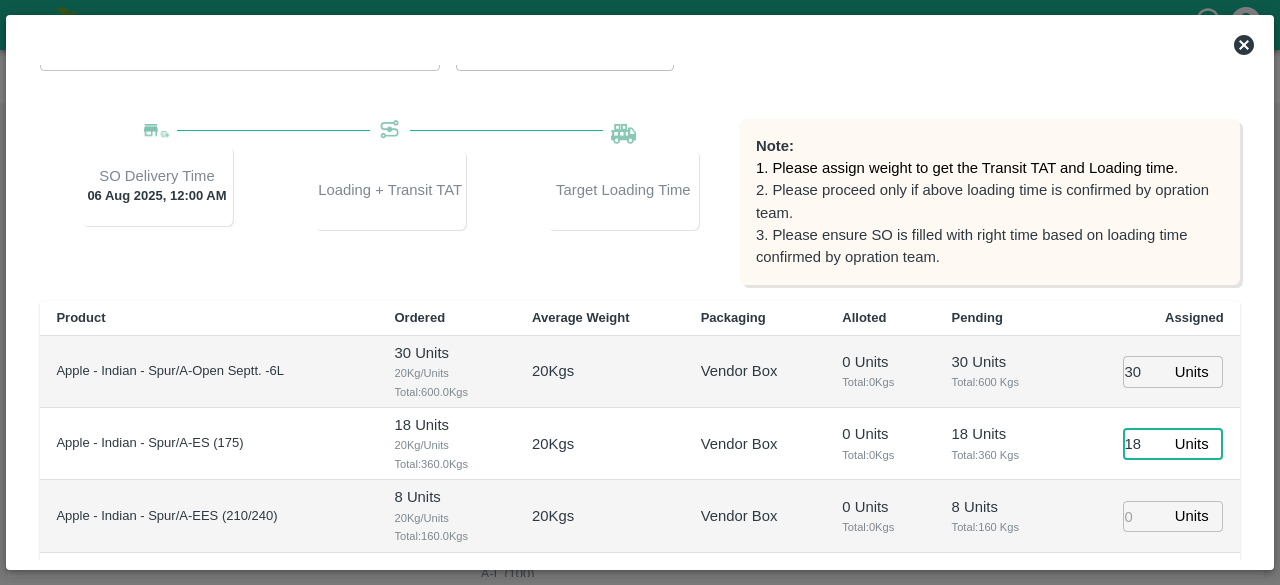 type on "18" 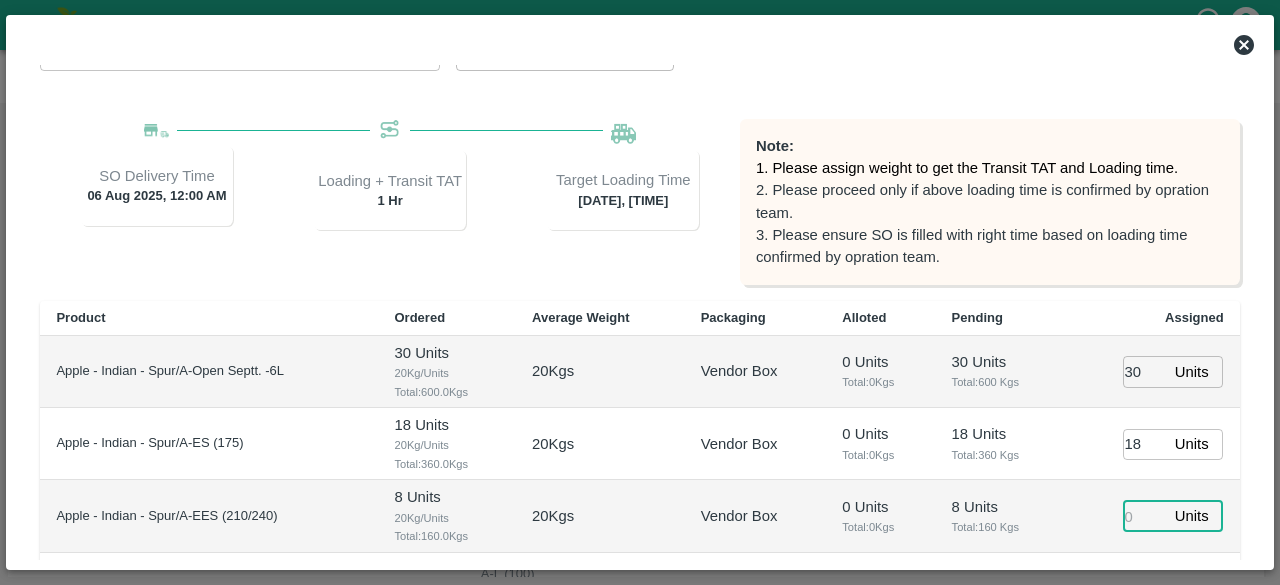 type on "05/08/2025 11:00 PM" 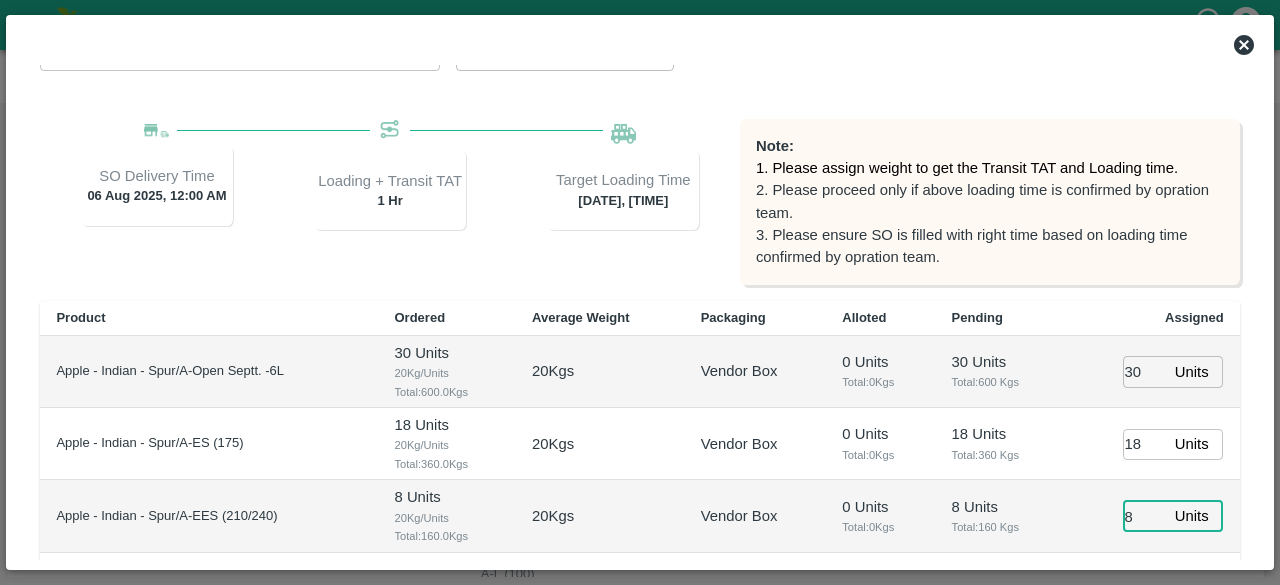 type on "8" 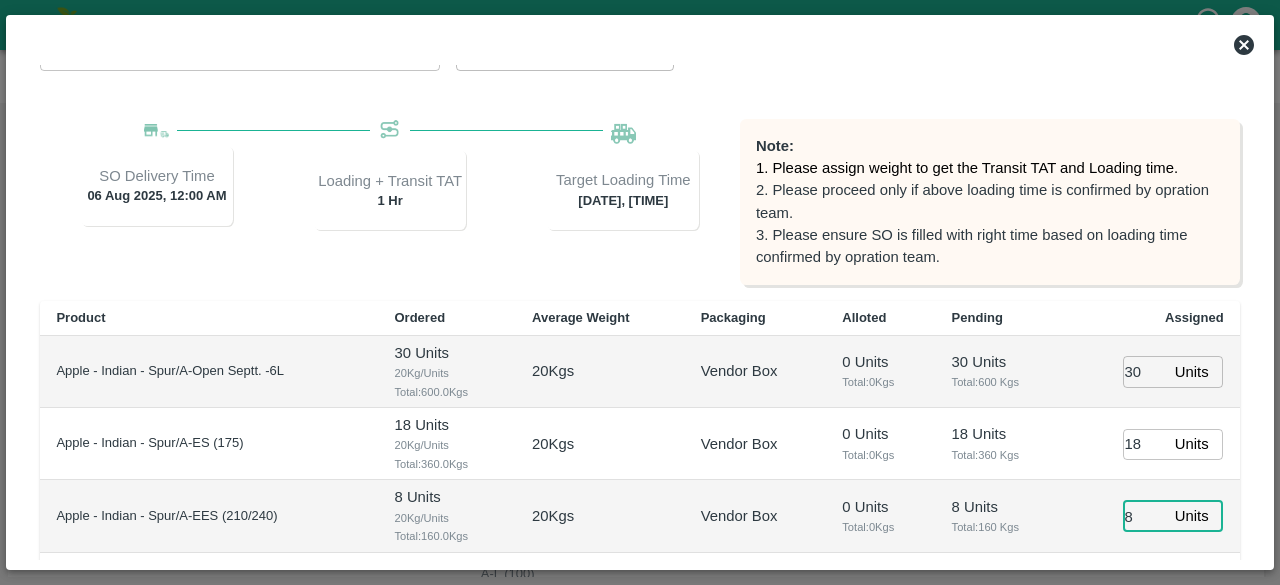 scroll, scrollTop: 342, scrollLeft: 0, axis: vertical 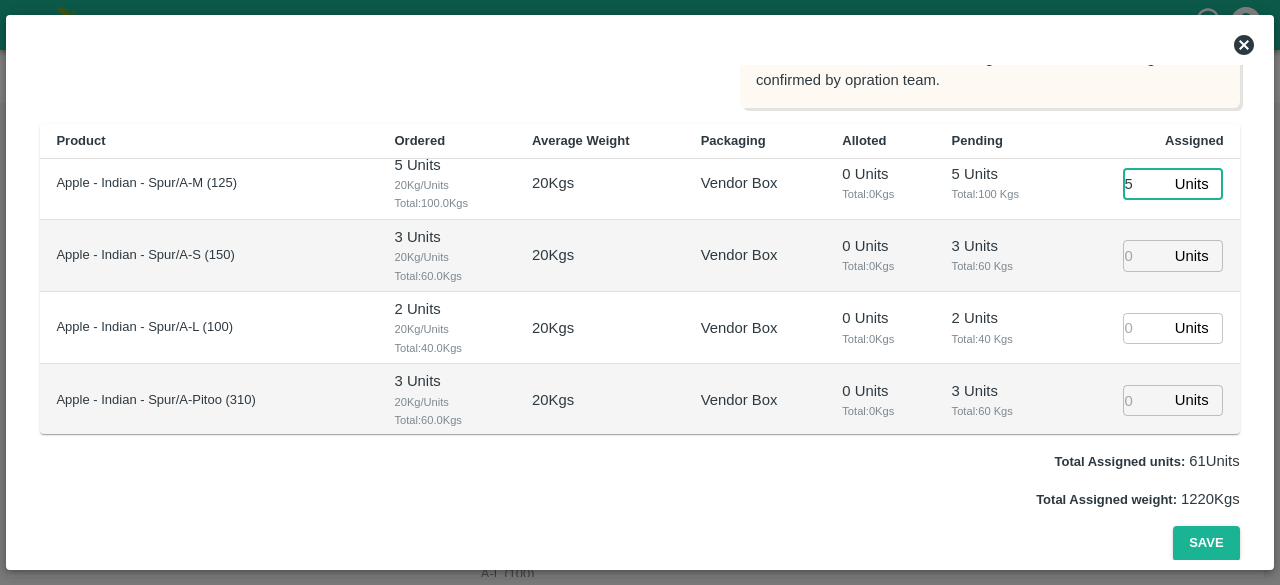 type on "5" 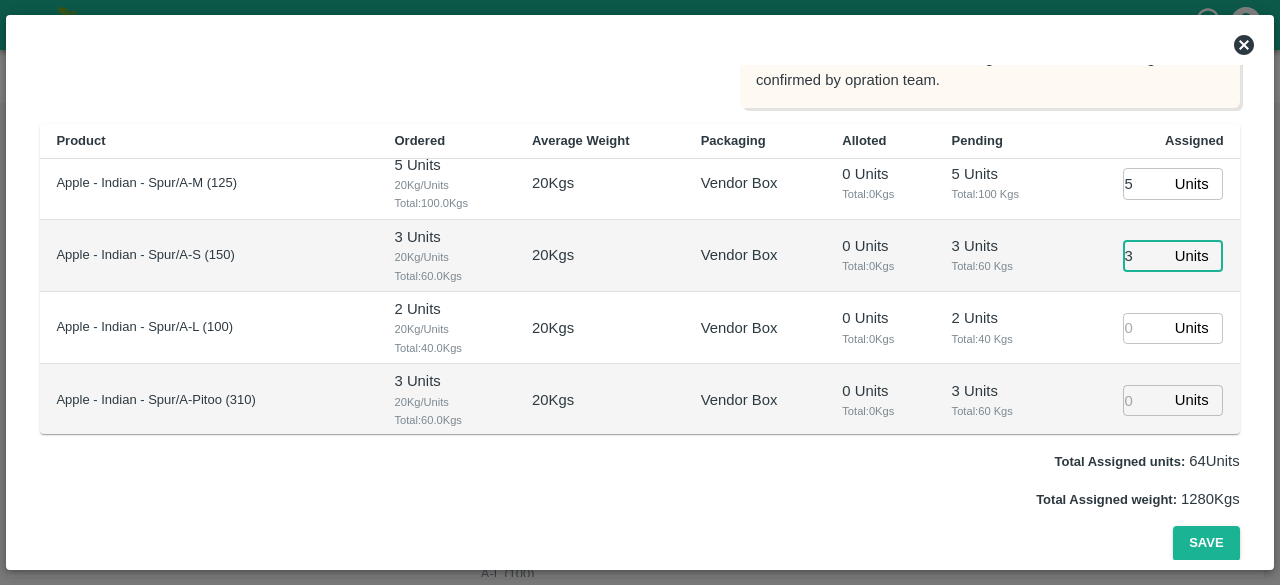 type on "3" 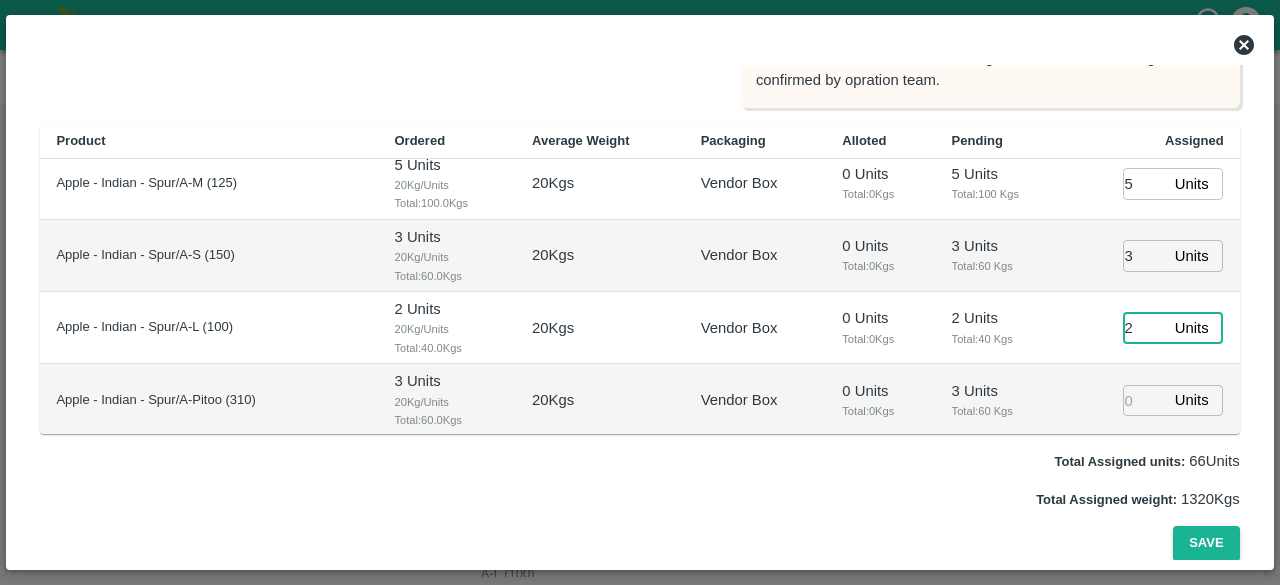 type on "2" 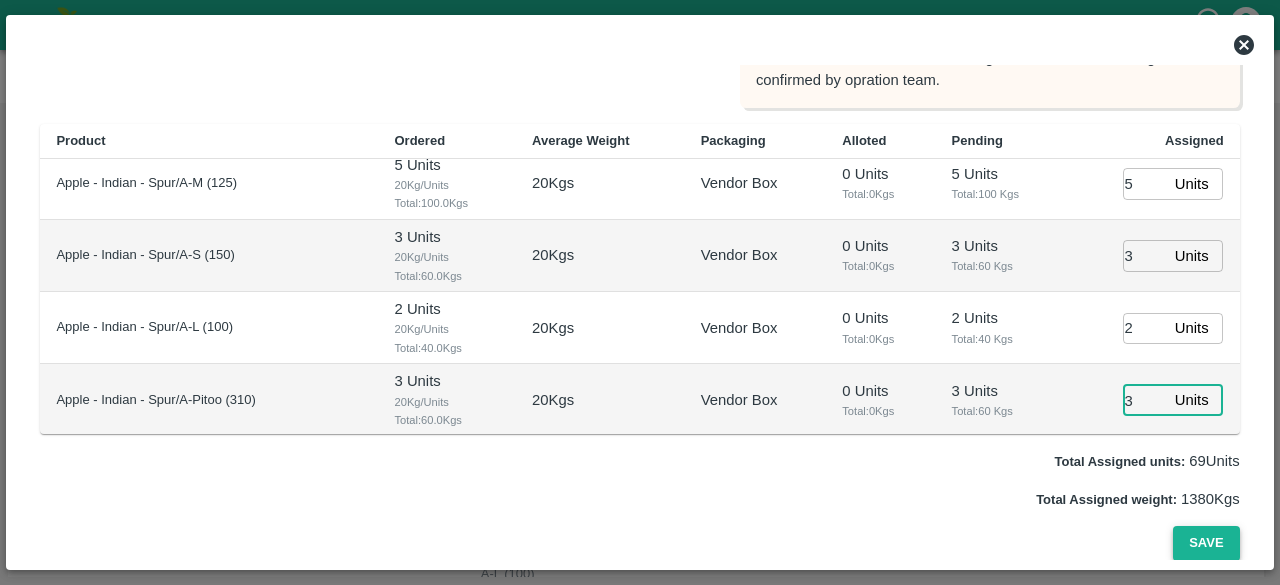 type on "3" 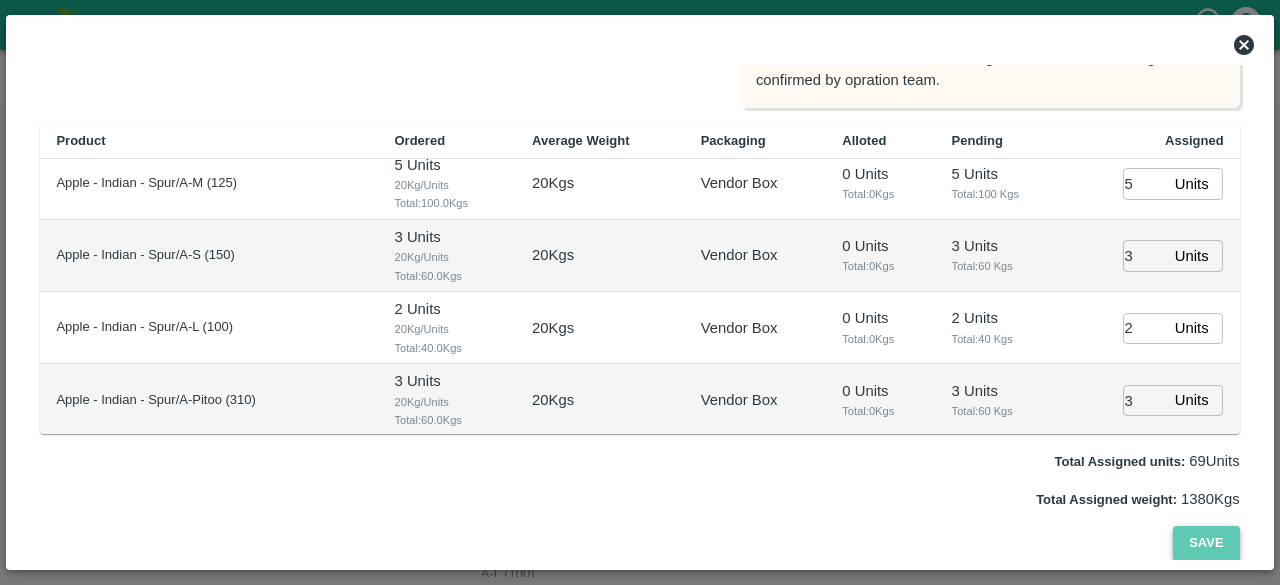 click on "Save" at bounding box center [1206, 543] 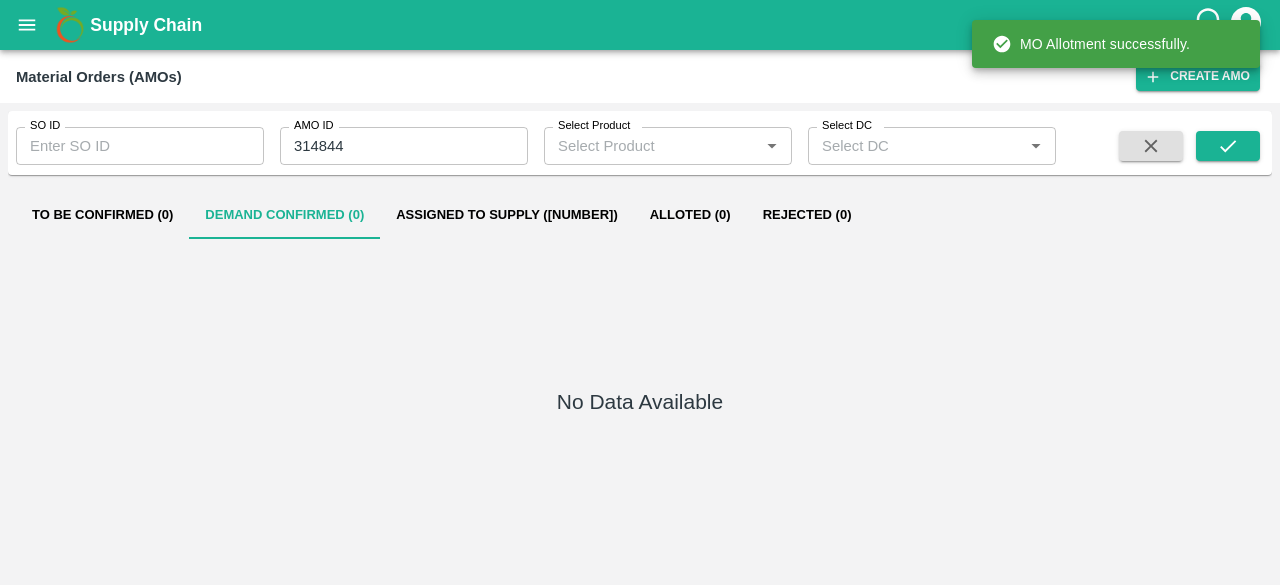 click on "314844" at bounding box center (404, 146) 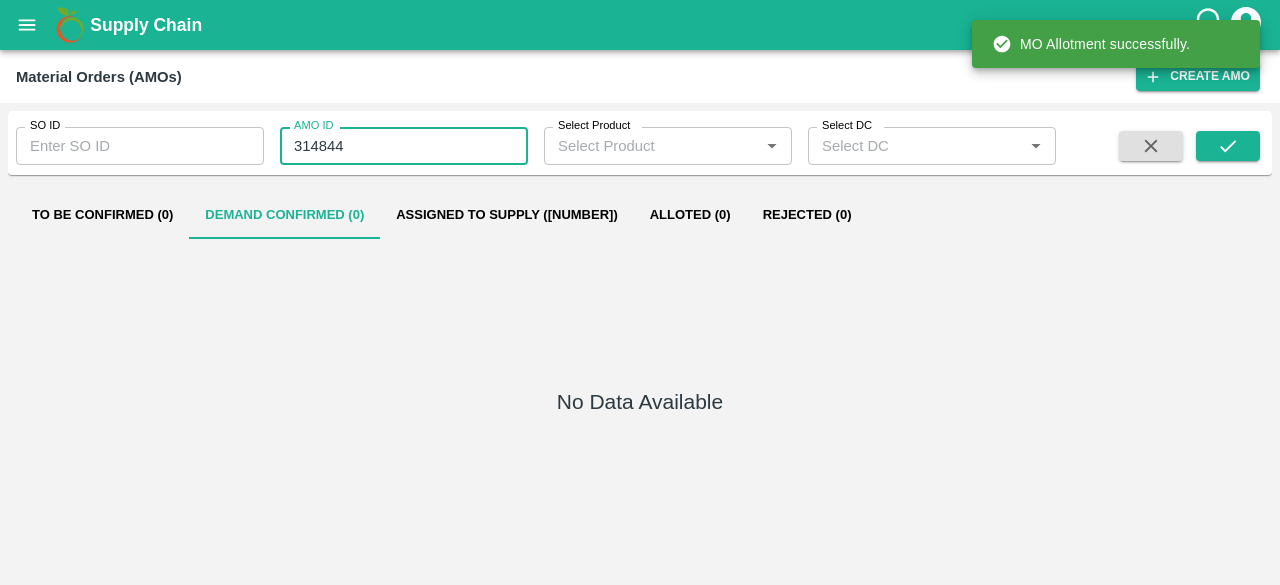 click on "314844" at bounding box center (404, 146) 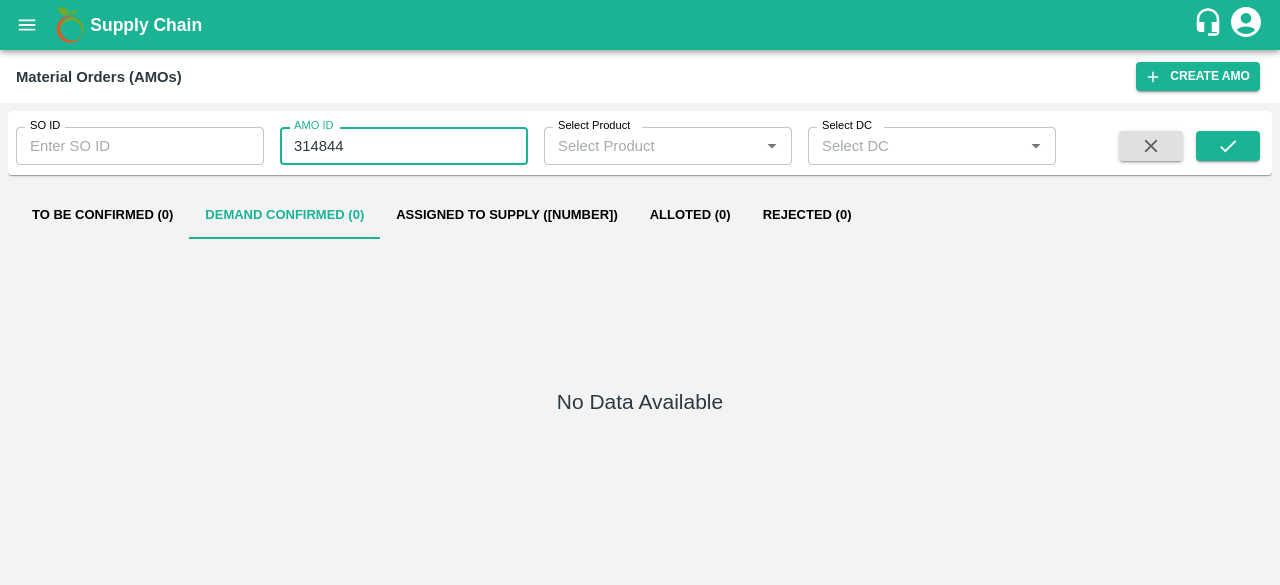 type on "314844" 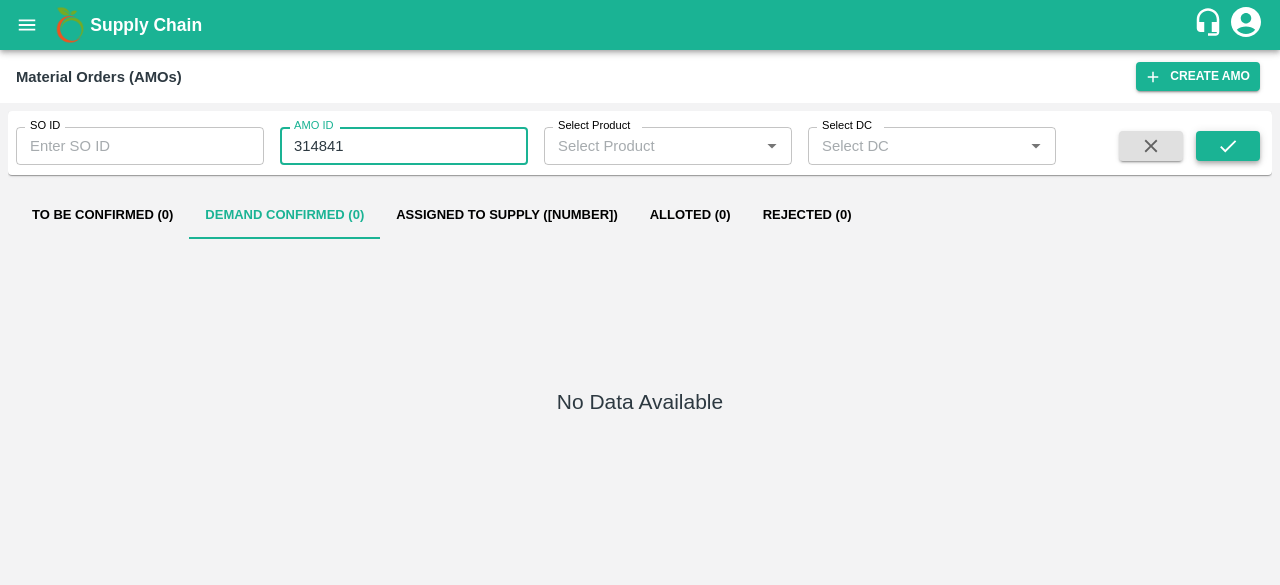 type on "314841" 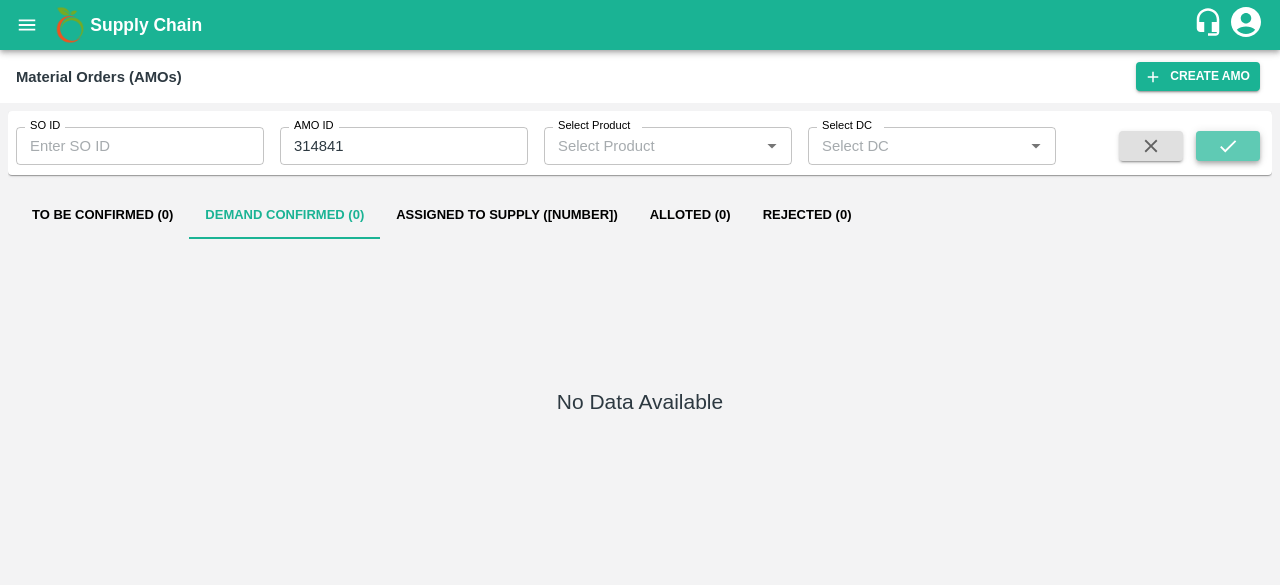click 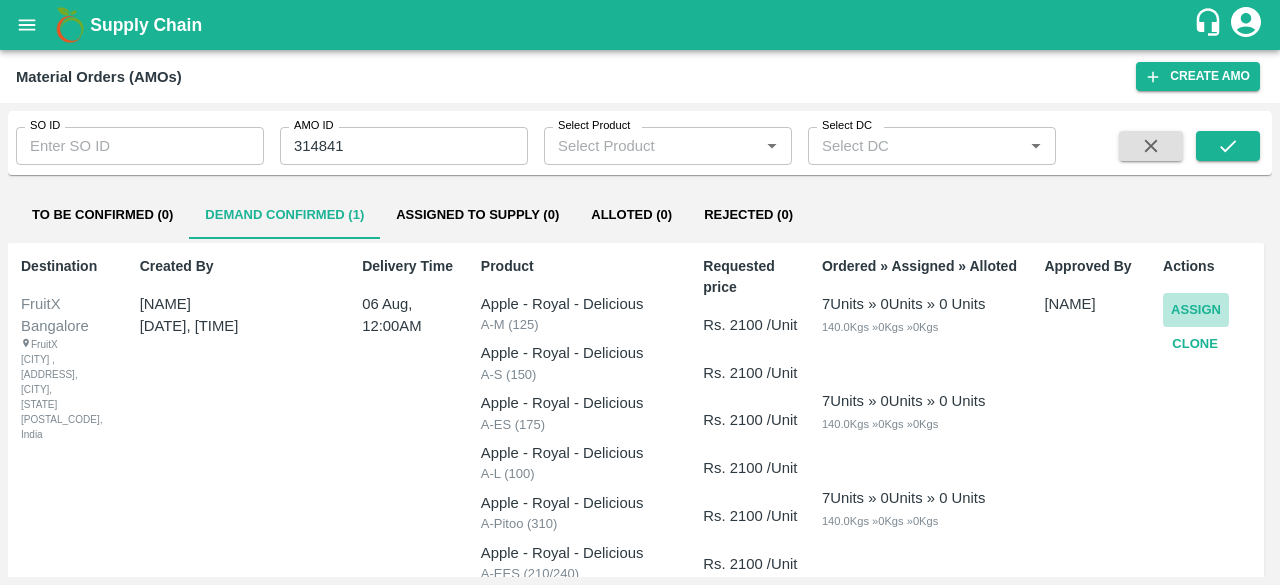 click on "Assign" at bounding box center (1196, 310) 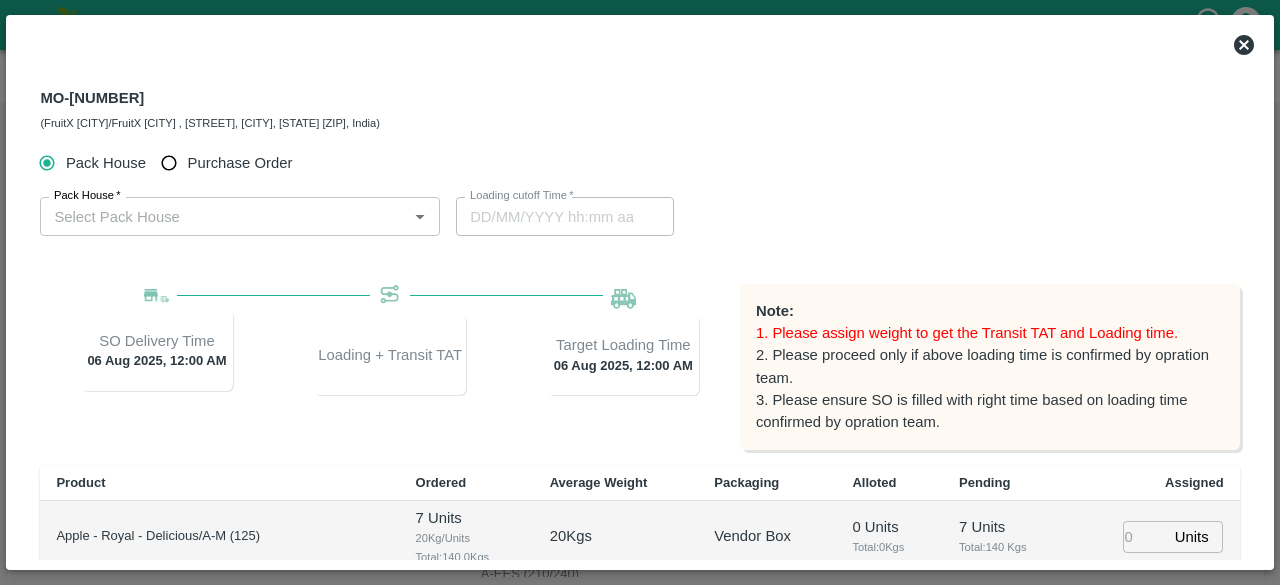 type on "06/08/2025 12:00 AM" 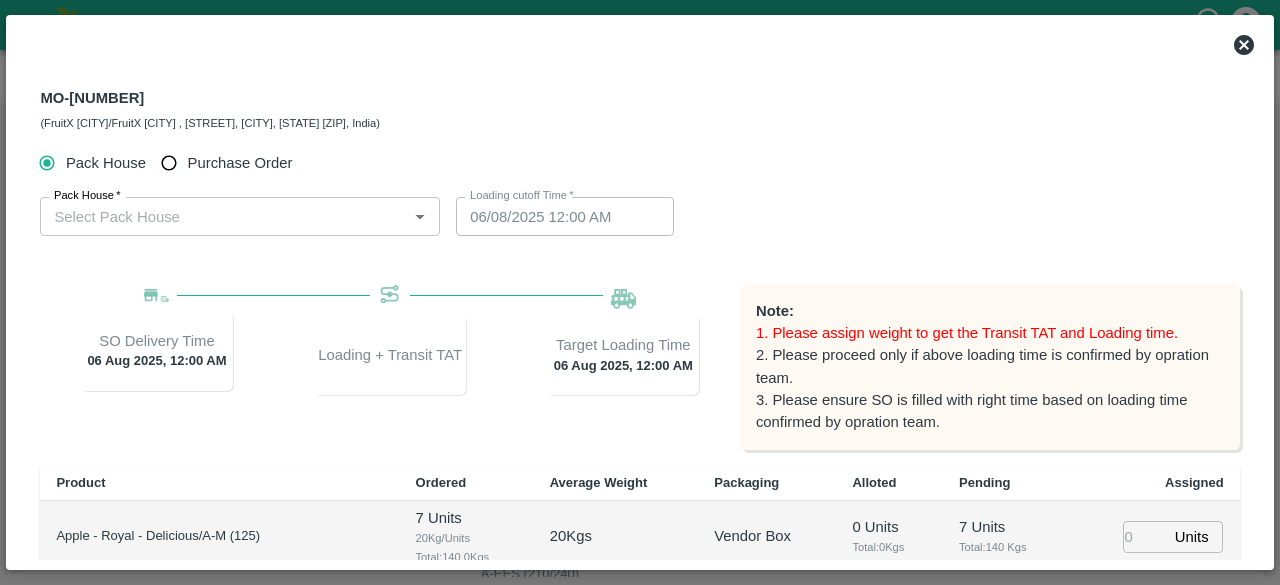 type 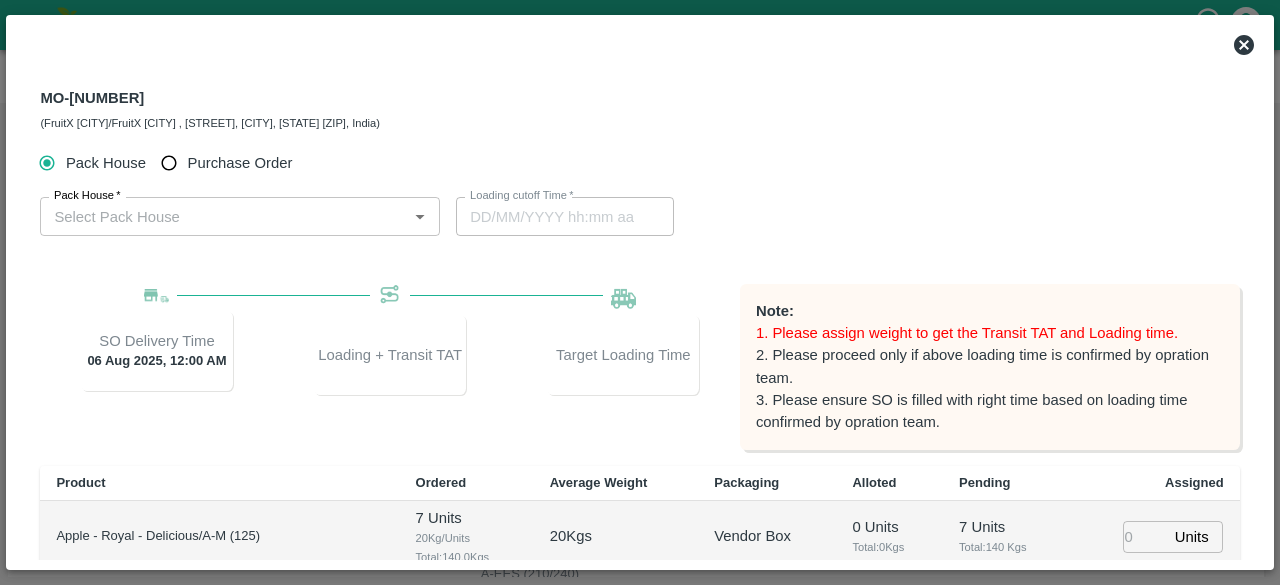 click on "Pack House   *" at bounding box center [223, 216] 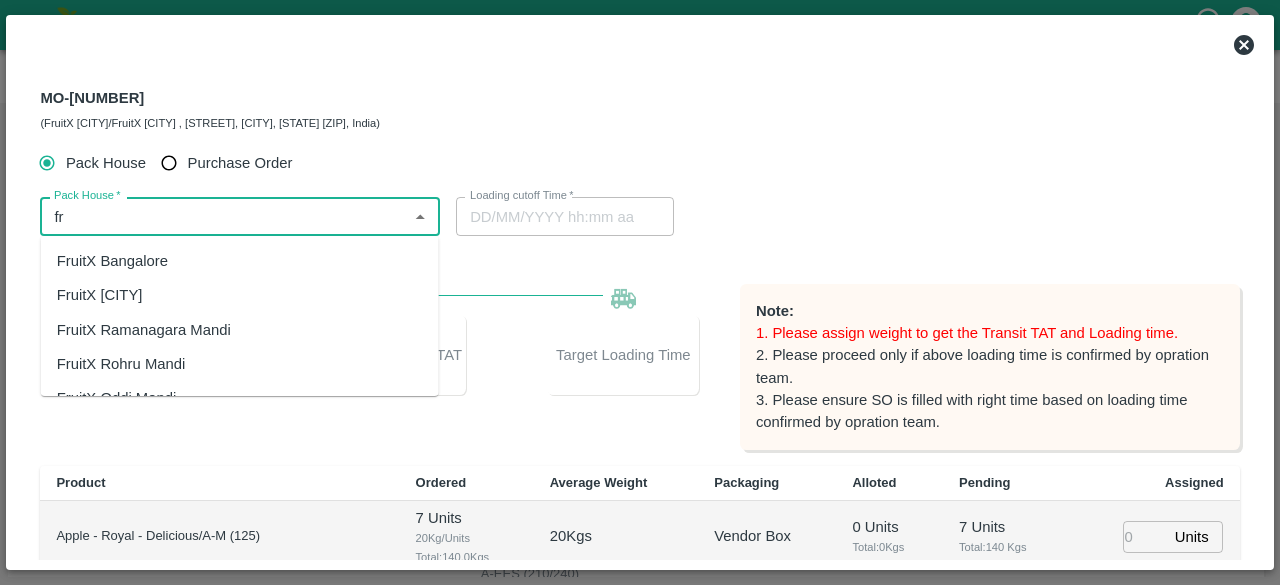 click on "FruitX Bangalore" at bounding box center (240, 261) 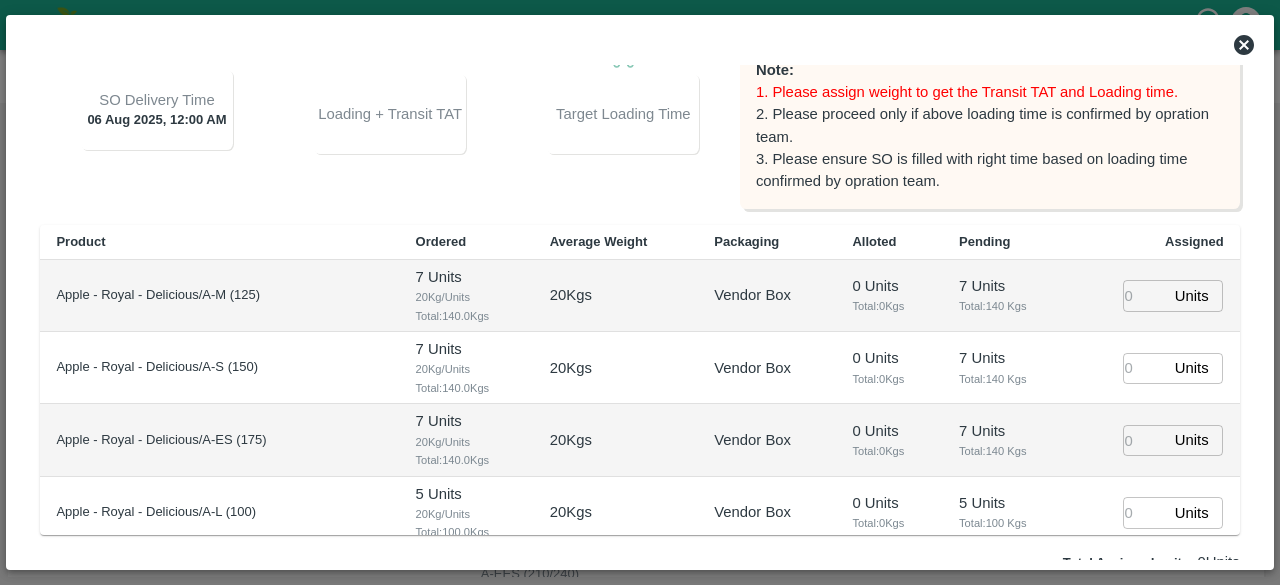 scroll, scrollTop: 242, scrollLeft: 0, axis: vertical 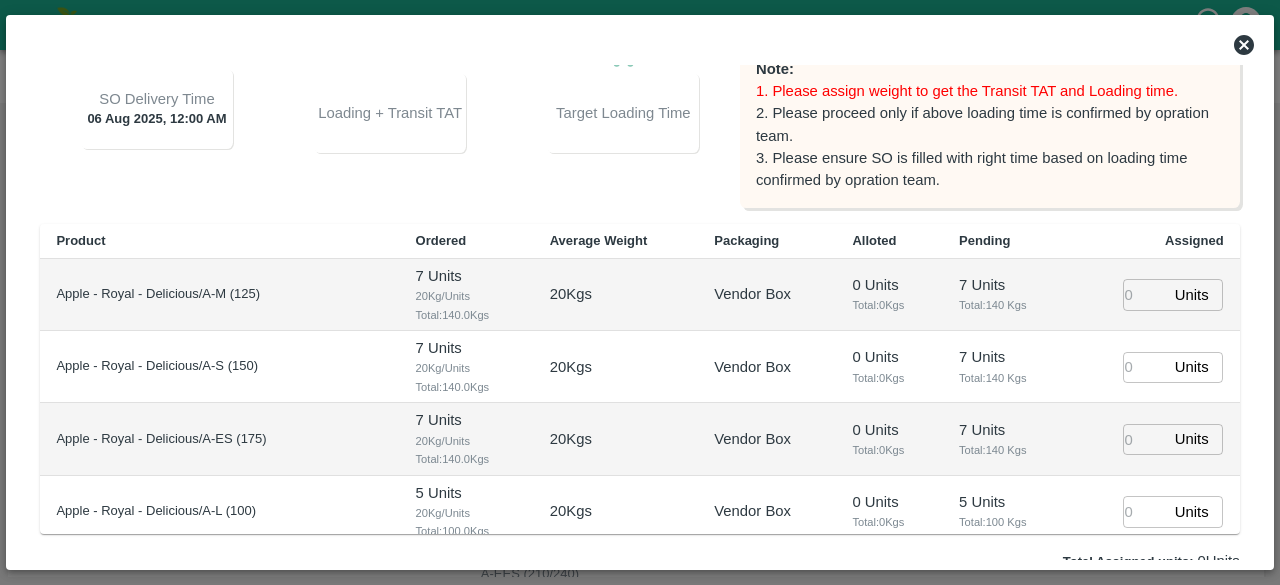 type on "FruitX Bangalore" 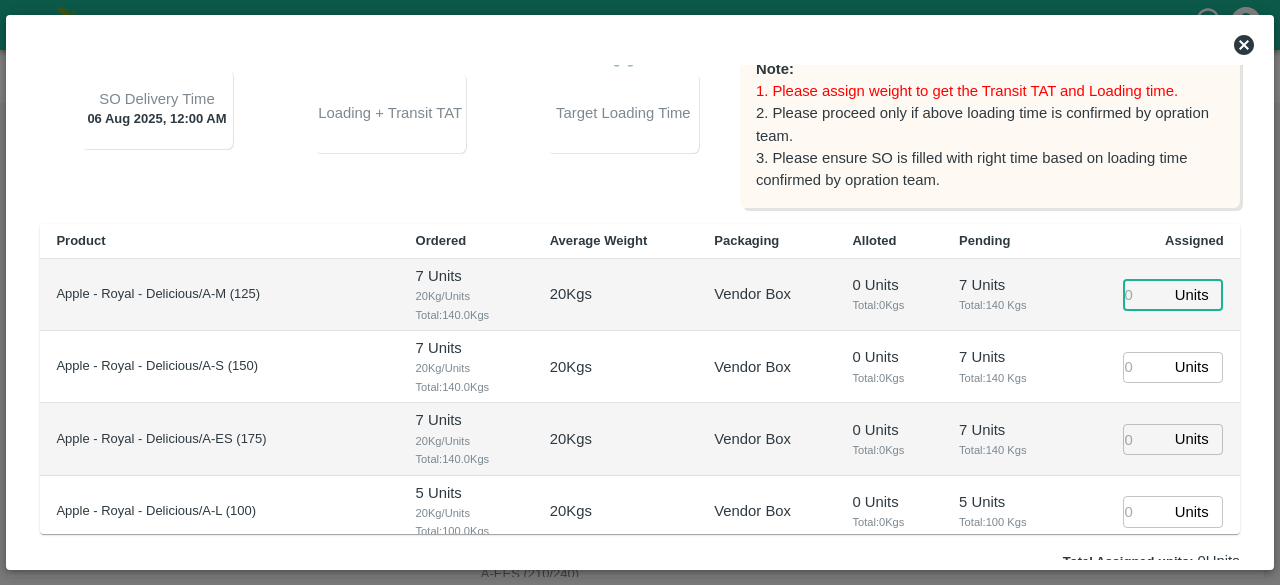 click at bounding box center [1145, 294] 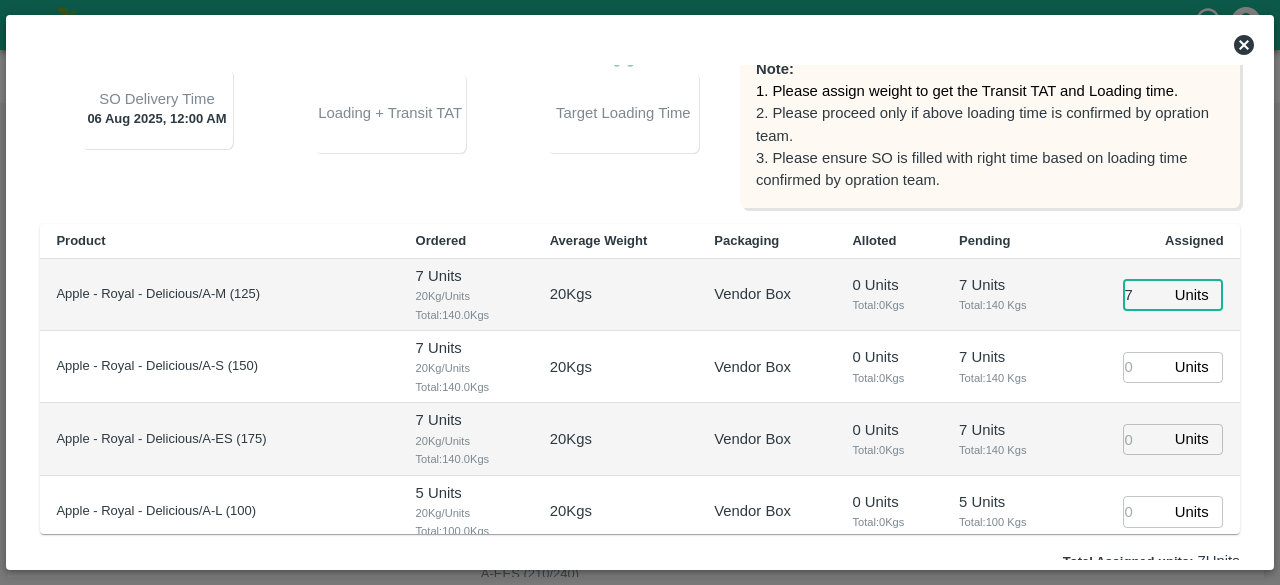 type on "7" 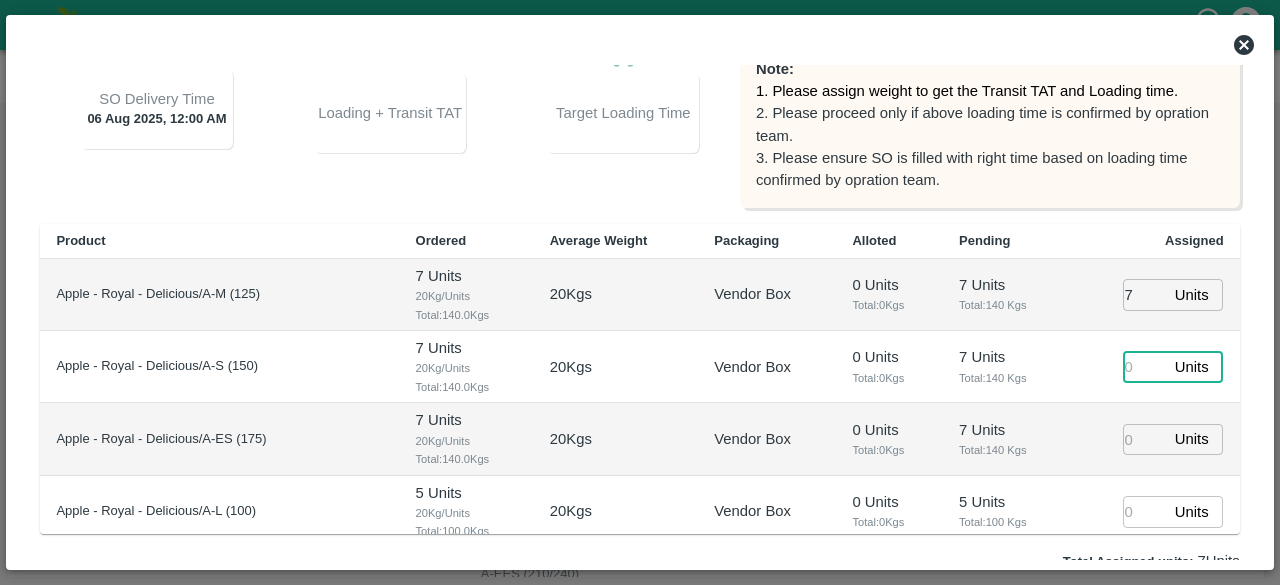 type on "7" 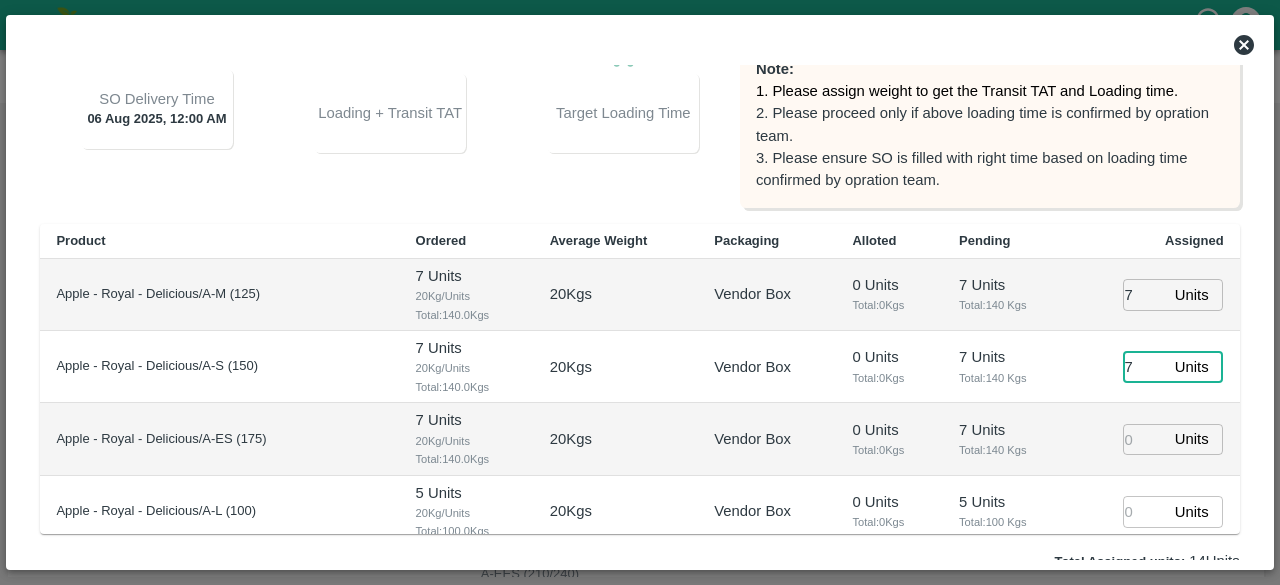 type on "05/08/2025 11:00 PM" 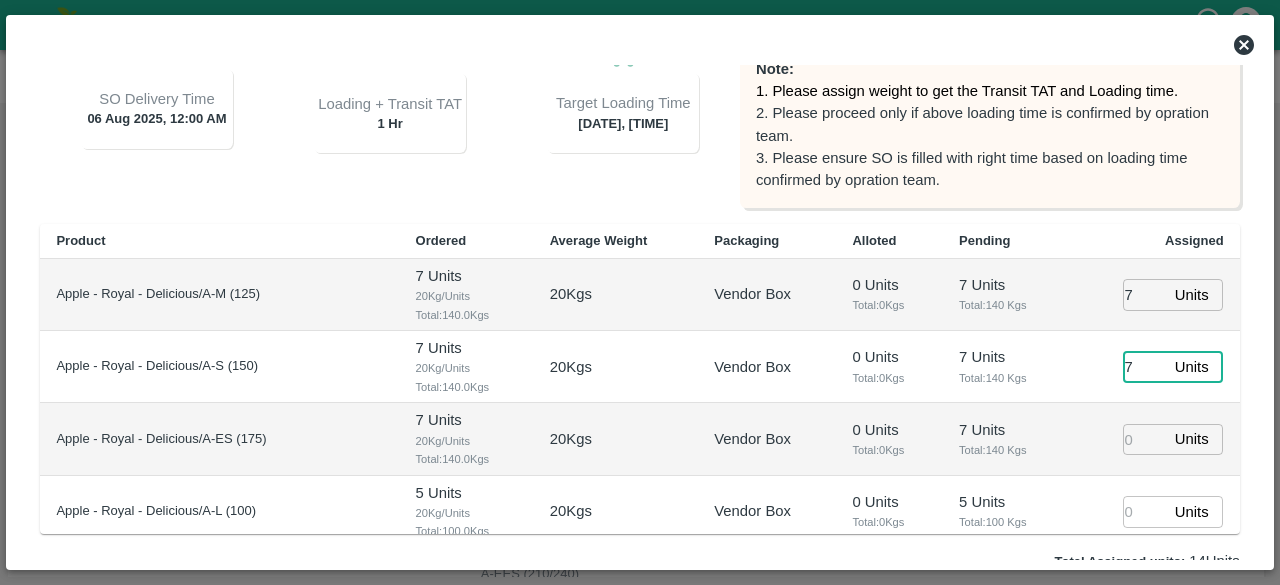 type on "7" 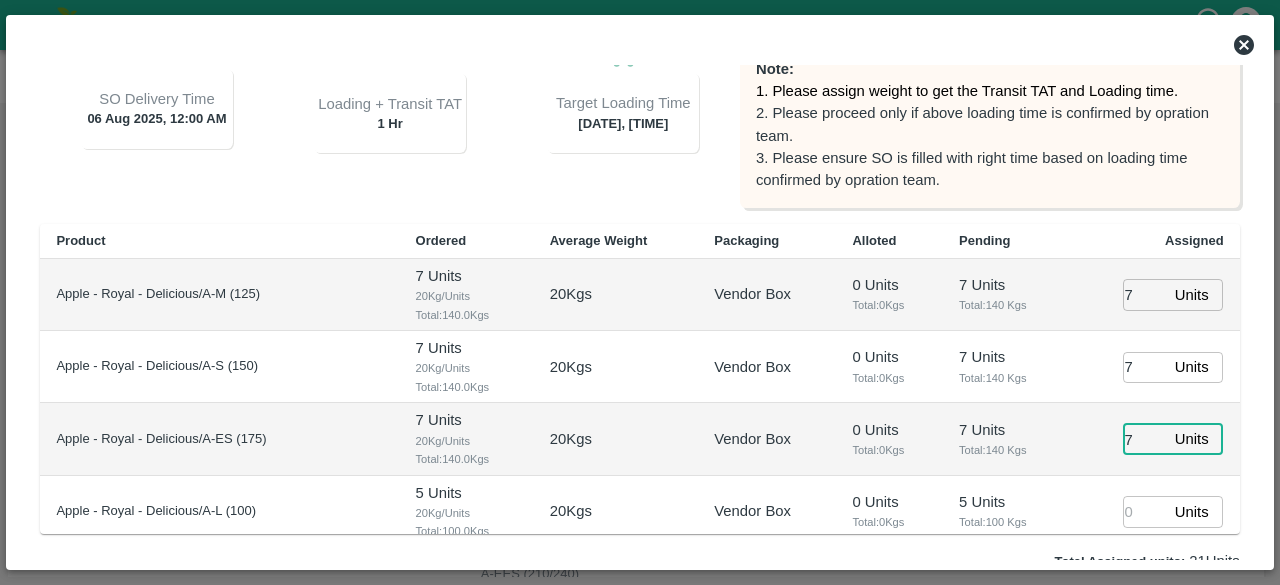 type on "7" 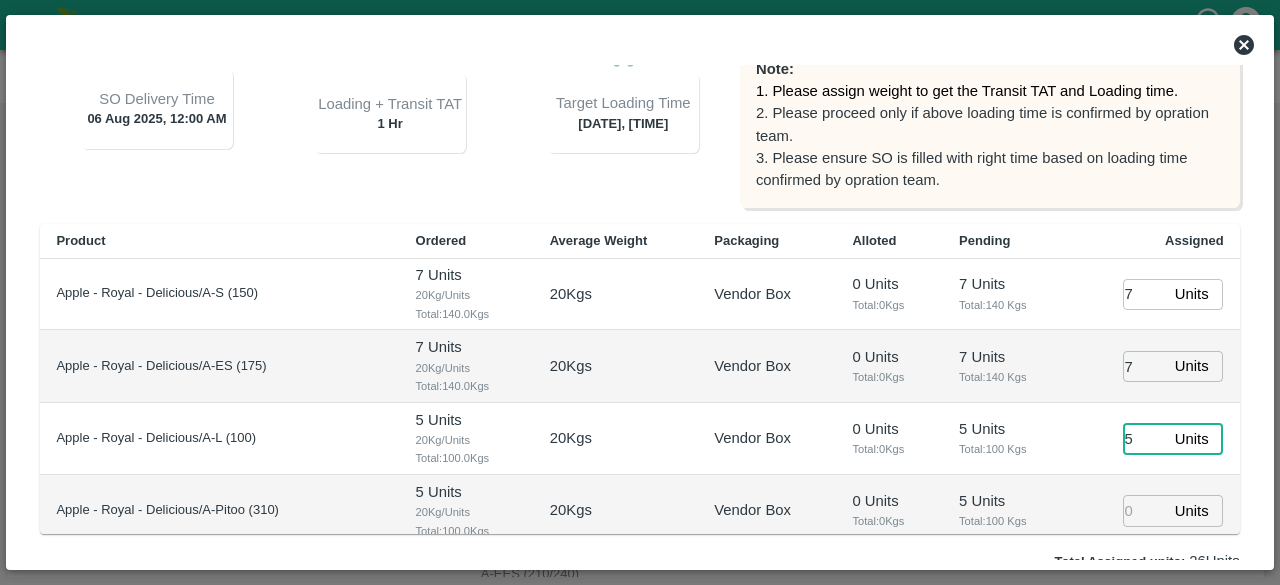 scroll, scrollTop: 100, scrollLeft: 0, axis: vertical 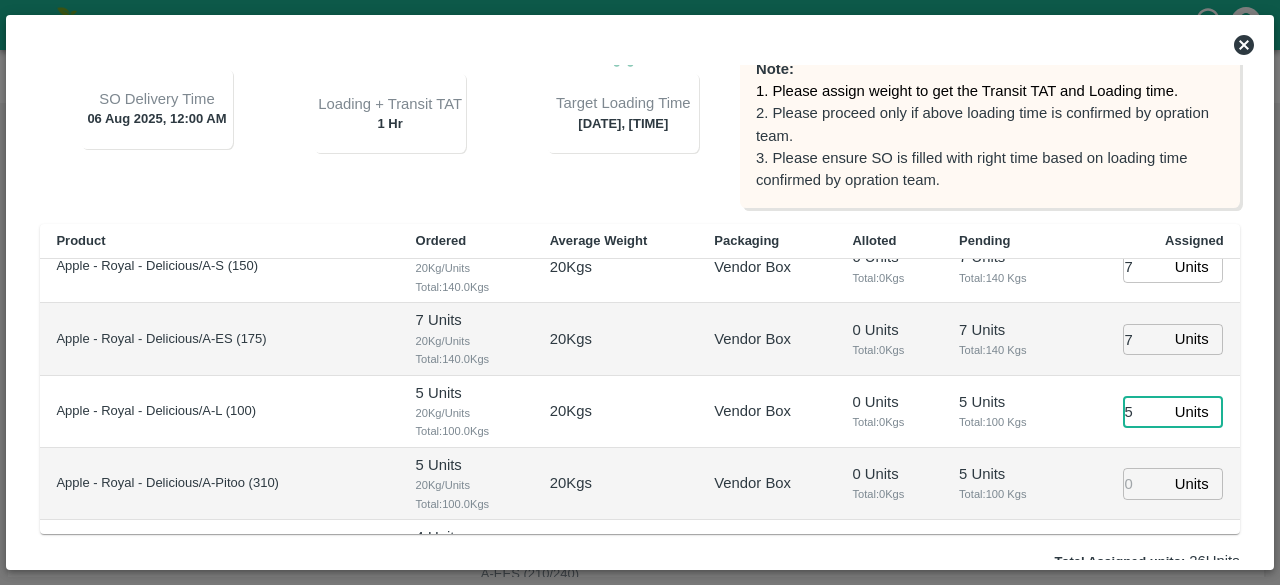 type on "5" 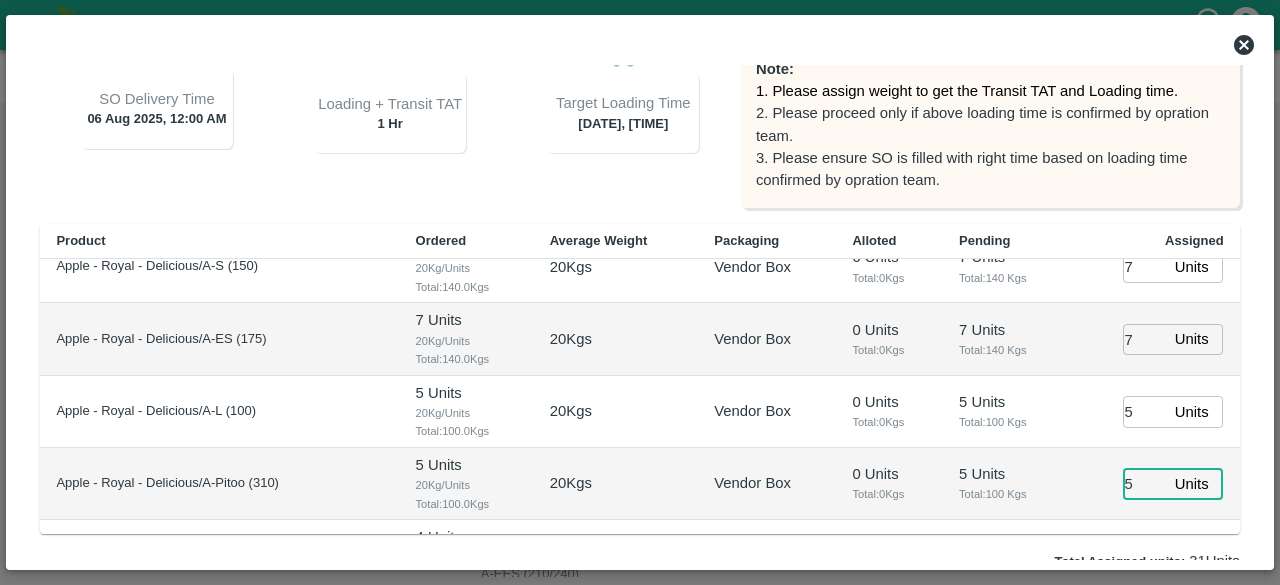 type on "5" 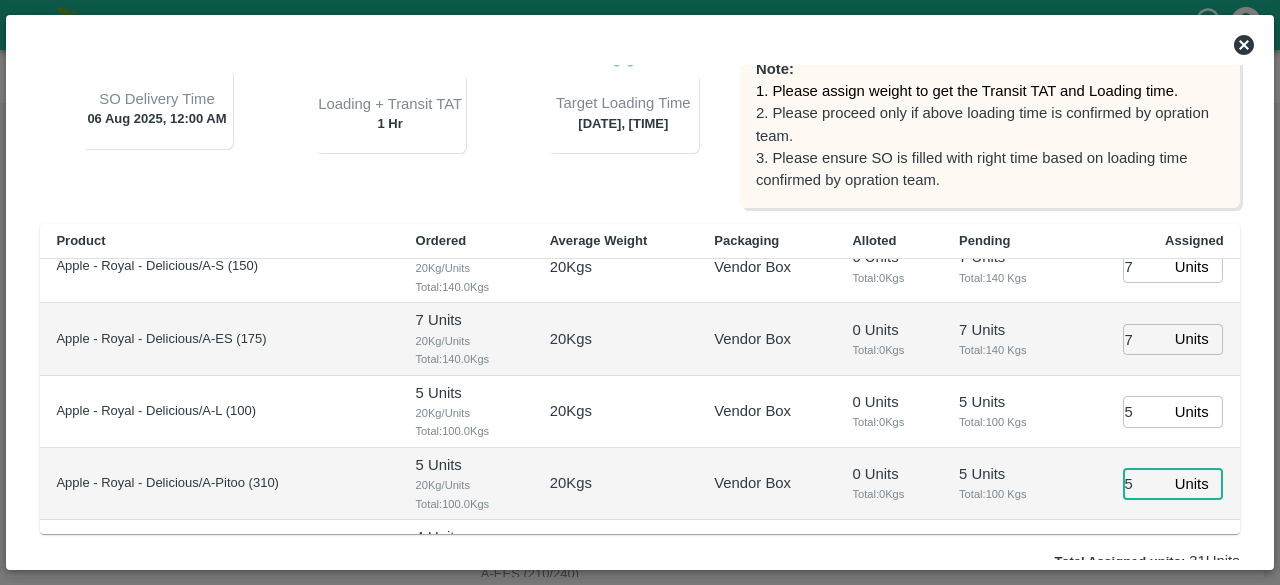scroll, scrollTop: 276, scrollLeft: 0, axis: vertical 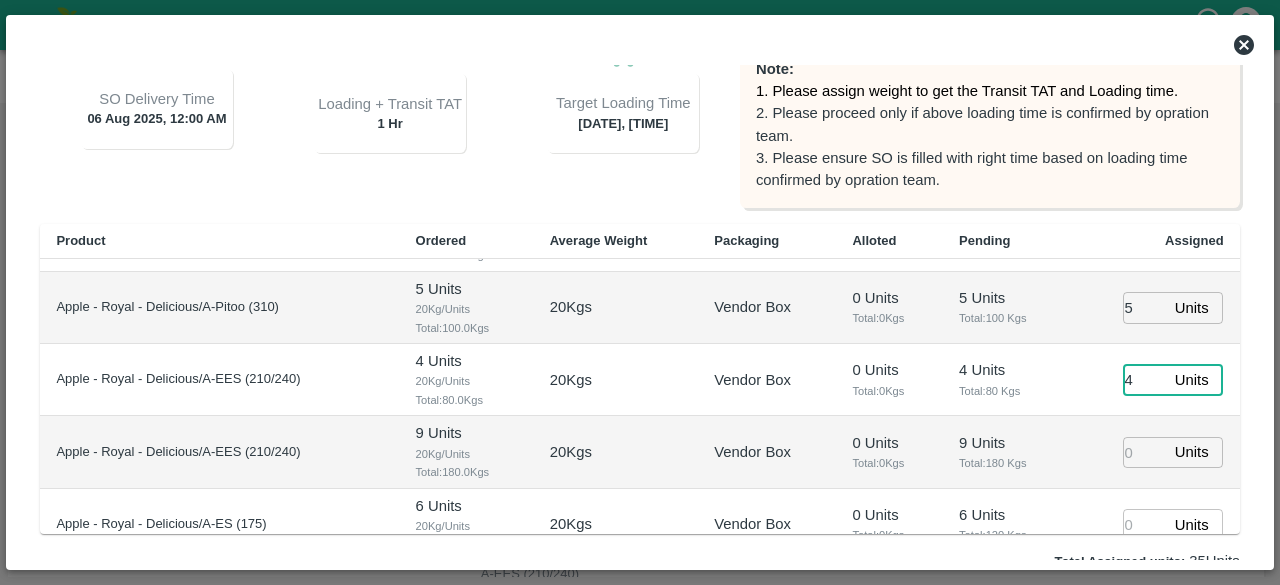 type on "4" 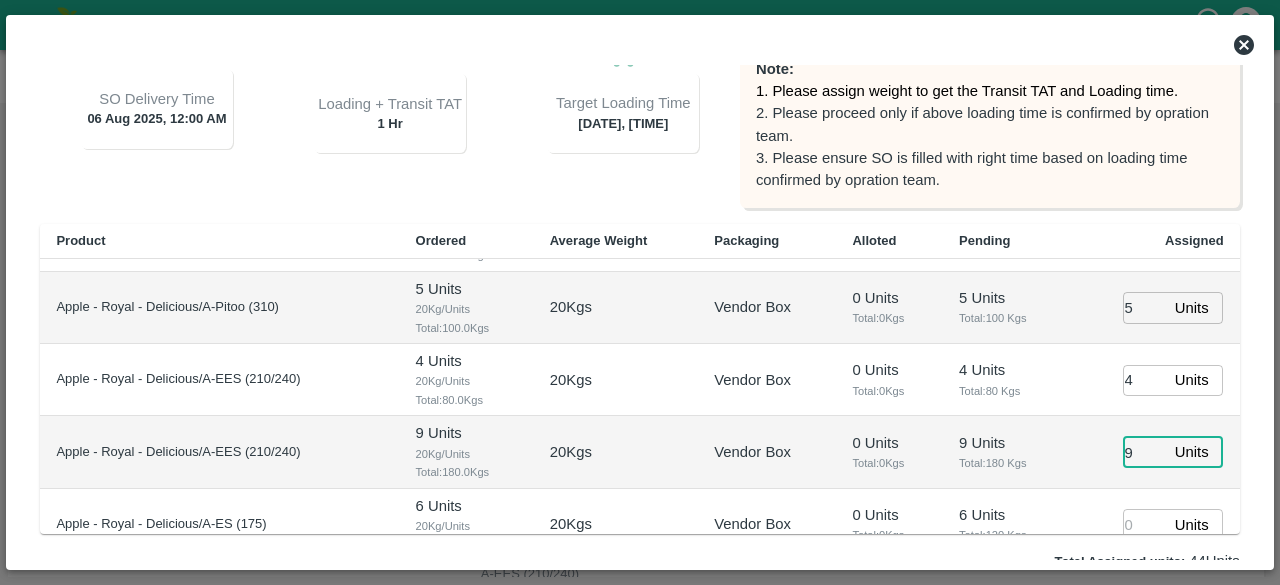 type on "9" 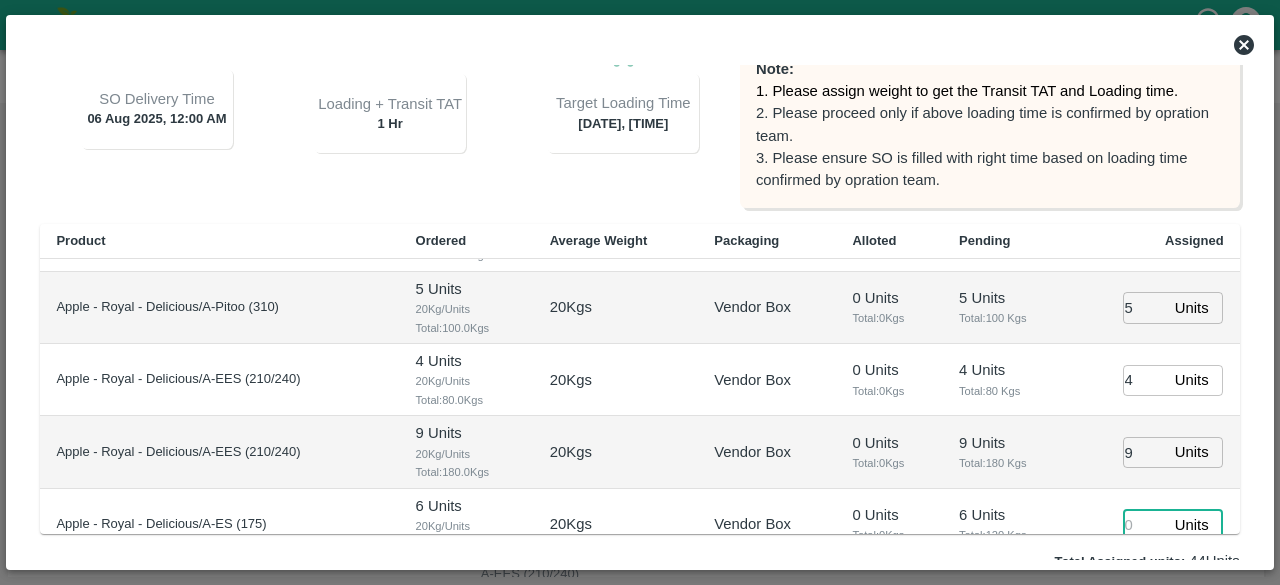 scroll, scrollTop: 280, scrollLeft: 0, axis: vertical 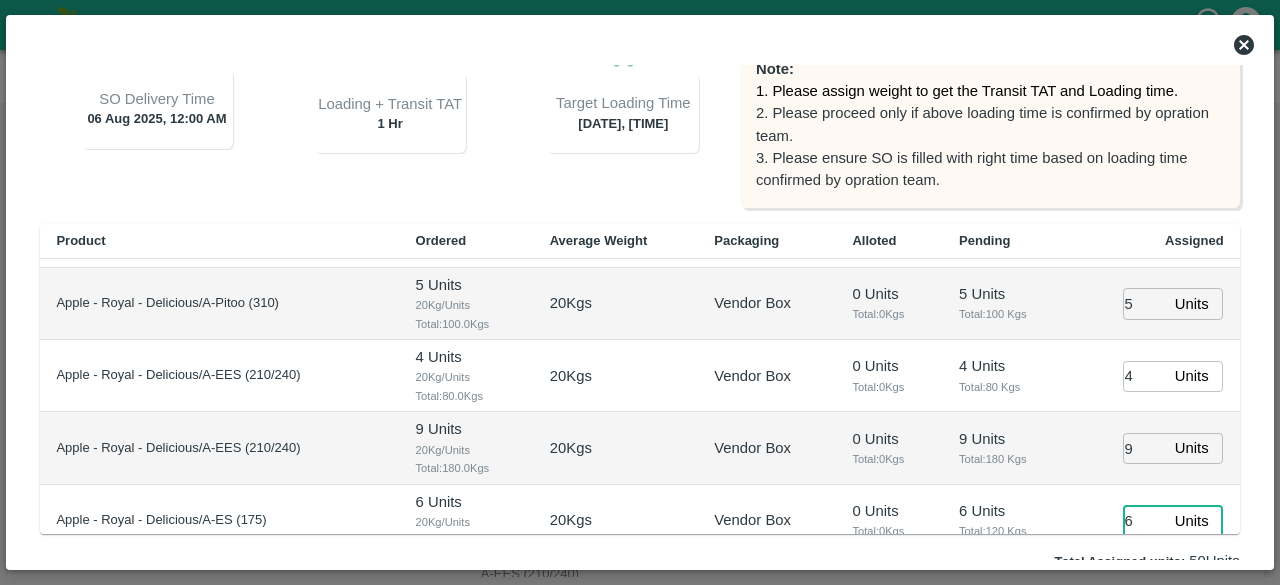 type on "6" 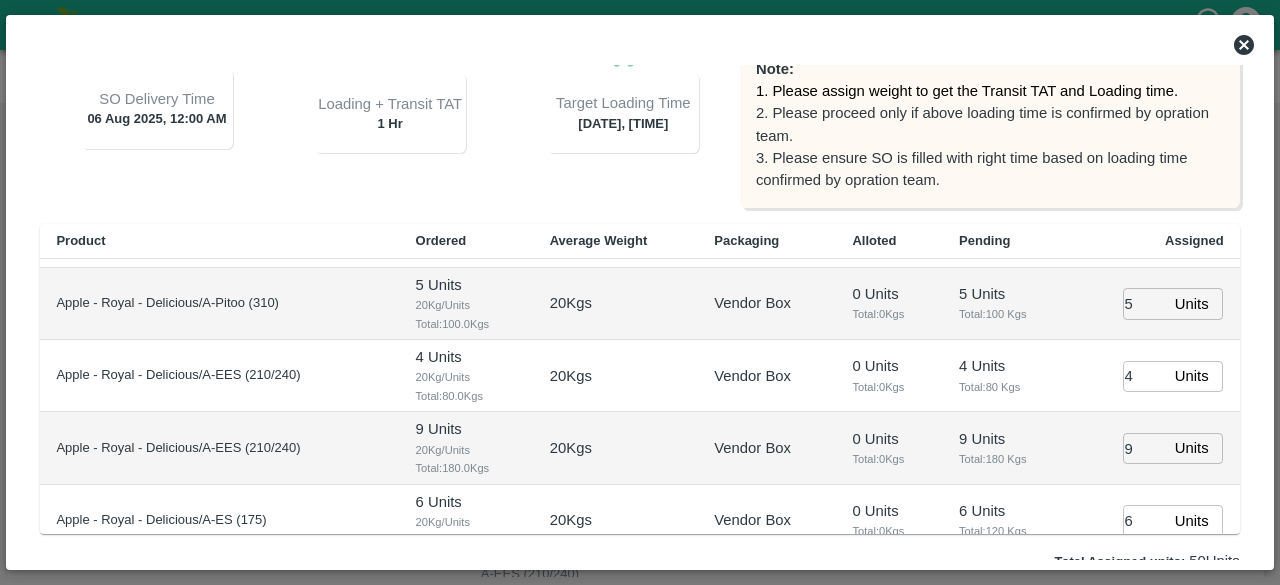 scroll, scrollTop: 492, scrollLeft: 0, axis: vertical 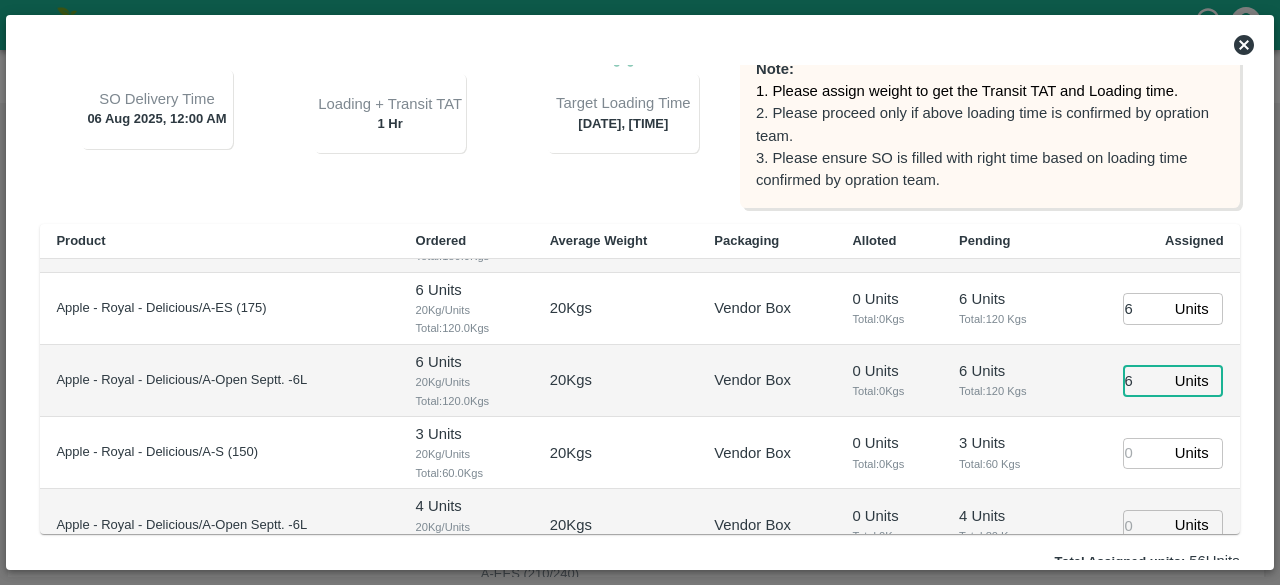 type on "6" 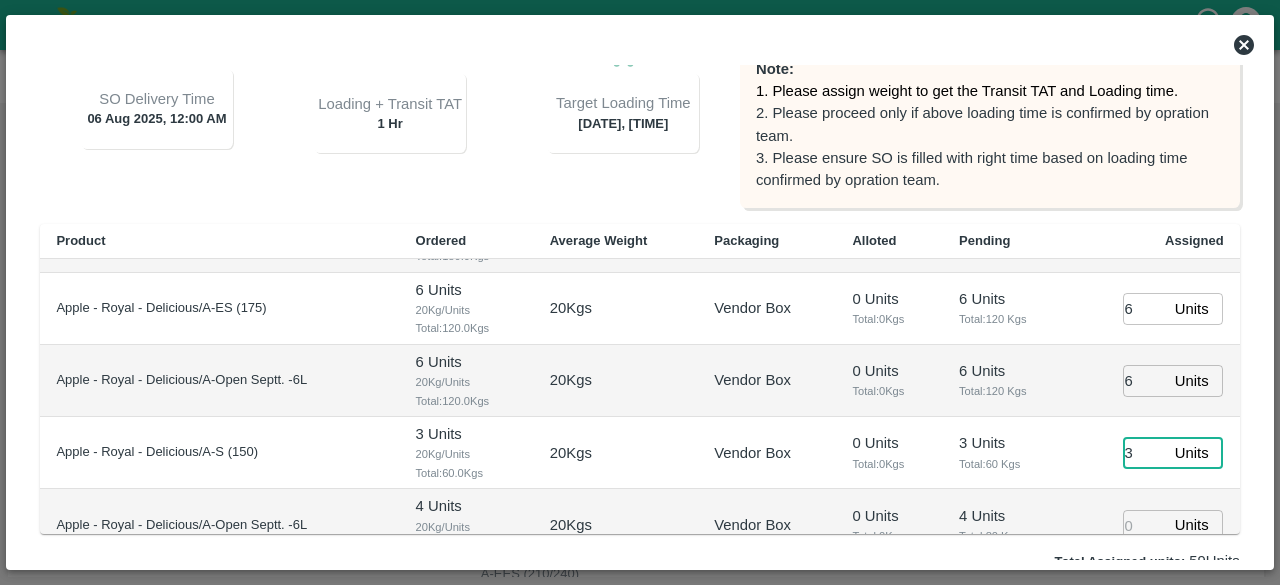 type on "3" 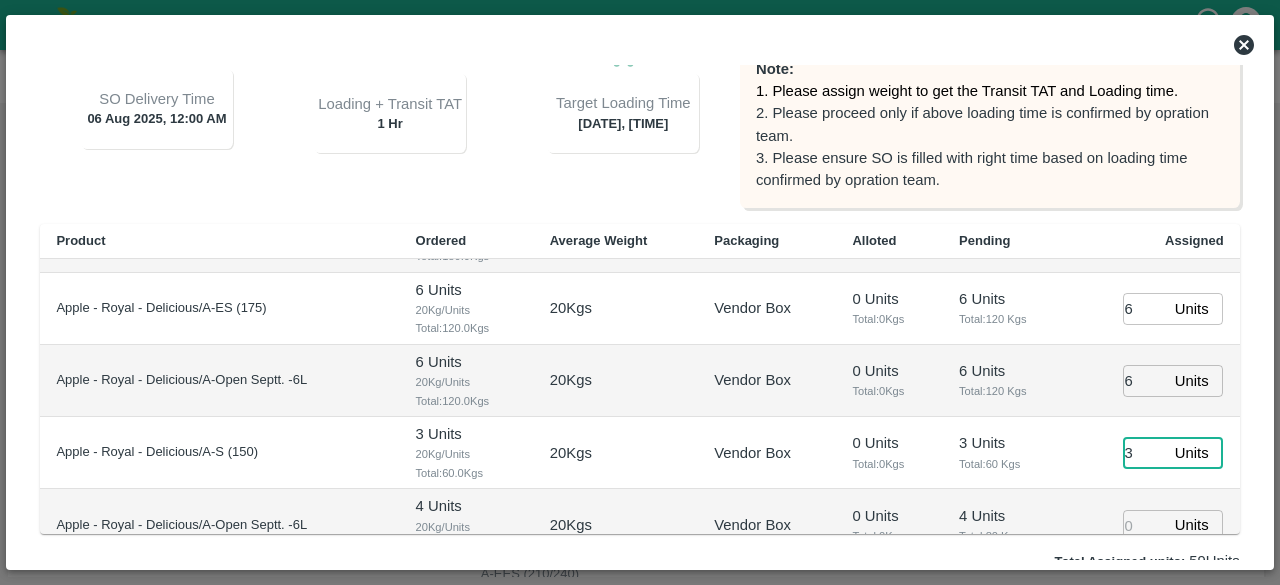 scroll, scrollTop: 496, scrollLeft: 0, axis: vertical 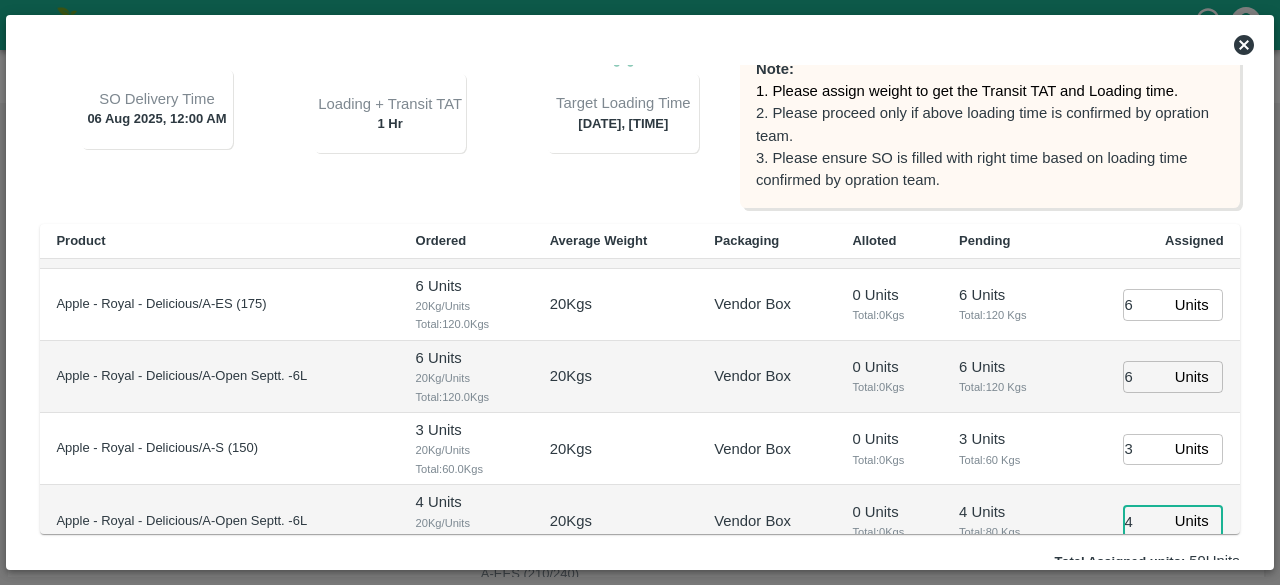 type on "4" 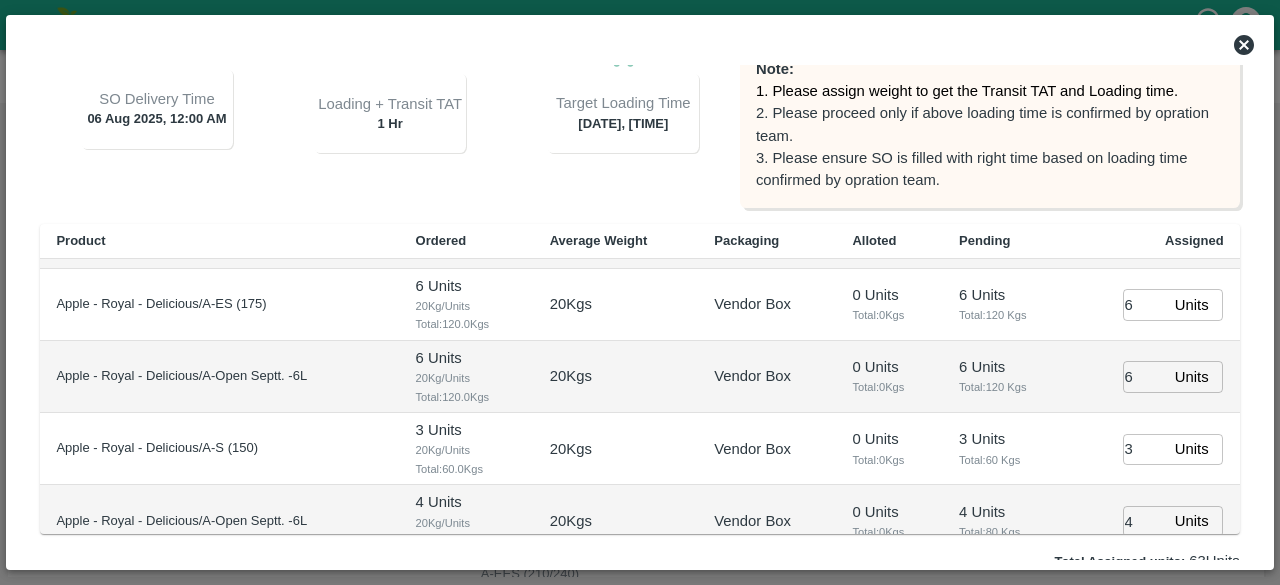 scroll, scrollTop: 707, scrollLeft: 0, axis: vertical 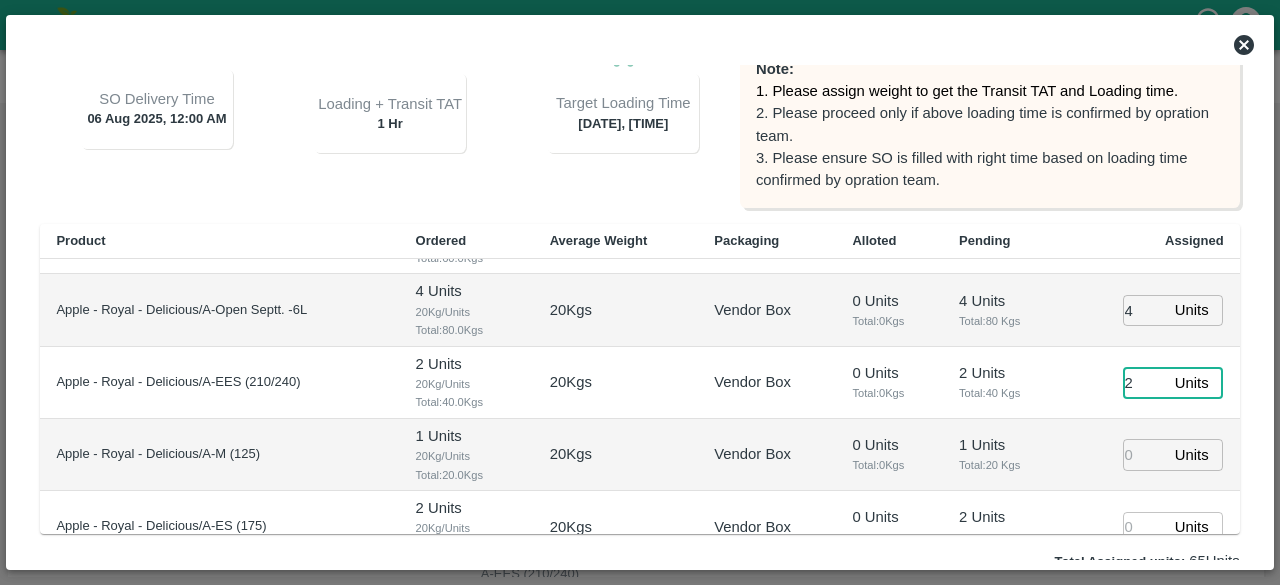 type on "2" 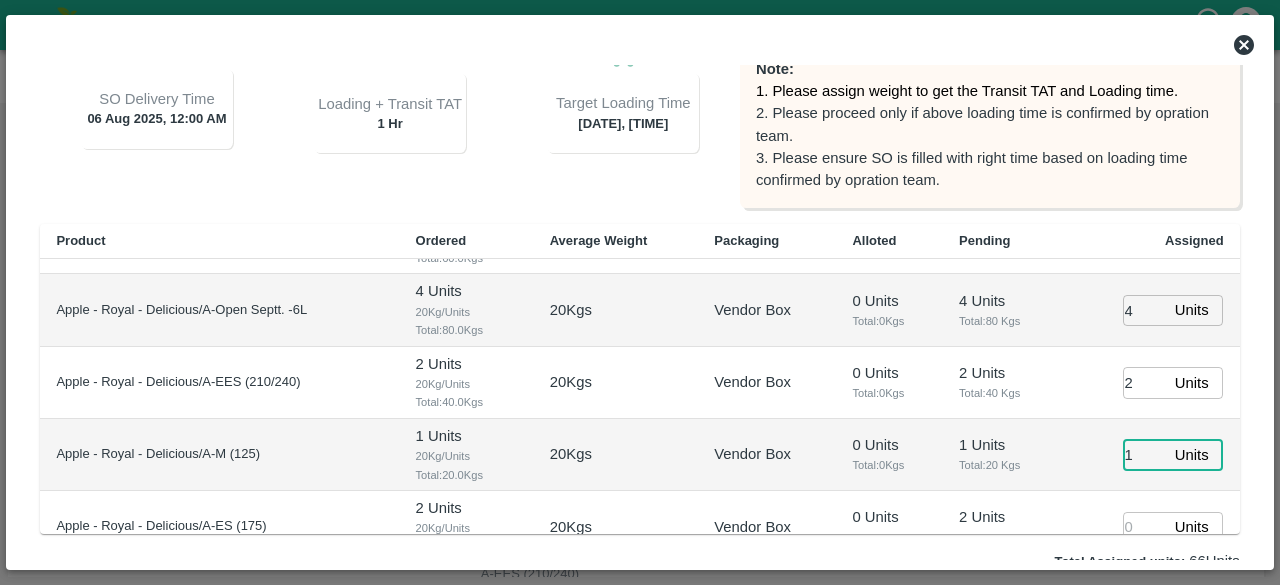 type on "1" 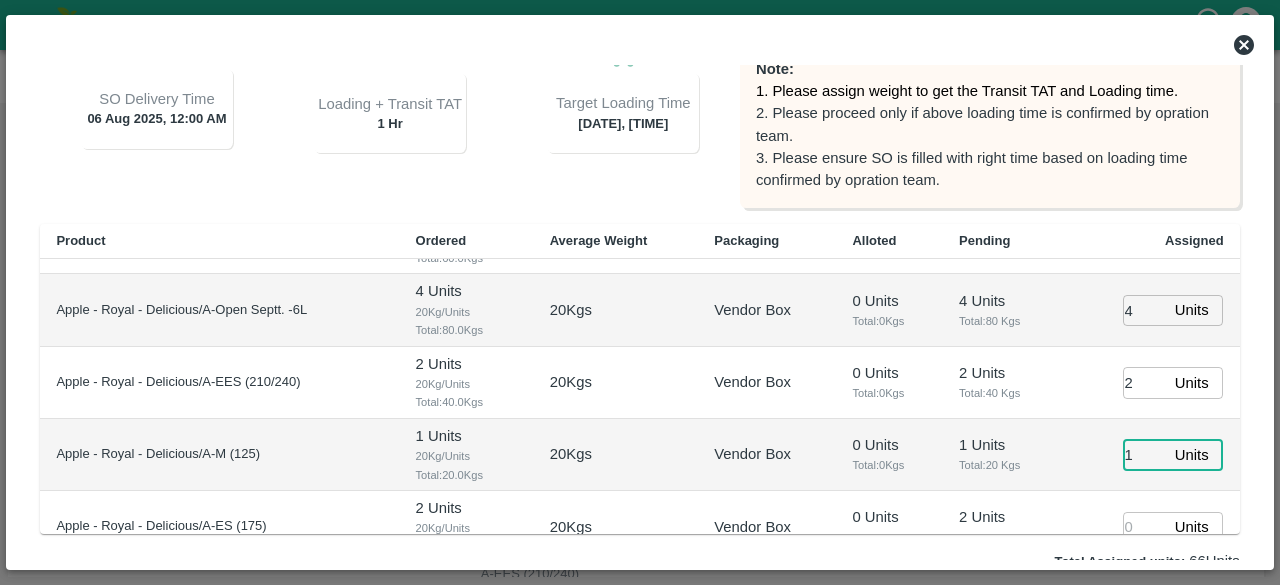 scroll, scrollTop: 712, scrollLeft: 0, axis: vertical 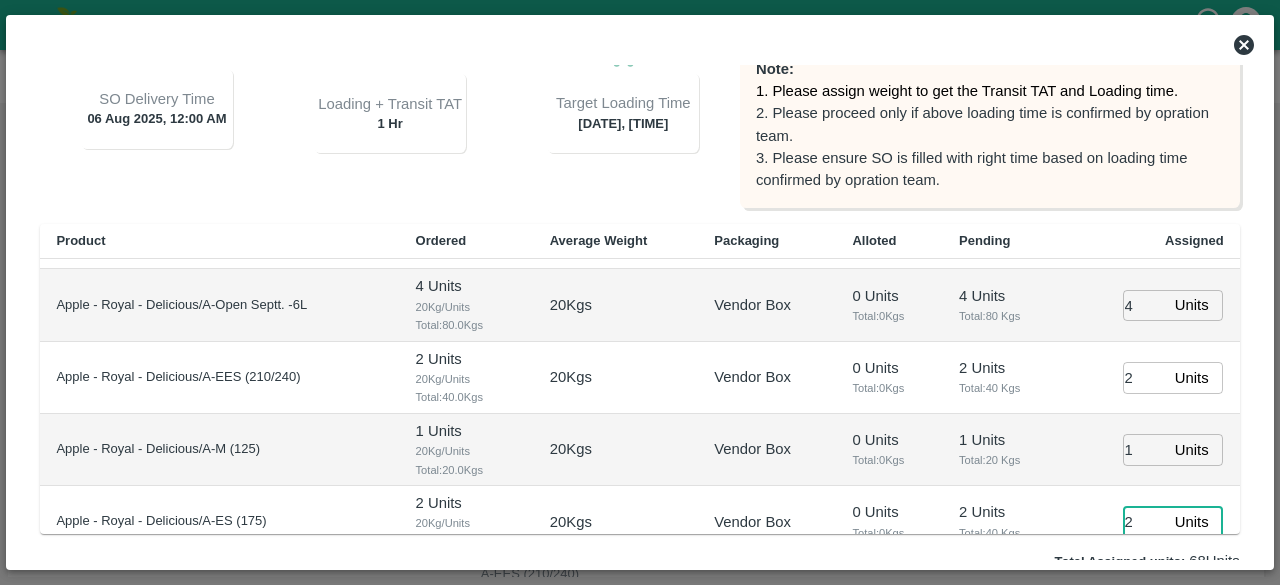 type on "2" 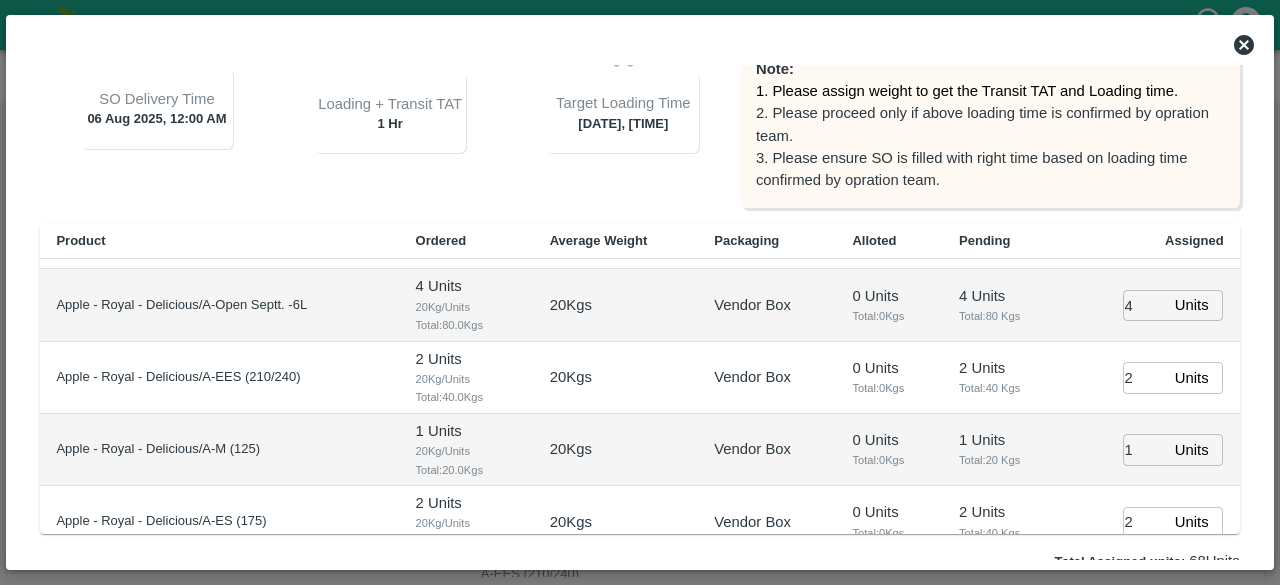 scroll, scrollTop: 923, scrollLeft: 0, axis: vertical 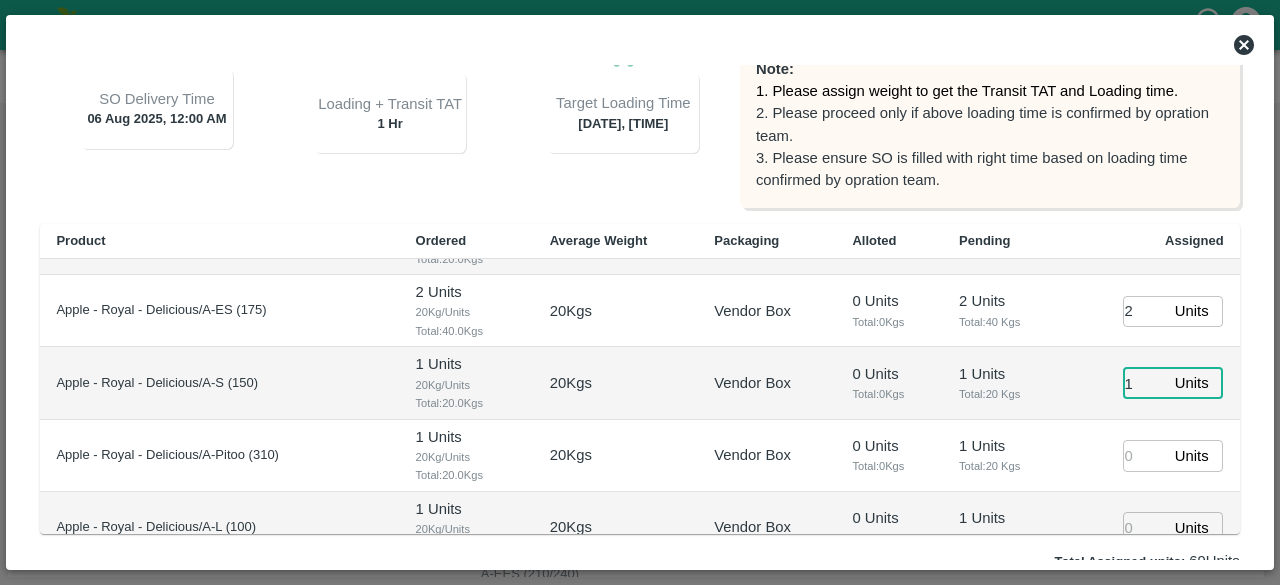 type on "1" 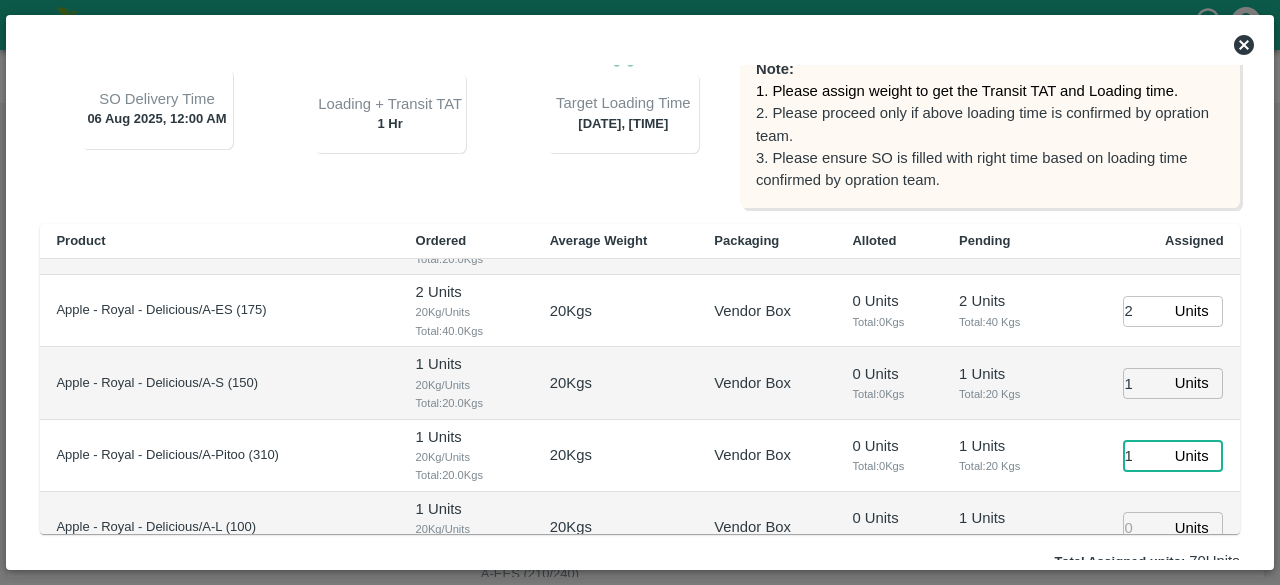 type on "1" 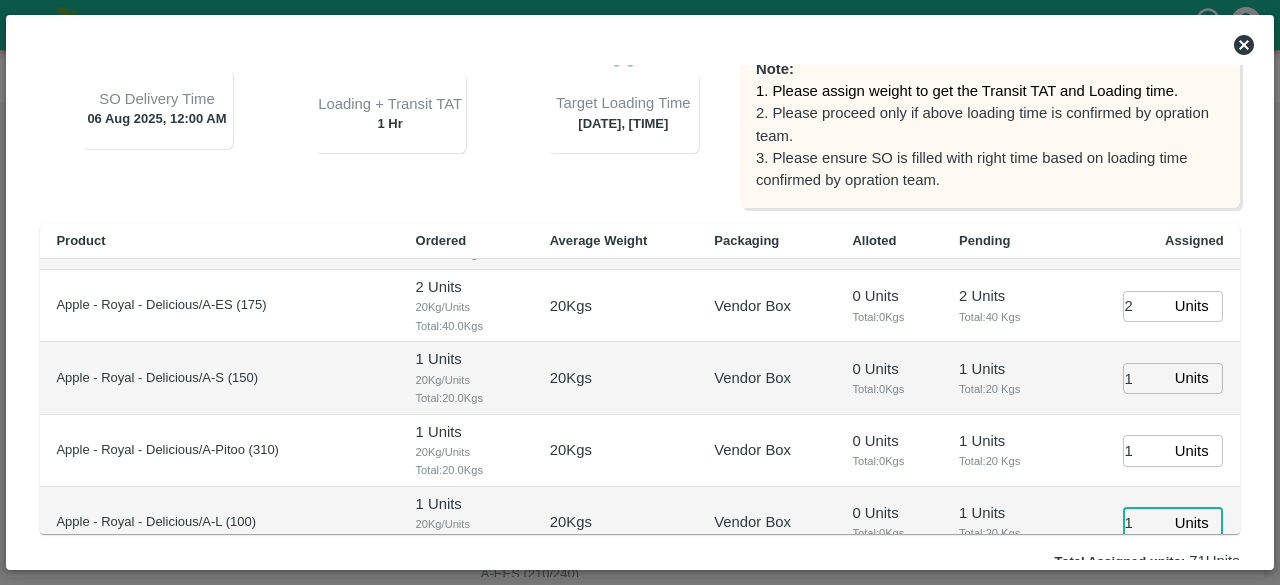 type on "1" 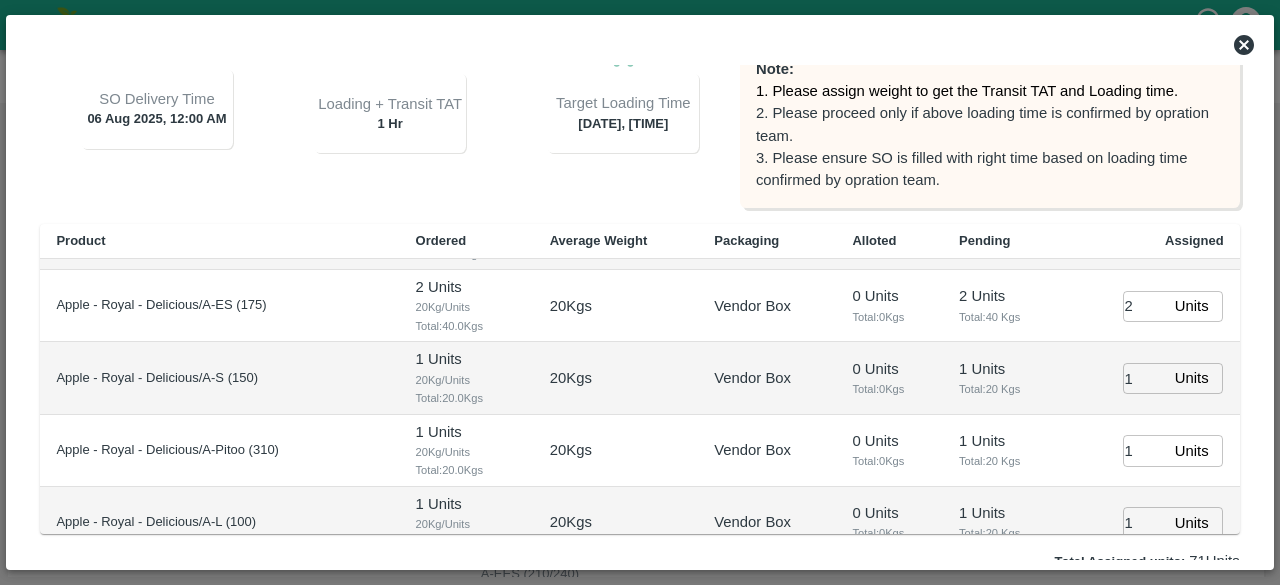scroll, scrollTop: 1139, scrollLeft: 0, axis: vertical 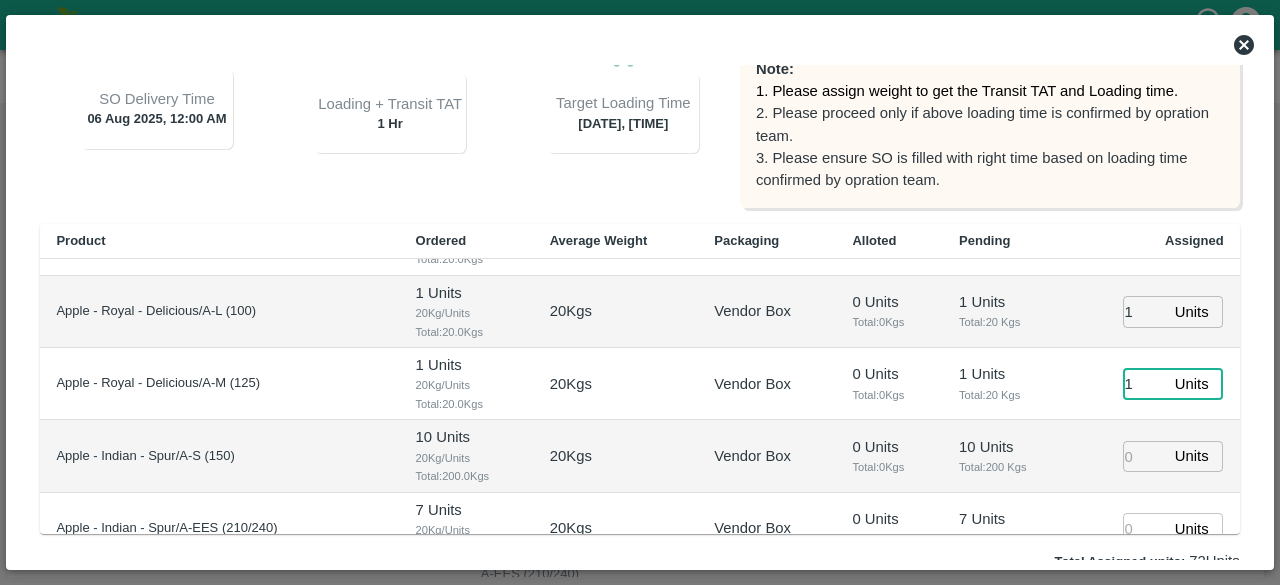 type on "1" 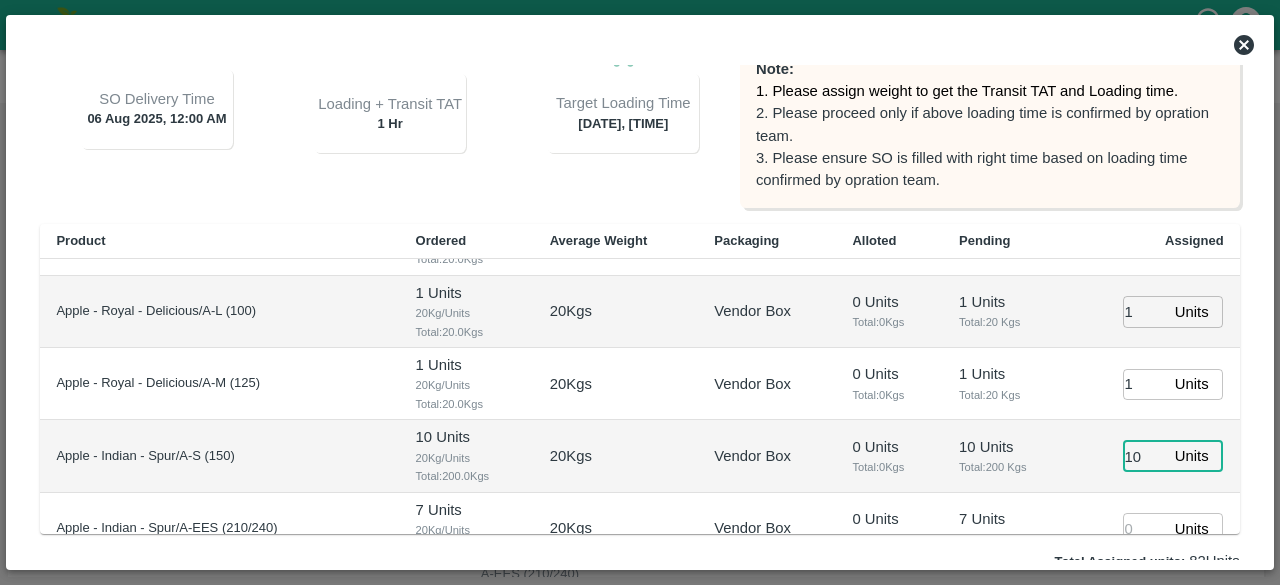 type on "10" 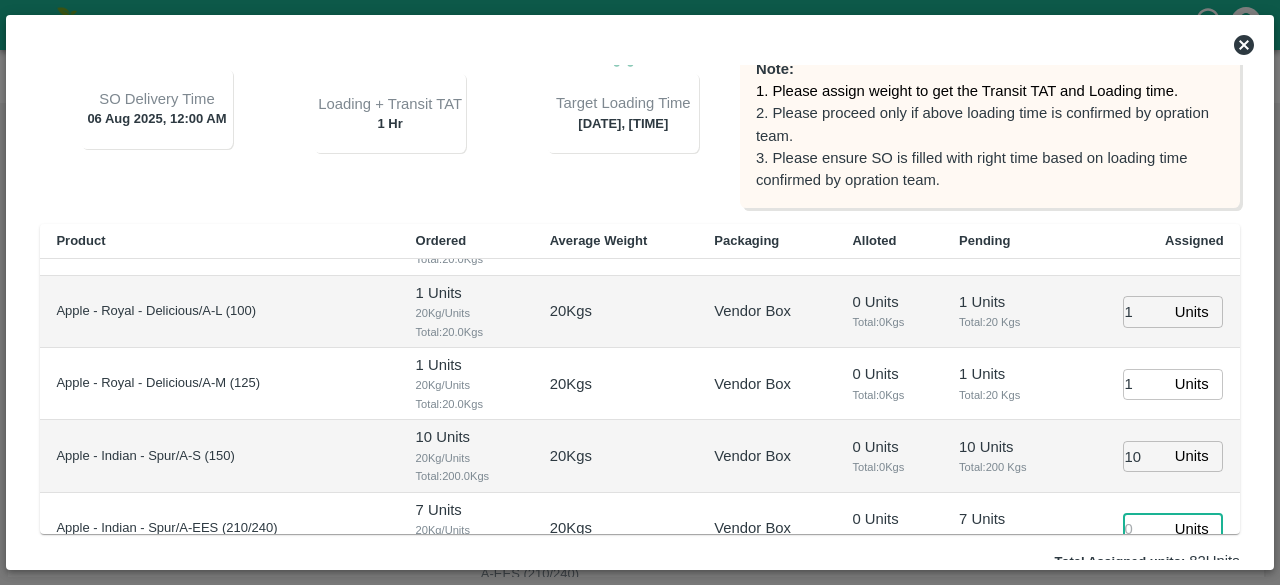 scroll, scrollTop: 1144, scrollLeft: 0, axis: vertical 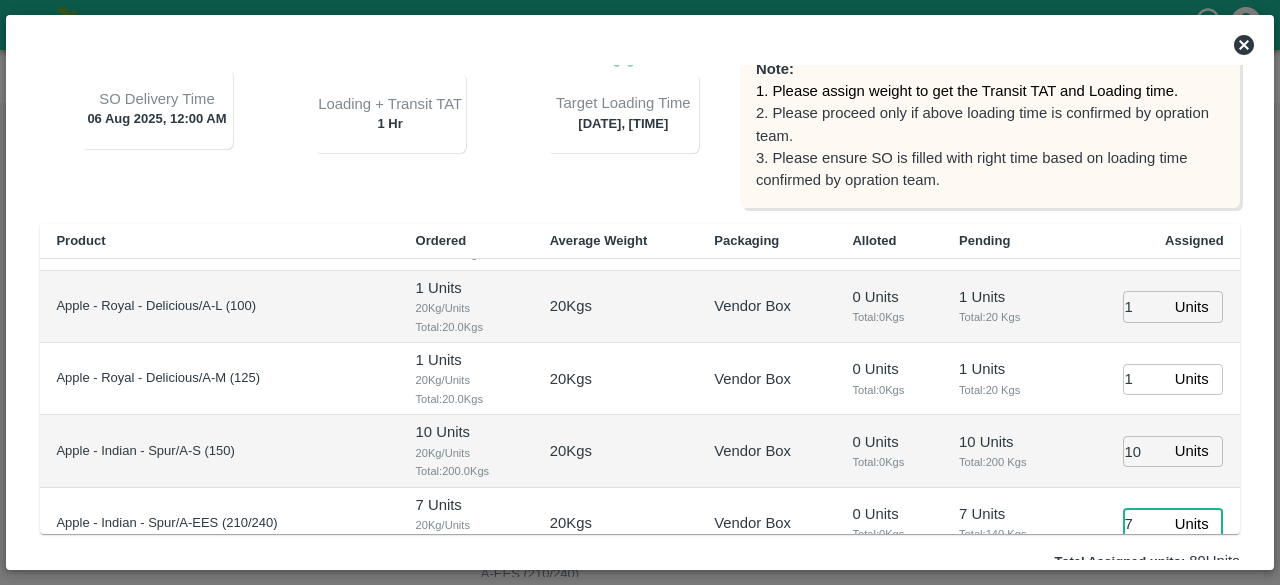 type on "7" 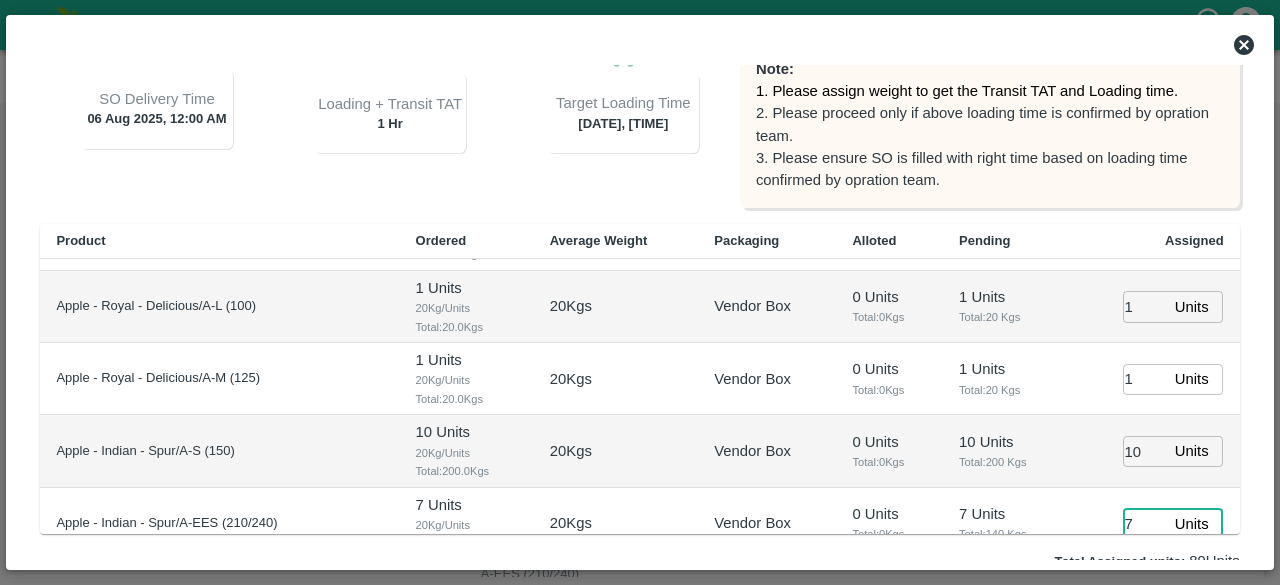 scroll, scrollTop: 1355, scrollLeft: 0, axis: vertical 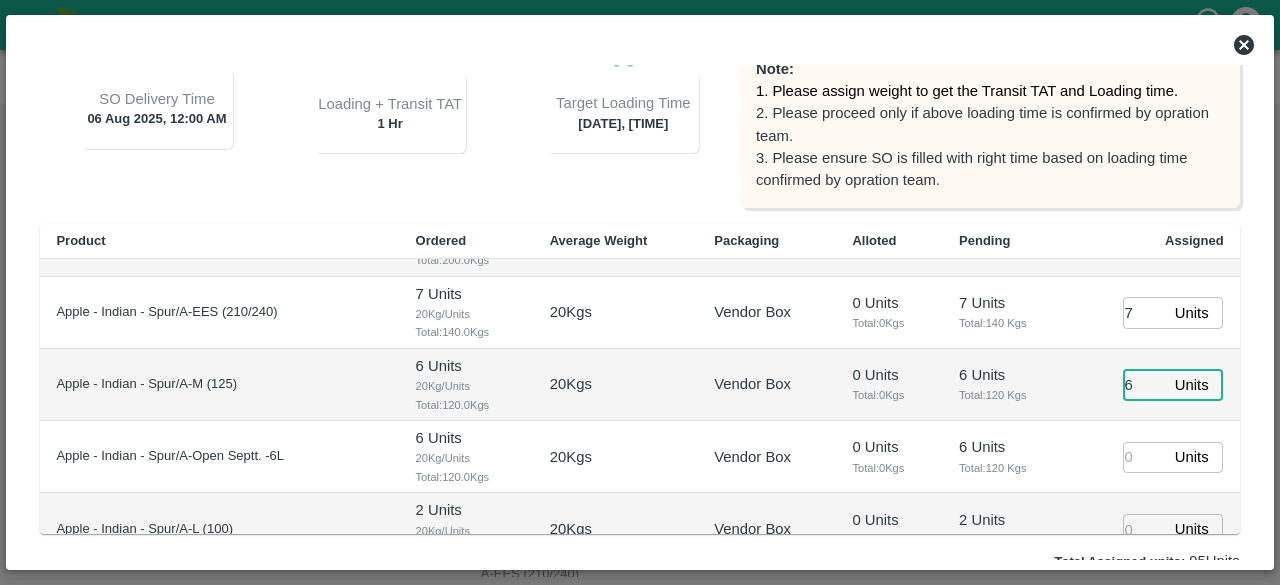 type on "6" 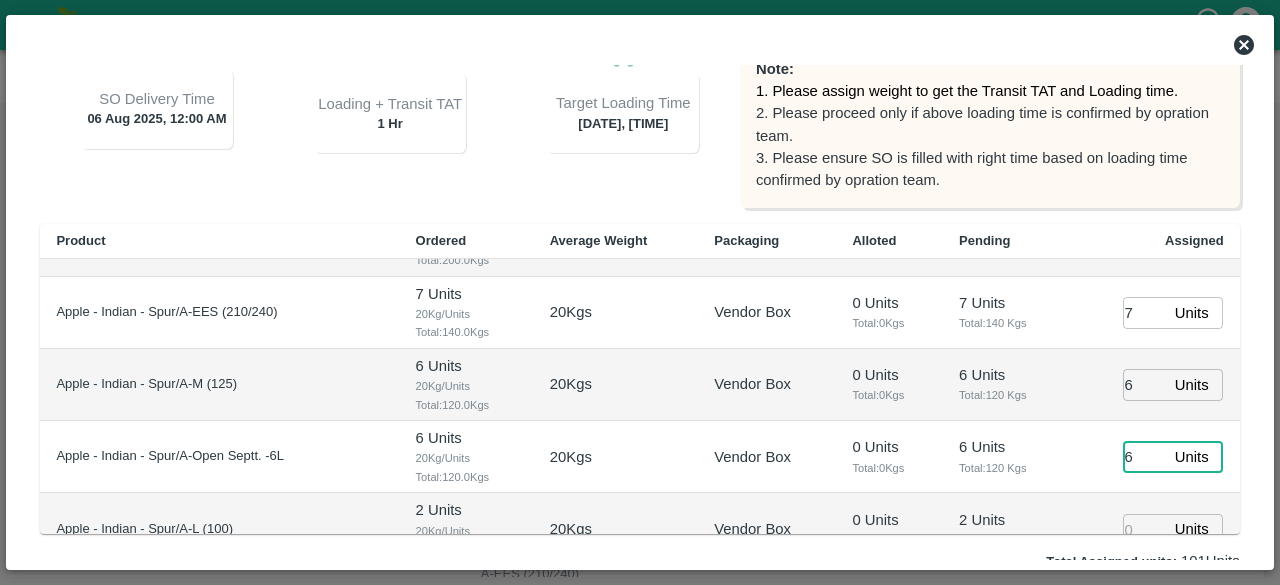 type on "6" 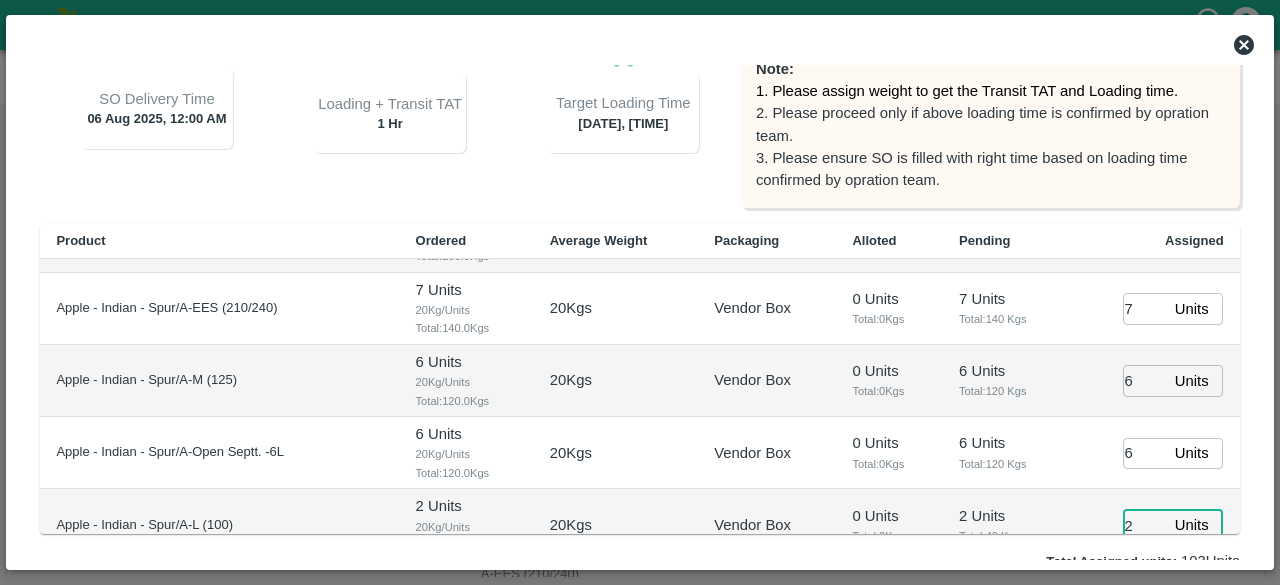 type on "2" 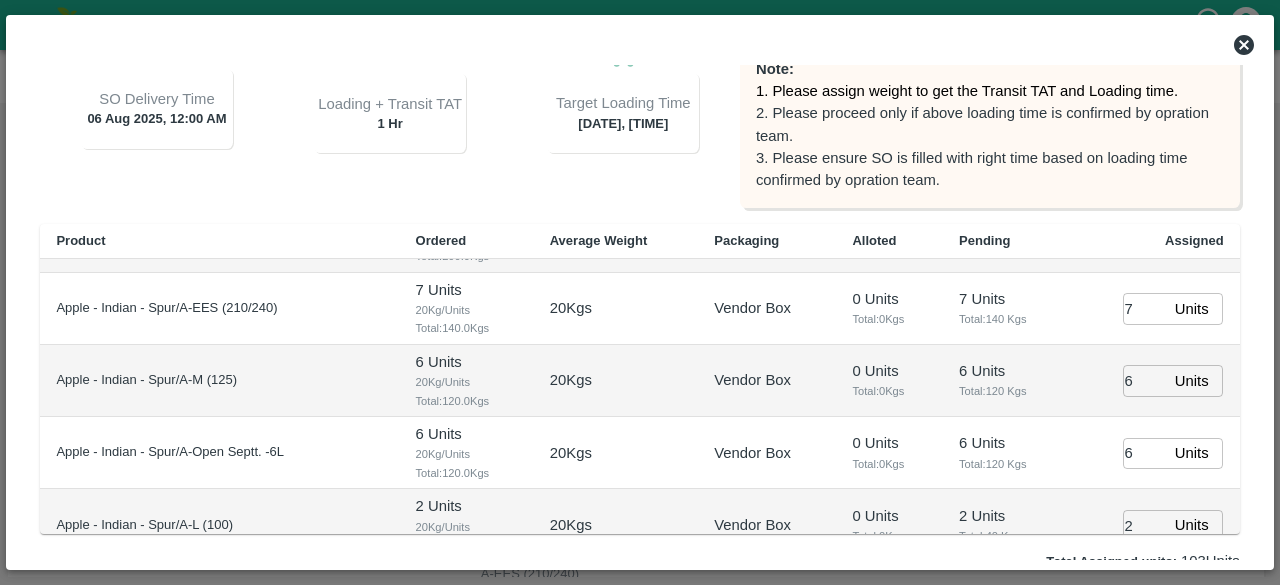 scroll, scrollTop: 1452, scrollLeft: 0, axis: vertical 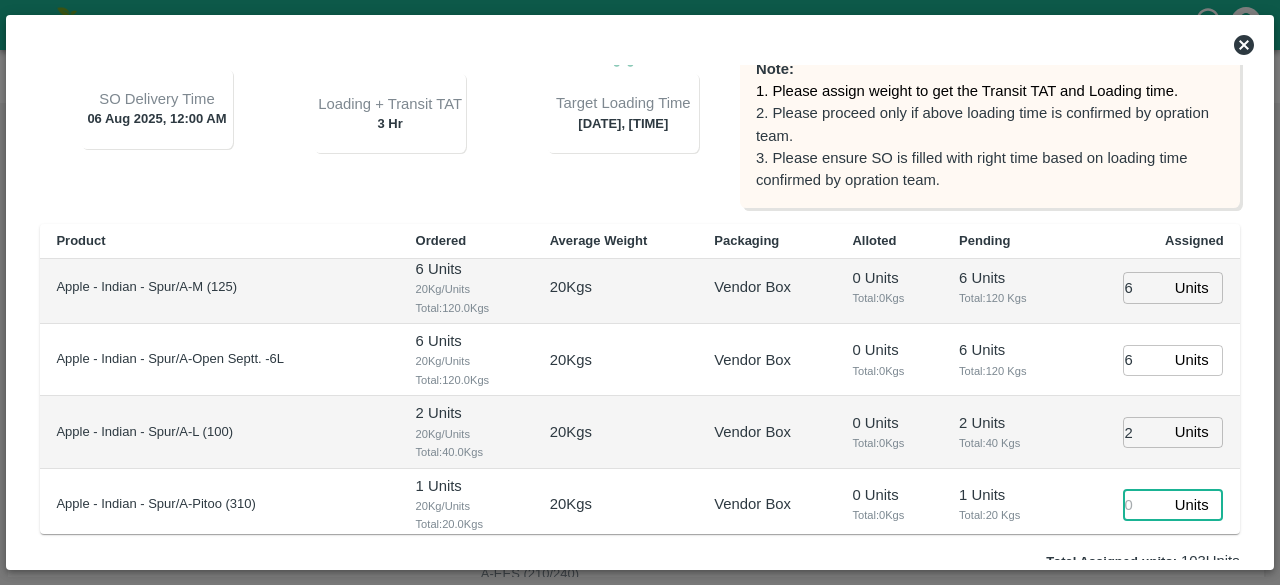 type on "[DATE] [TIME]" 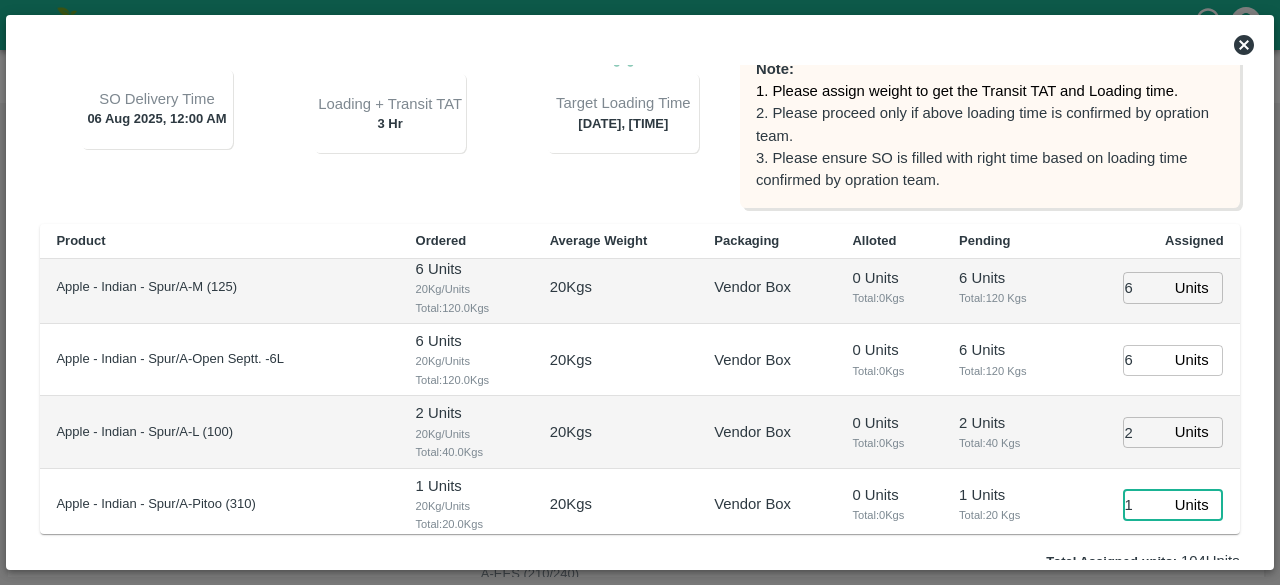 type on "1" 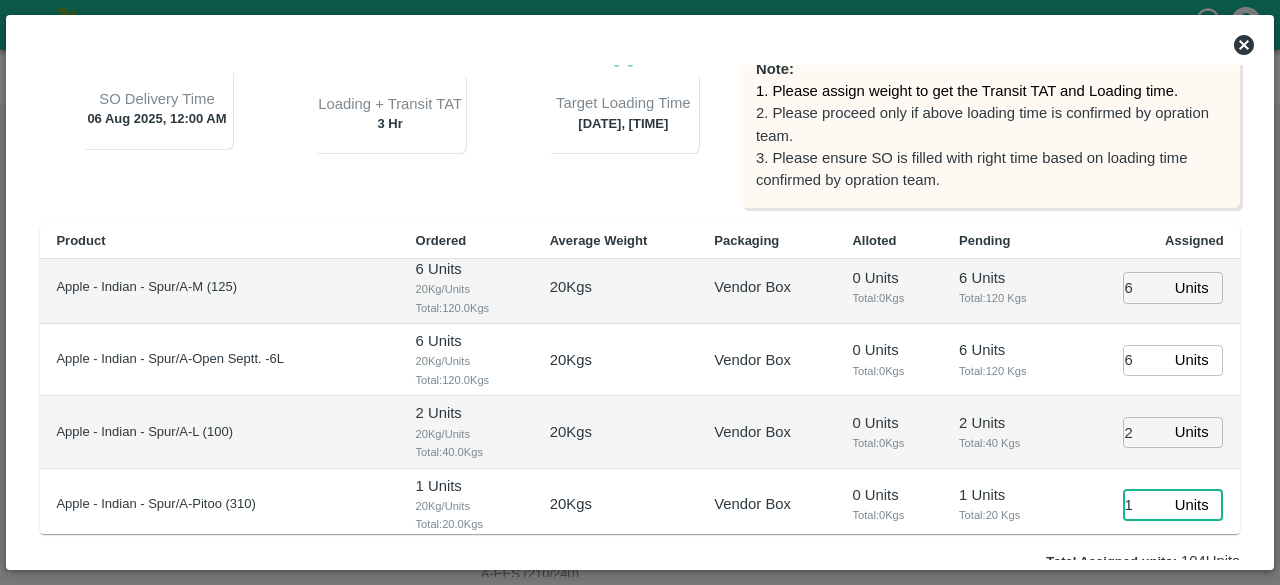 type 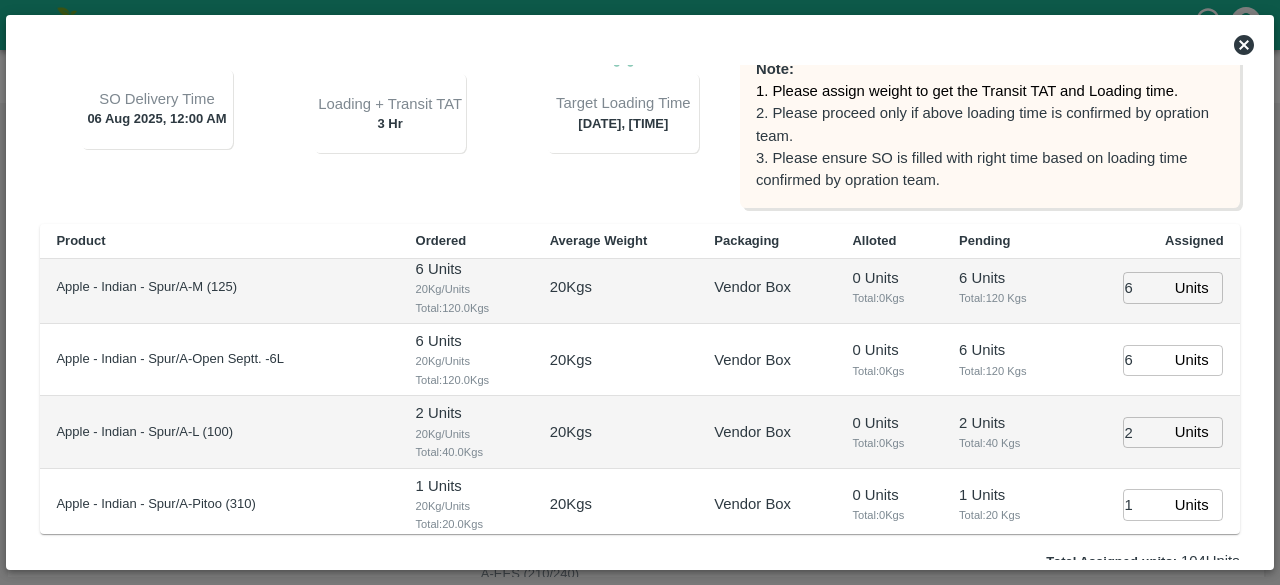 scroll, scrollTop: 342, scrollLeft: 0, axis: vertical 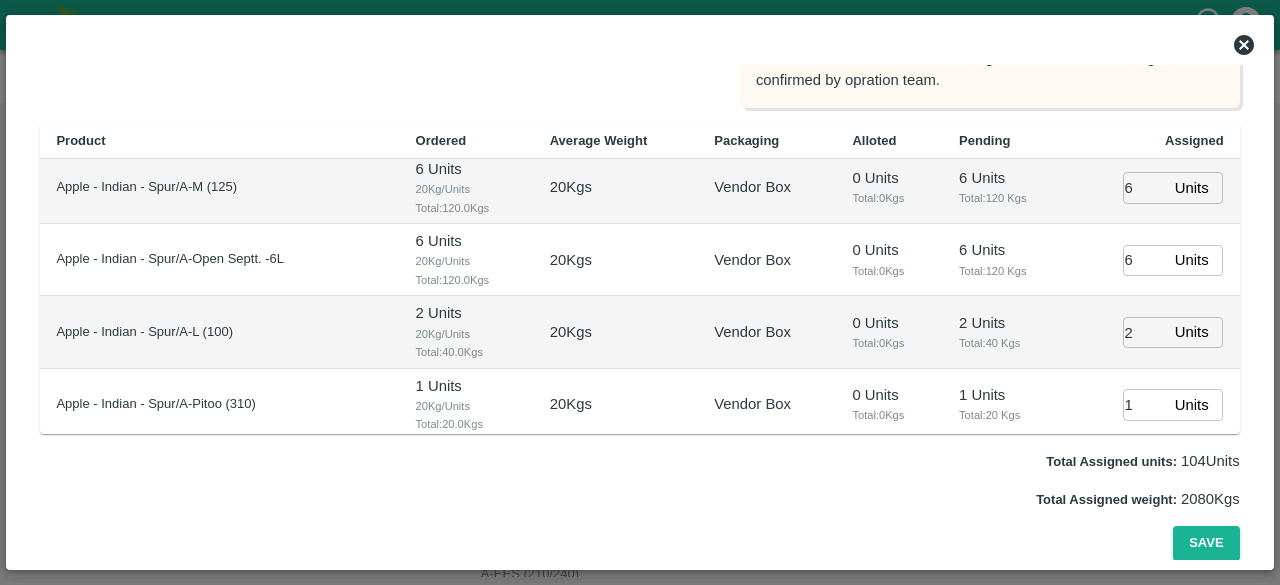 click on "Total Assigned weight: 2080  Kgs" at bounding box center (639, 499) 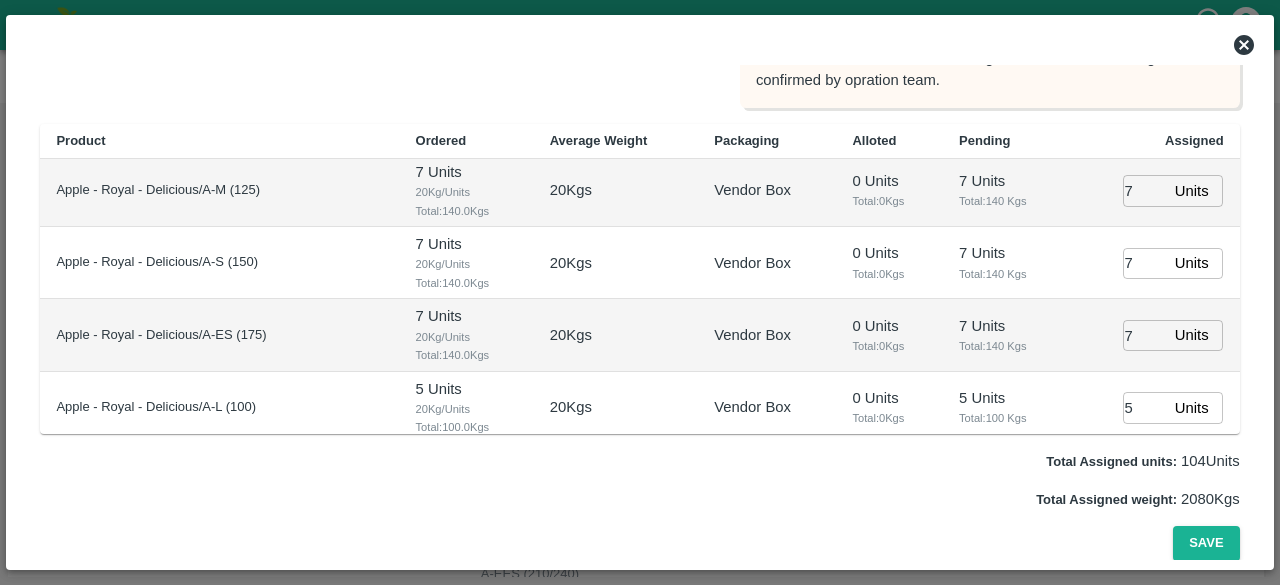 scroll, scrollTop: 0, scrollLeft: 0, axis: both 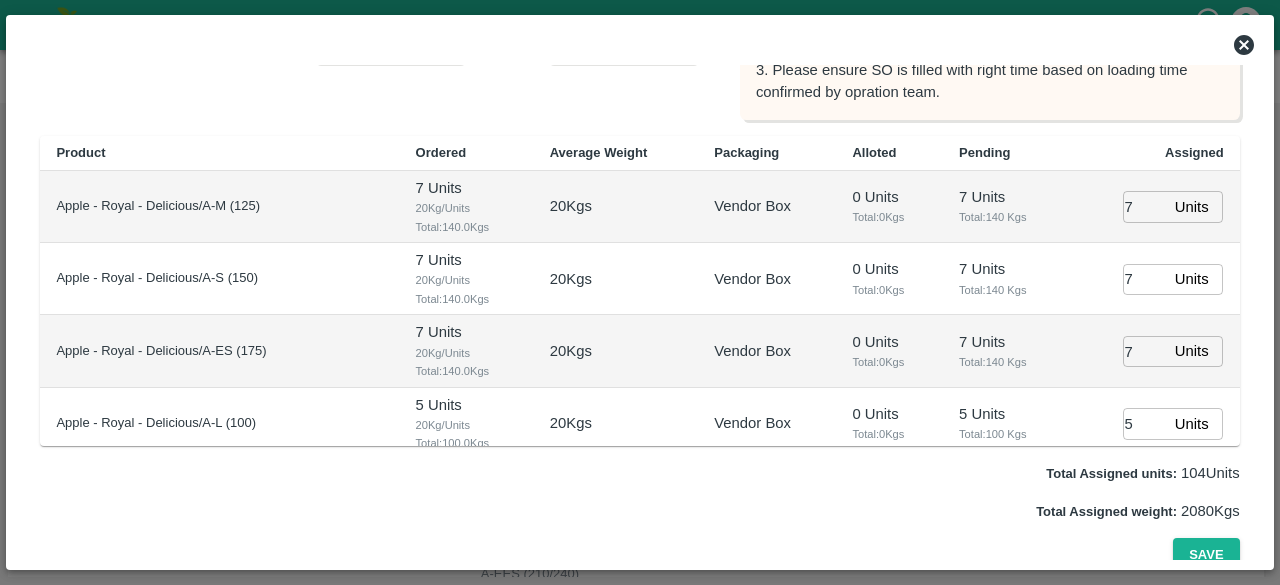 click on "Total Assigned units: 104  Units" at bounding box center (639, 473) 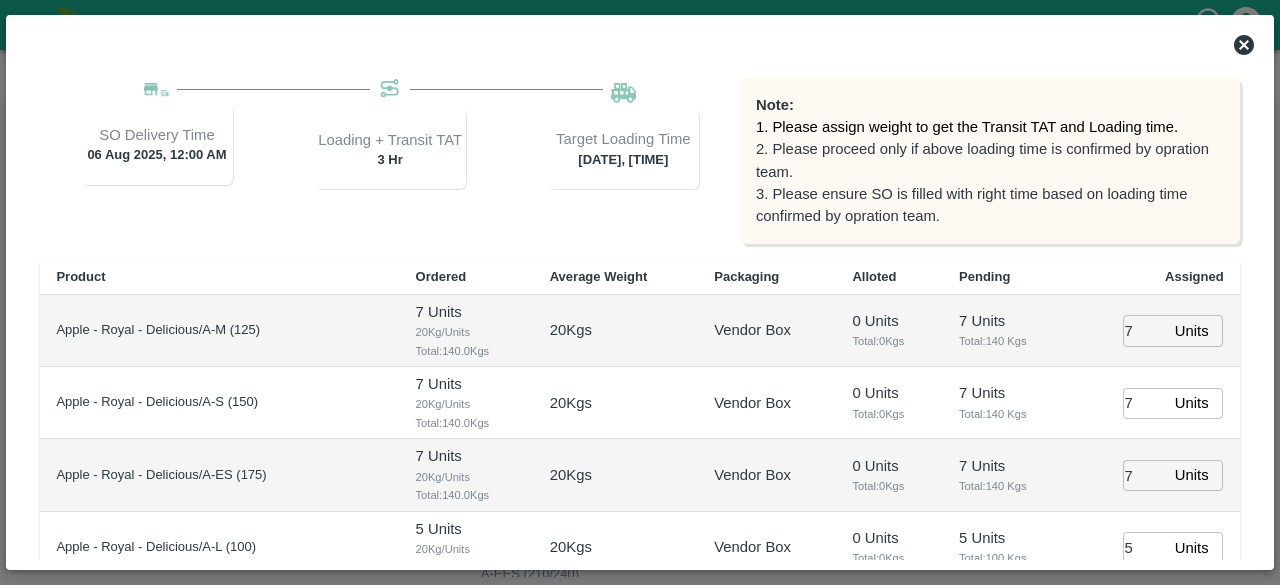 scroll, scrollTop: 214, scrollLeft: 0, axis: vertical 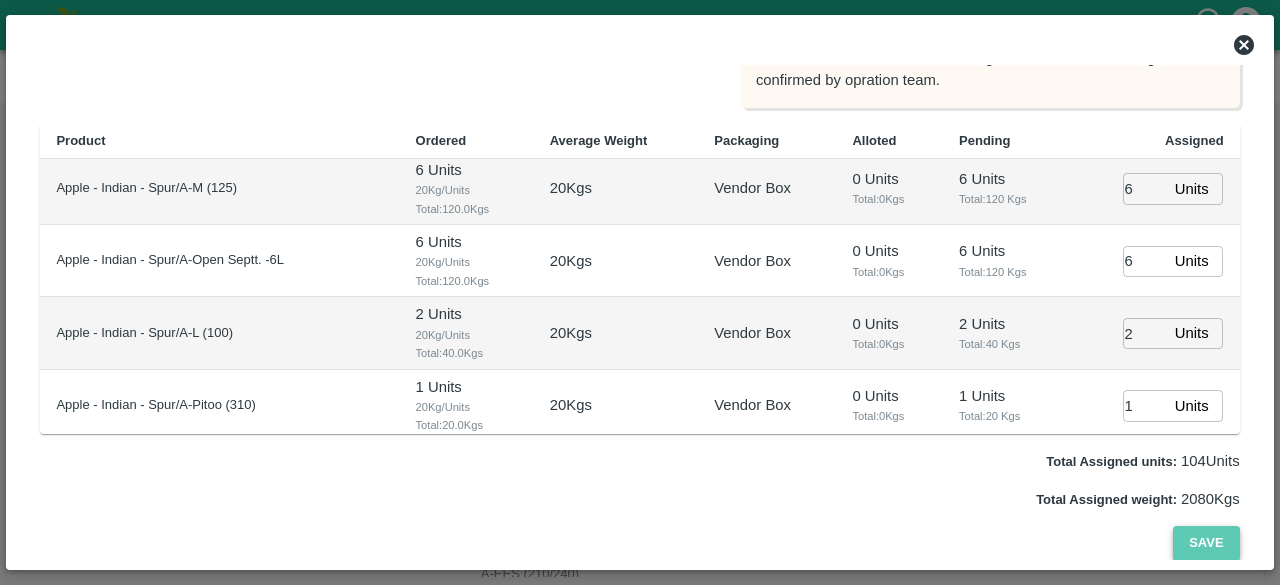 click on "Save" at bounding box center (1206, 543) 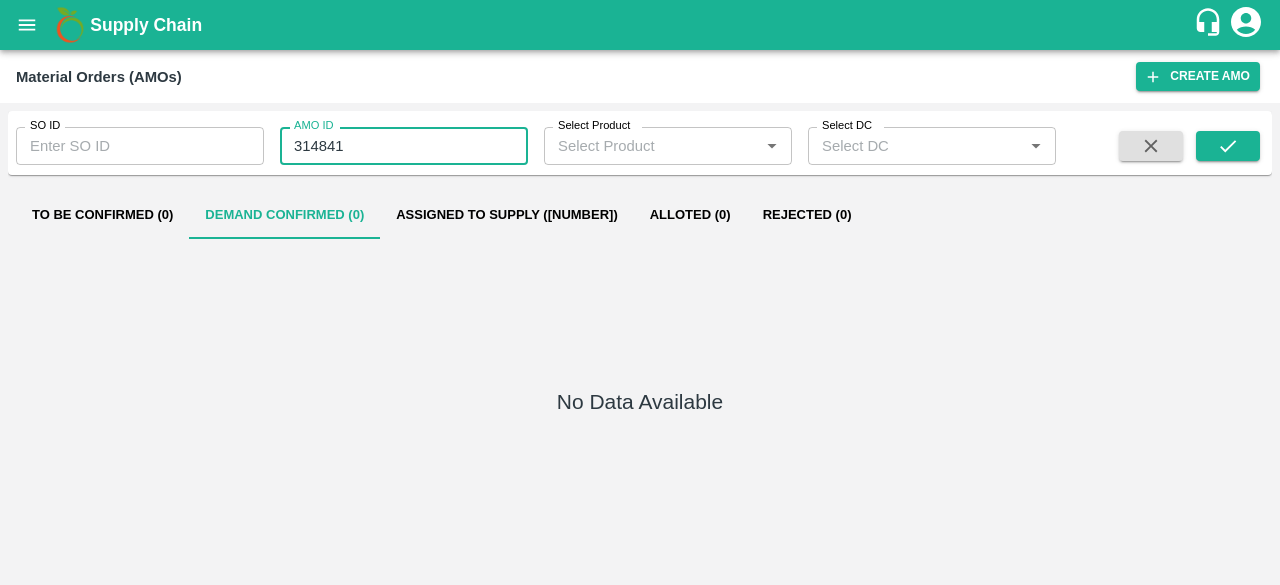 click on "314841" at bounding box center [404, 146] 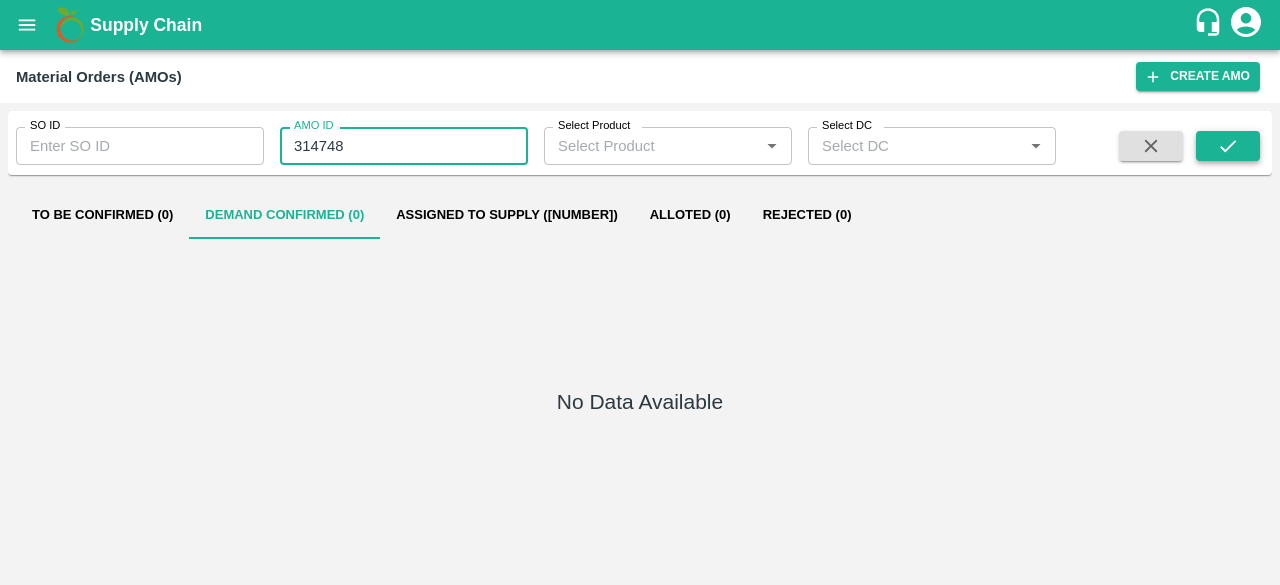 type on "314748" 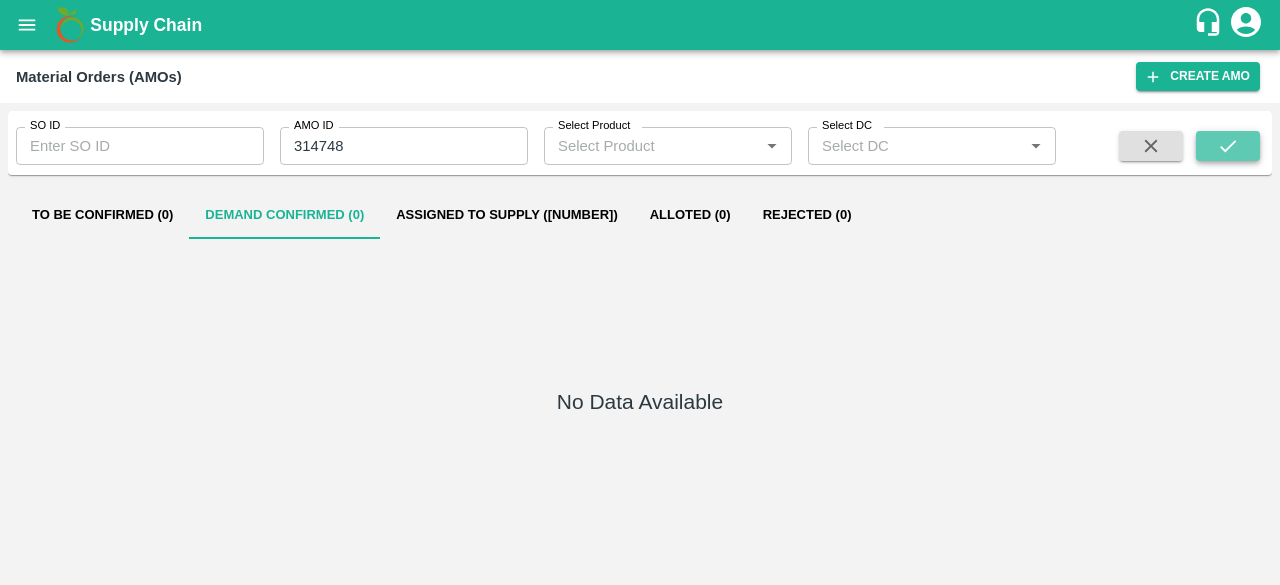 click 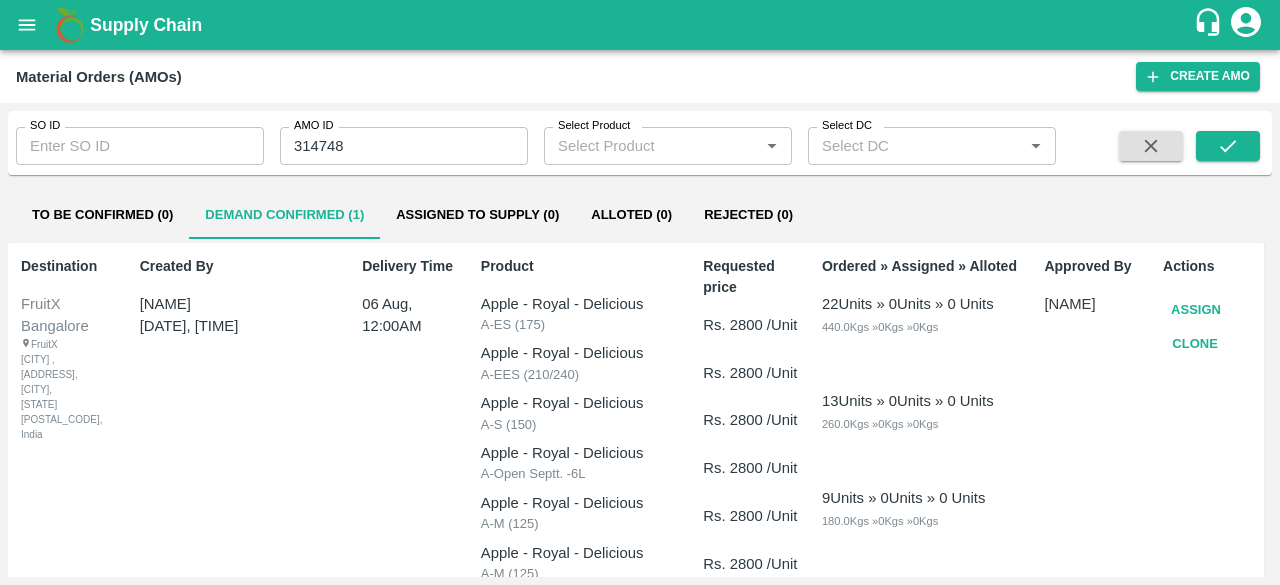 click on "Assign" at bounding box center (1196, 310) 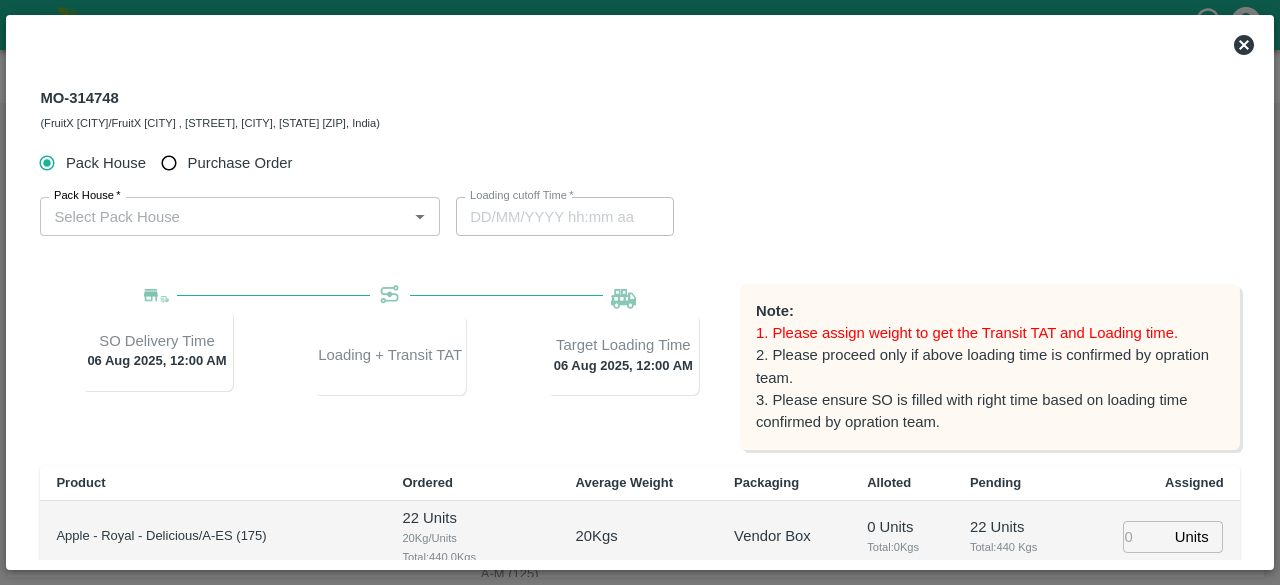 type on "06/08/2025 12:00 AM" 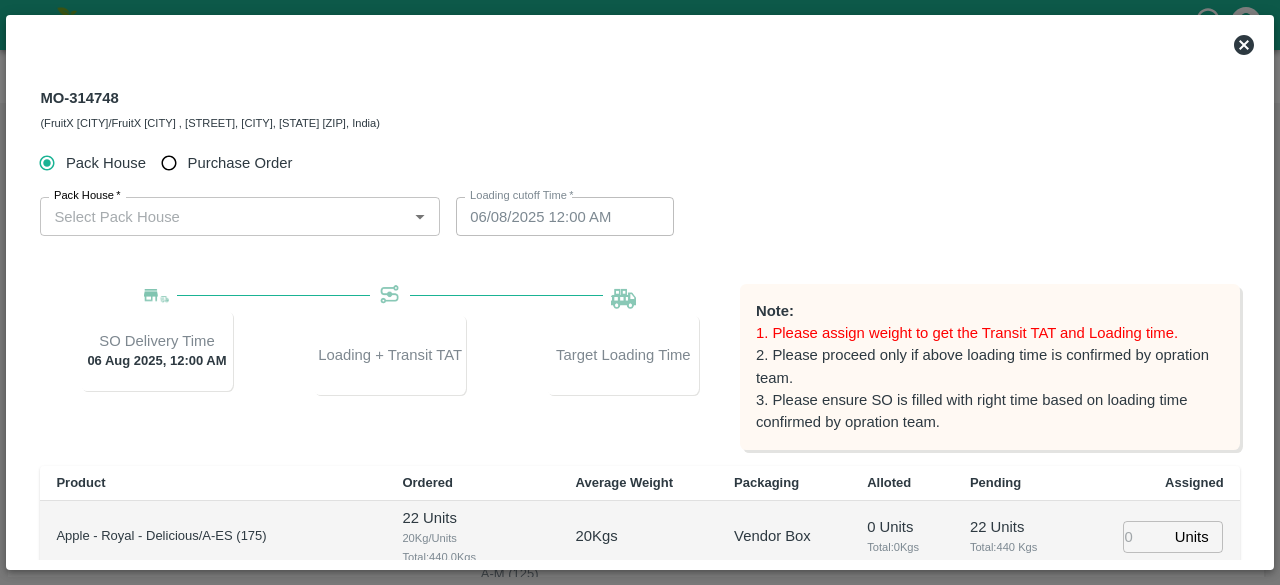 type 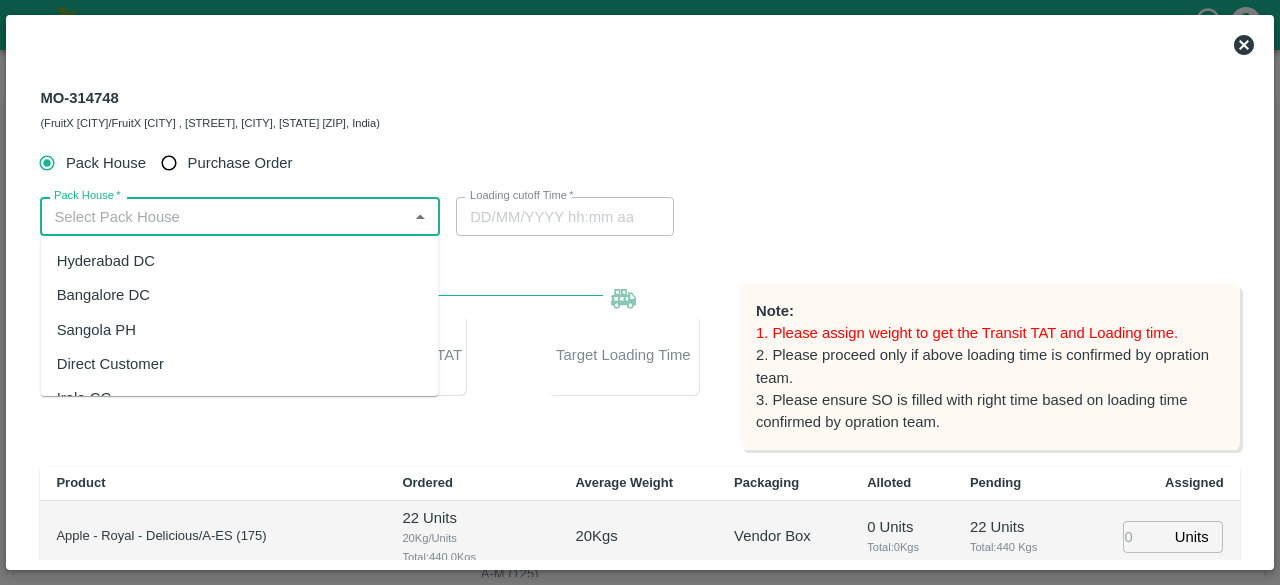 click on "Pack House   *" at bounding box center (223, 216) 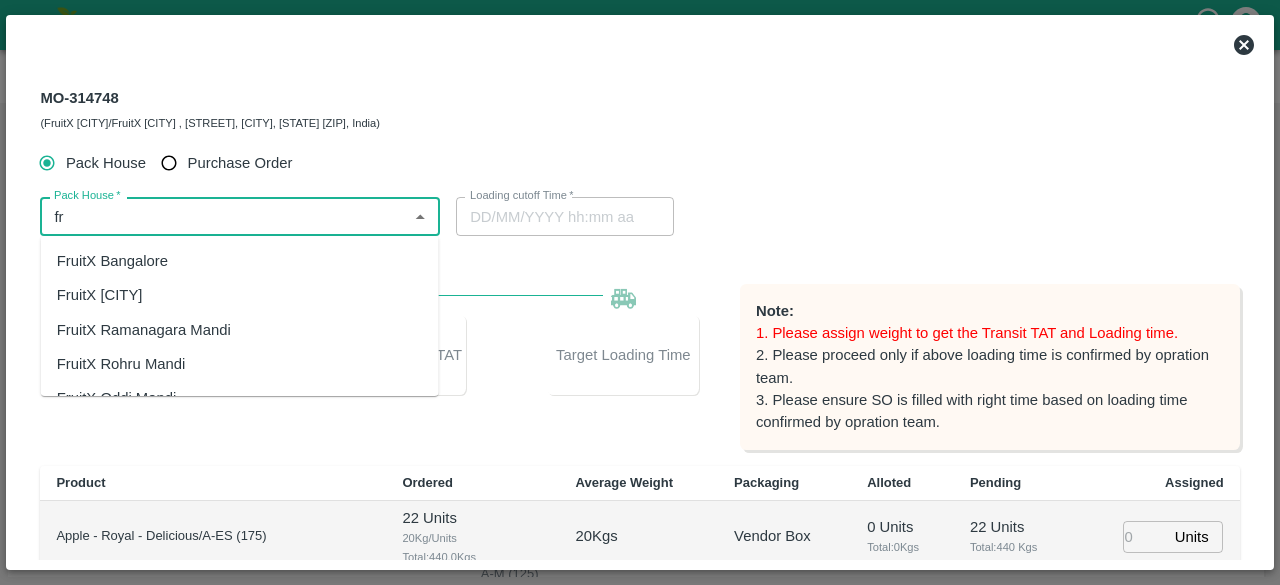 click on "FruitX Bangalore" at bounding box center (240, 261) 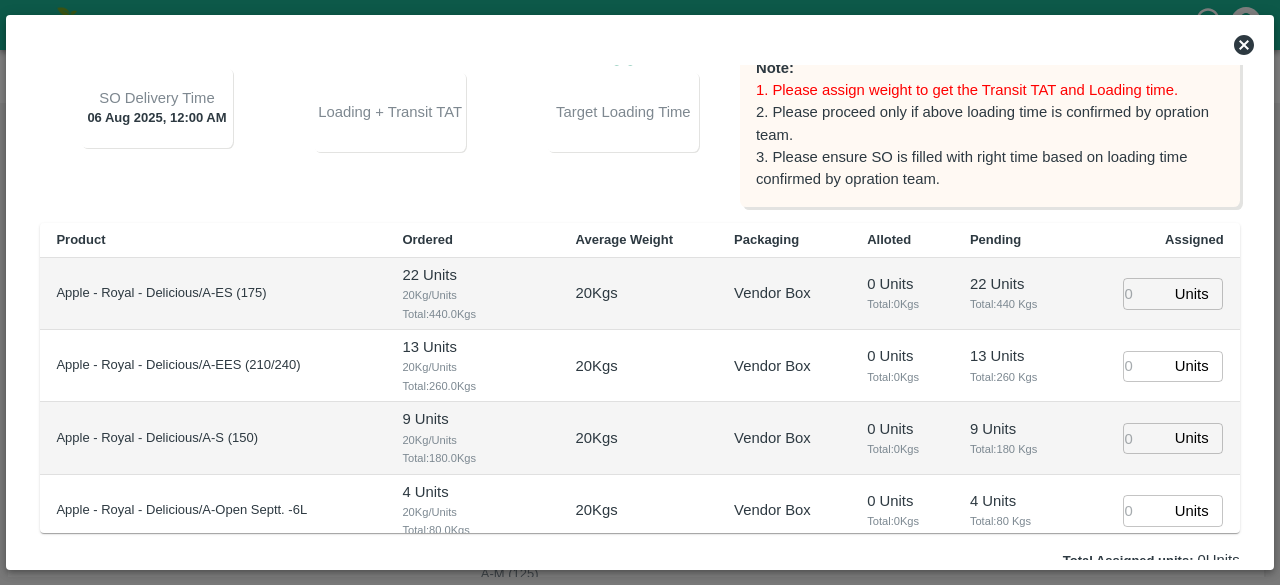 scroll, scrollTop: 249, scrollLeft: 0, axis: vertical 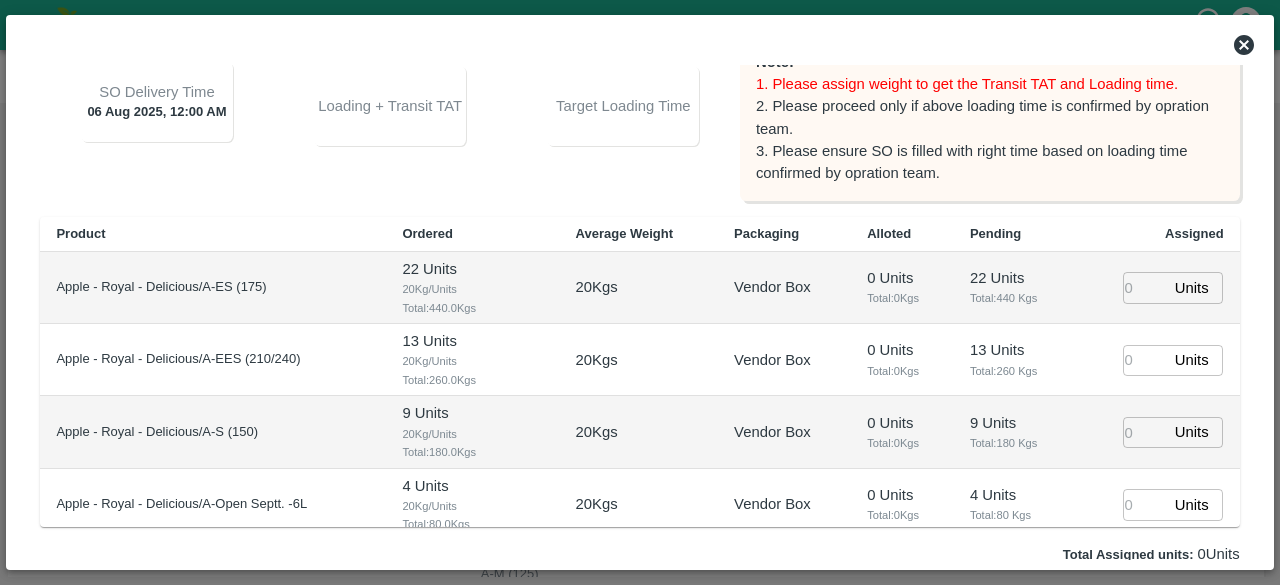 type on "FruitX Bangalore" 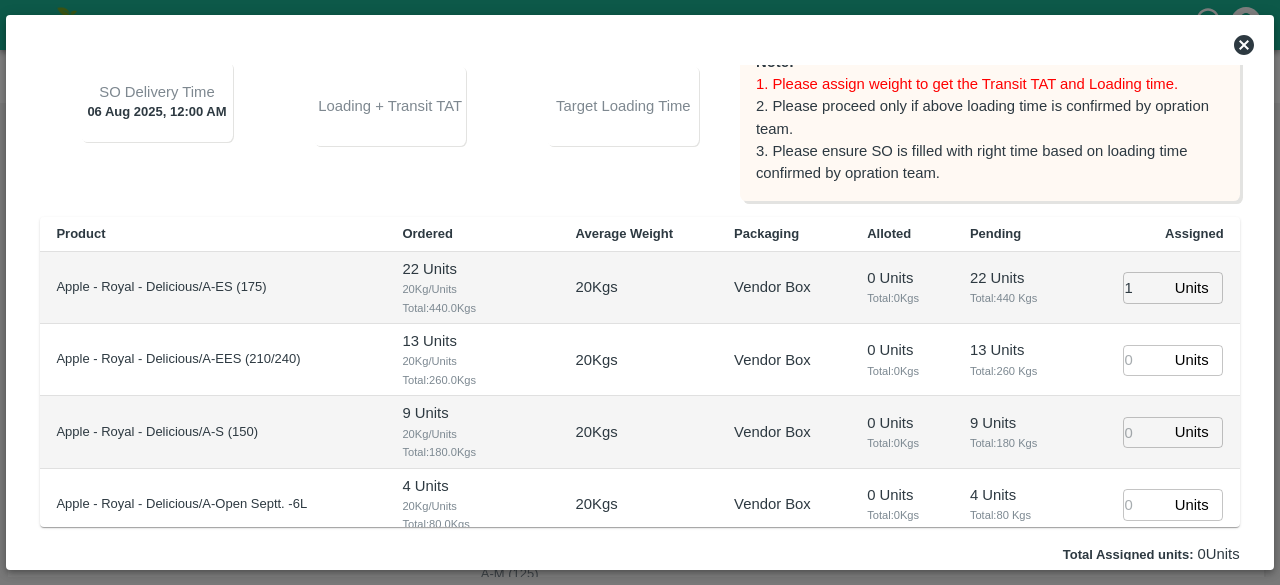 click on "1" at bounding box center (1145, 287) 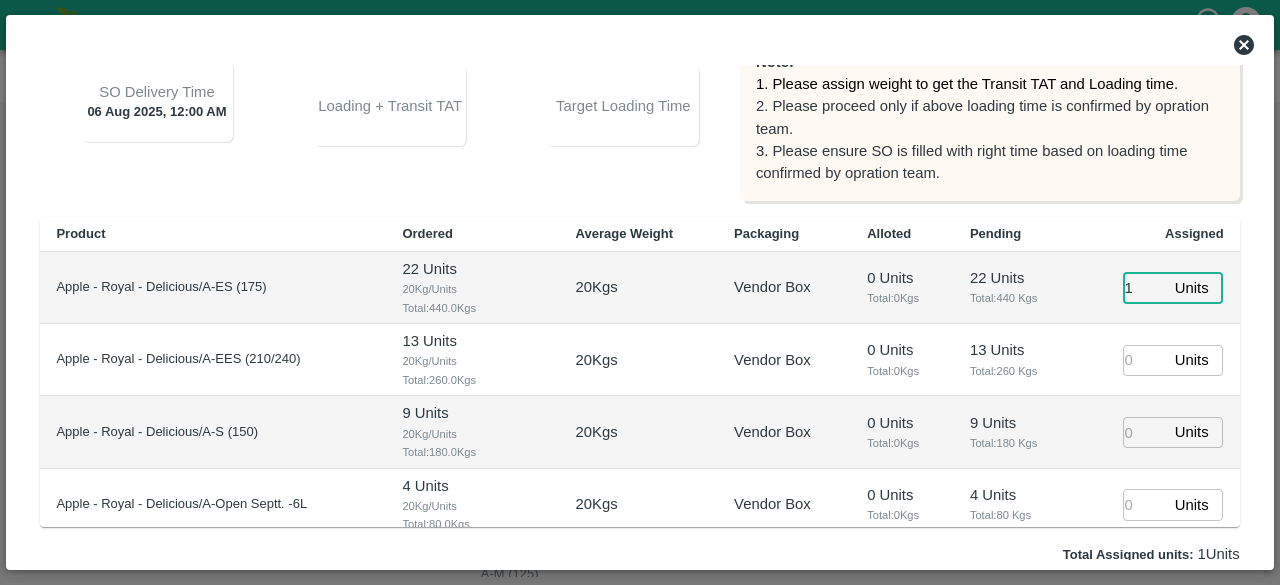 click on "1" at bounding box center [1145, 287] 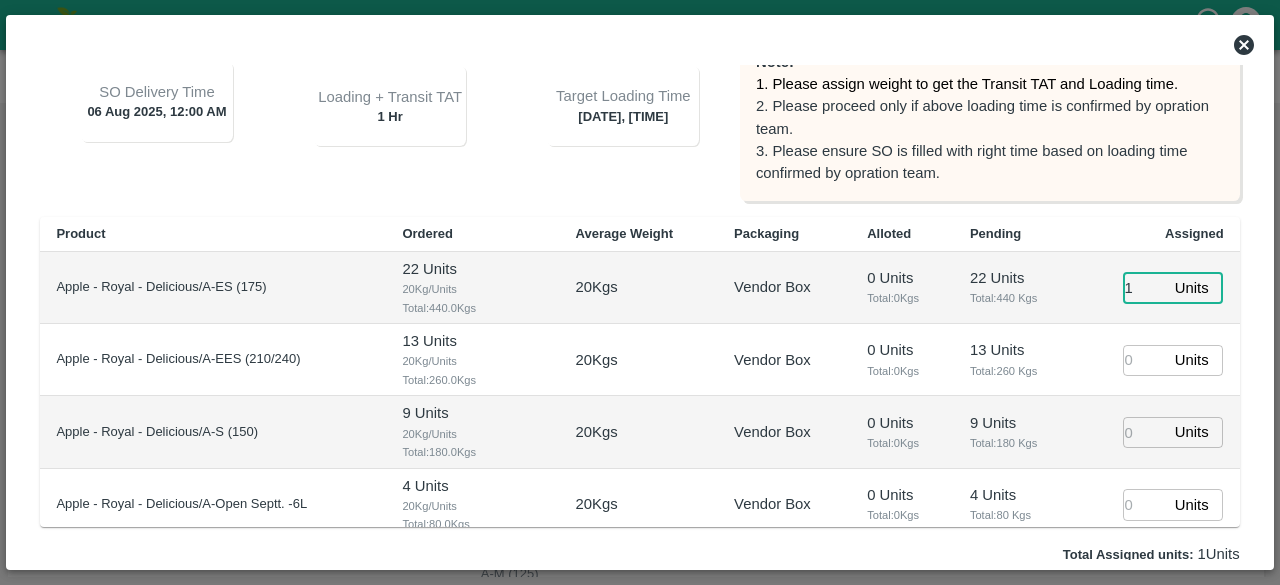 click on "1" at bounding box center (1145, 287) 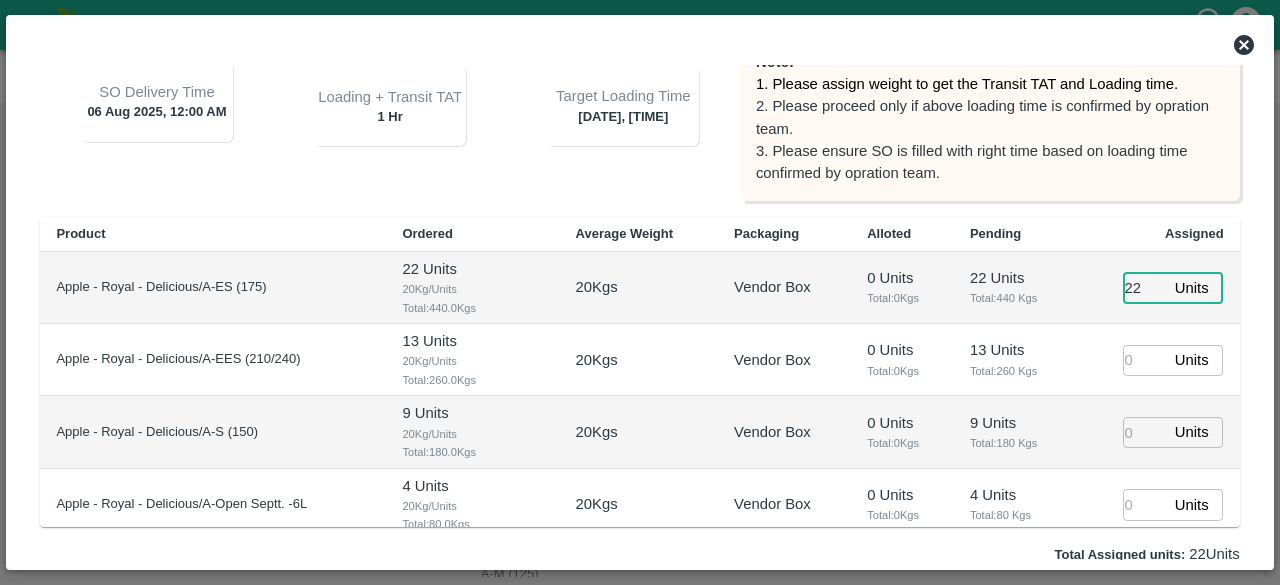 type on "22" 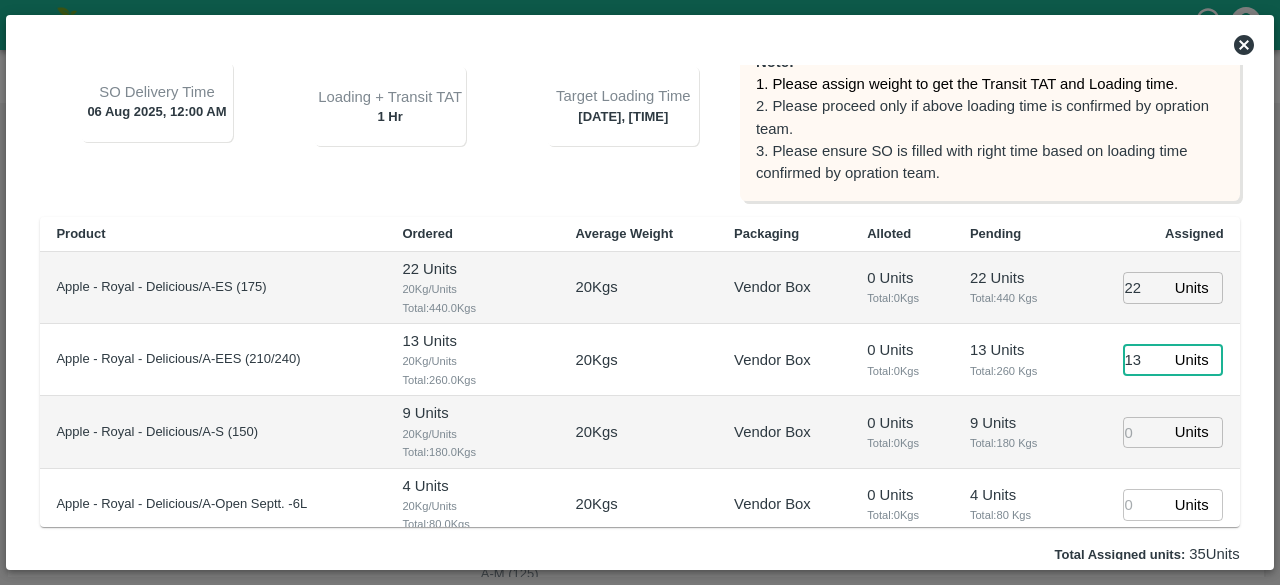 type on "13" 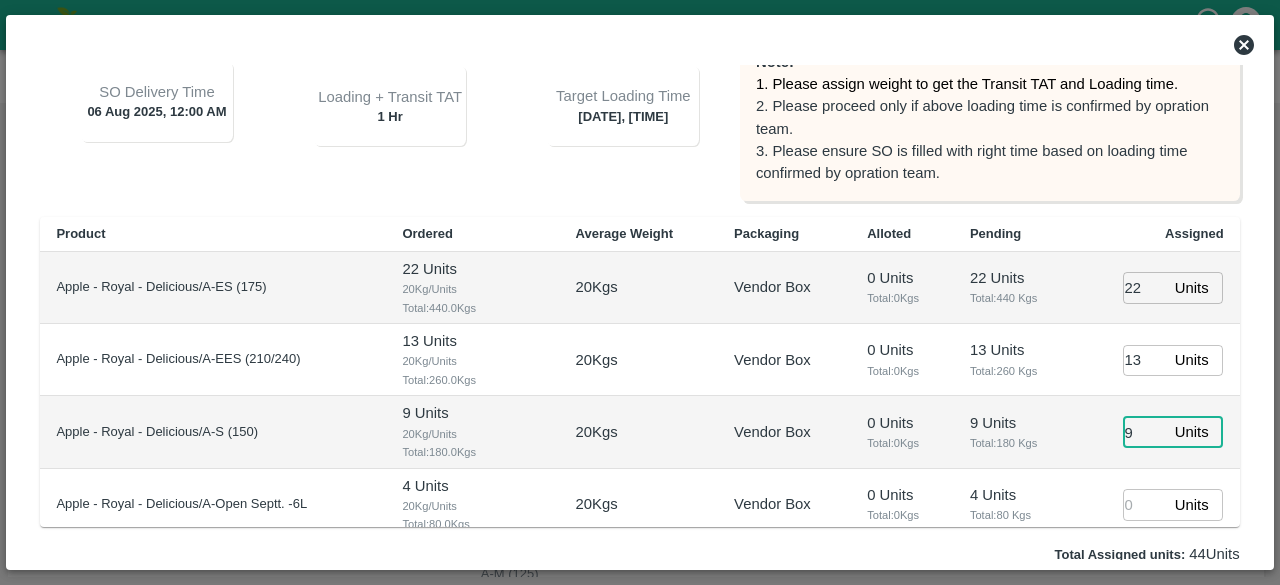 type on "9" 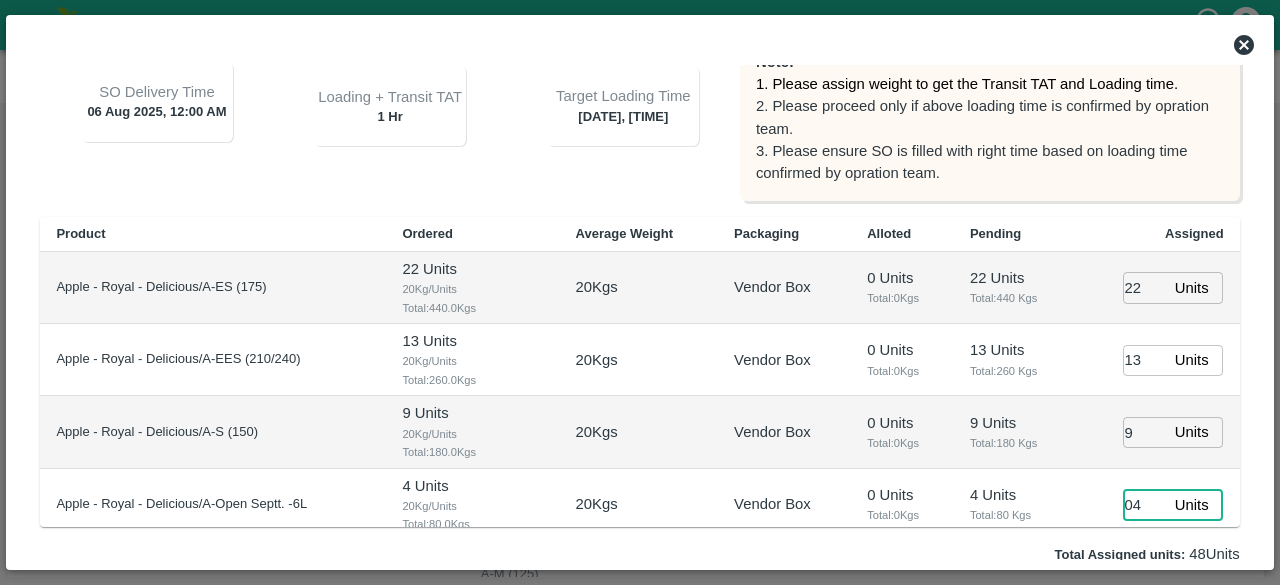 type on "04" 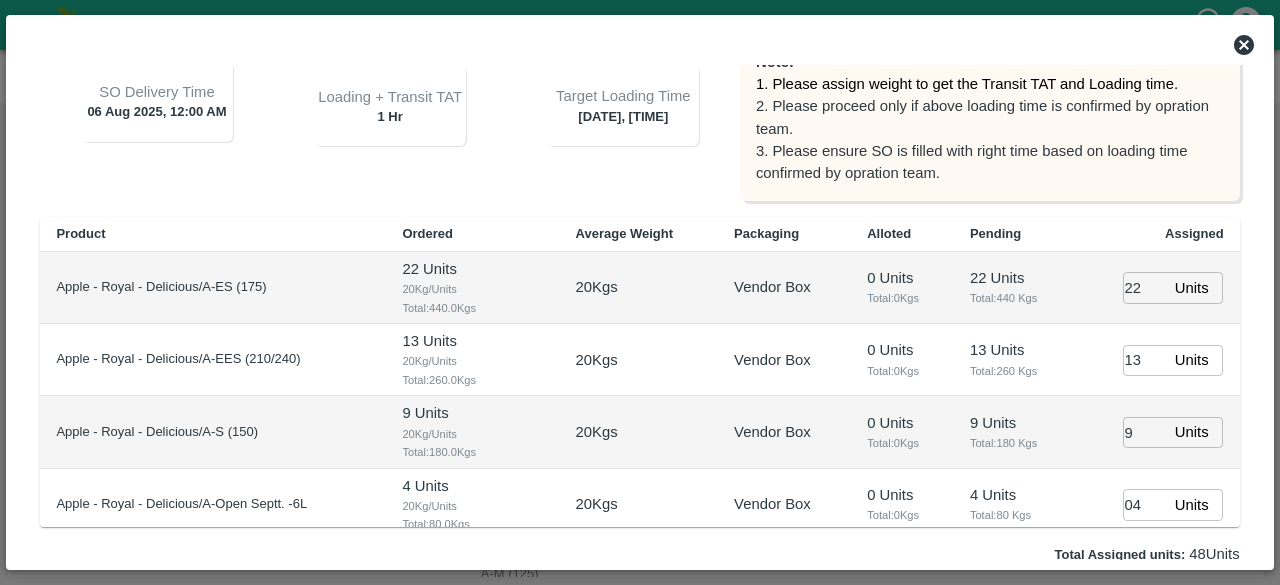 scroll, scrollTop: 204, scrollLeft: 0, axis: vertical 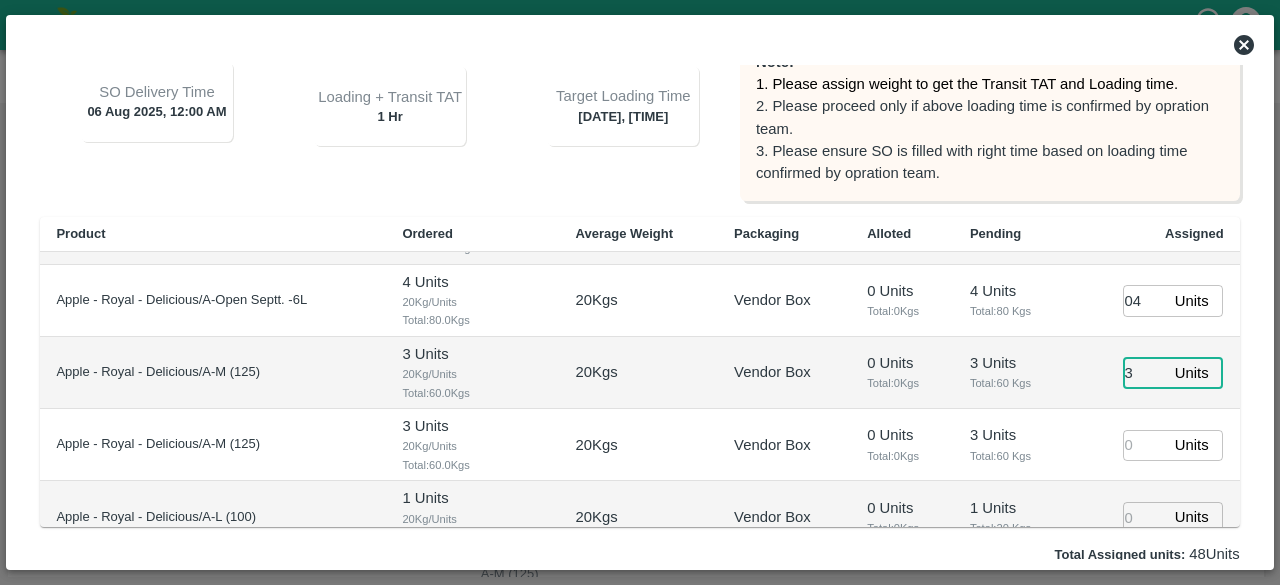 type on "3" 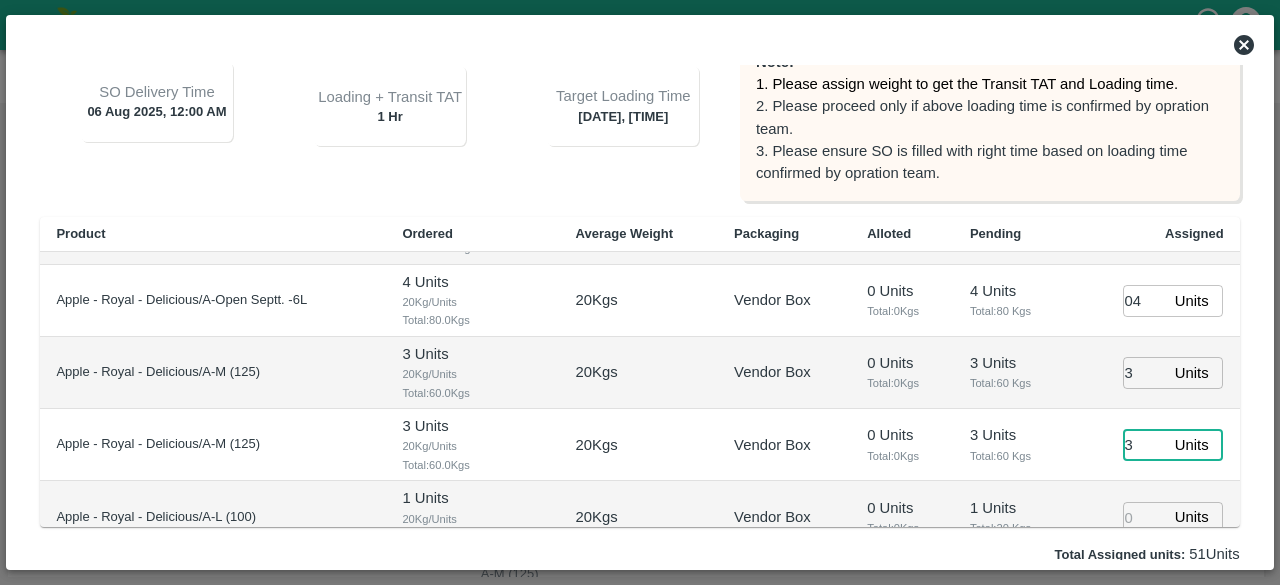 type on "3" 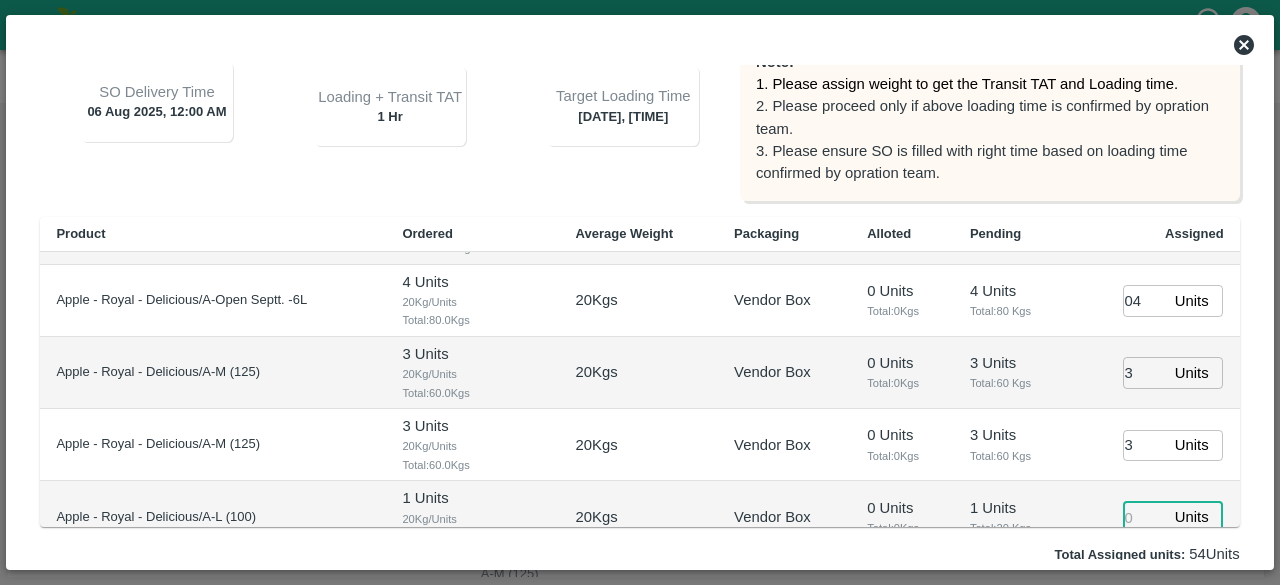 scroll, scrollTop: 208, scrollLeft: 0, axis: vertical 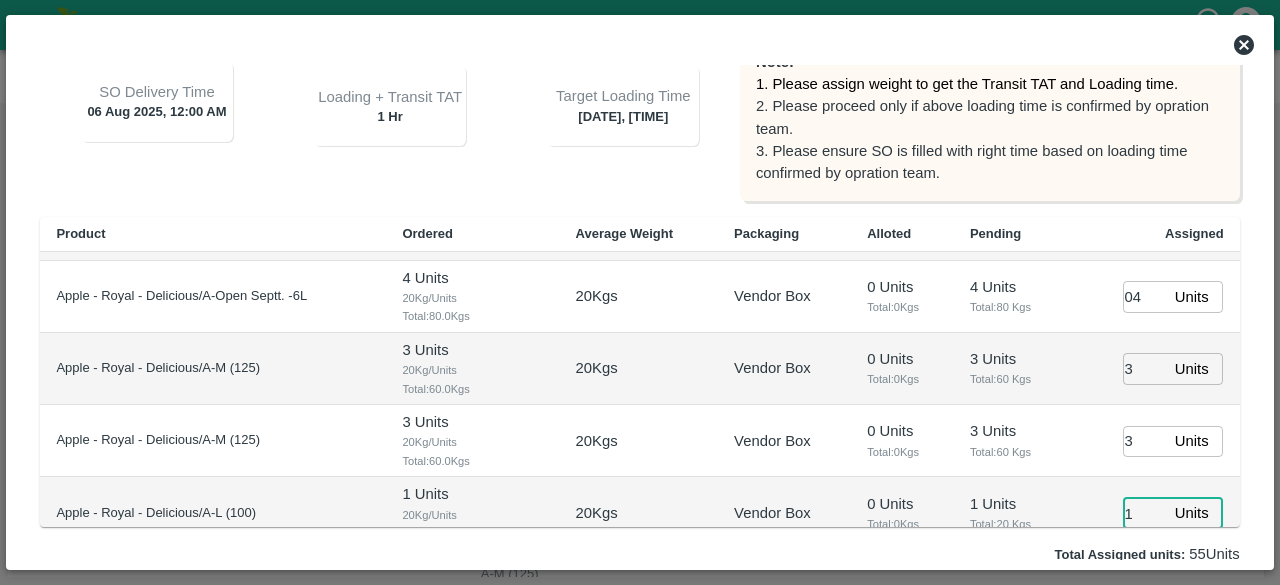 type on "1" 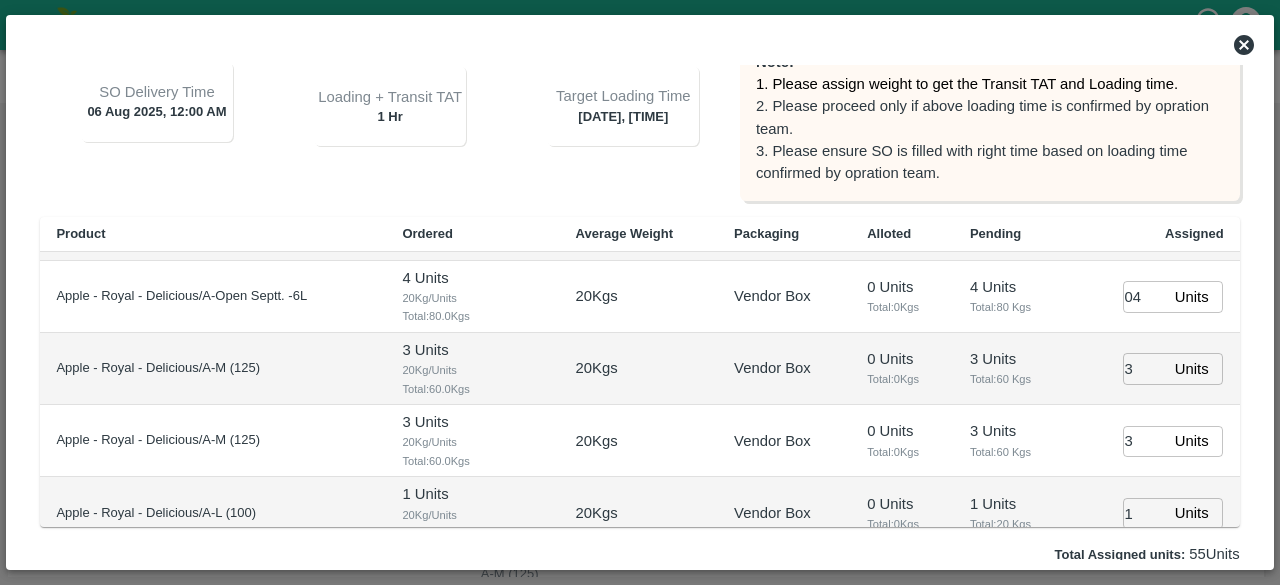 scroll, scrollTop: 420, scrollLeft: 0, axis: vertical 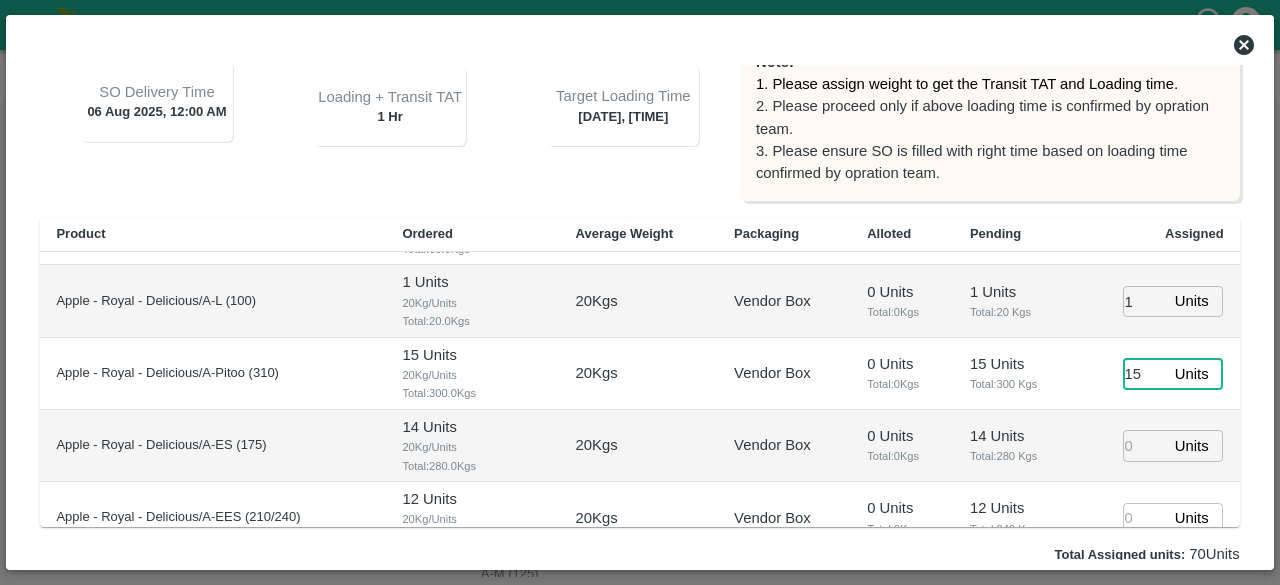 type on "15" 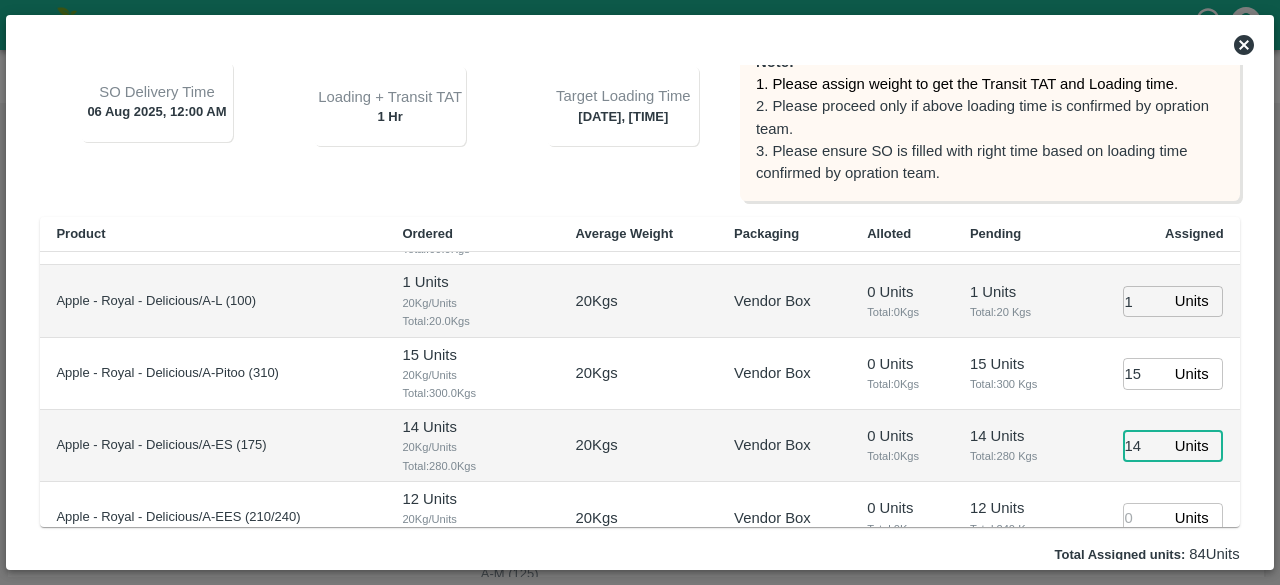 type on "14" 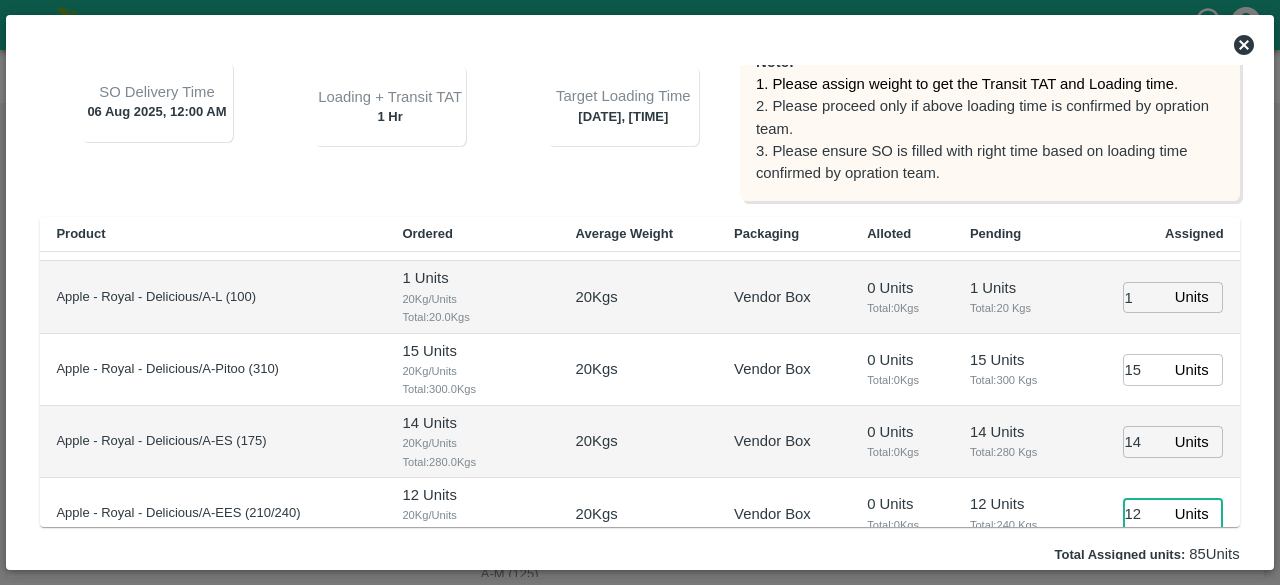 type on "12" 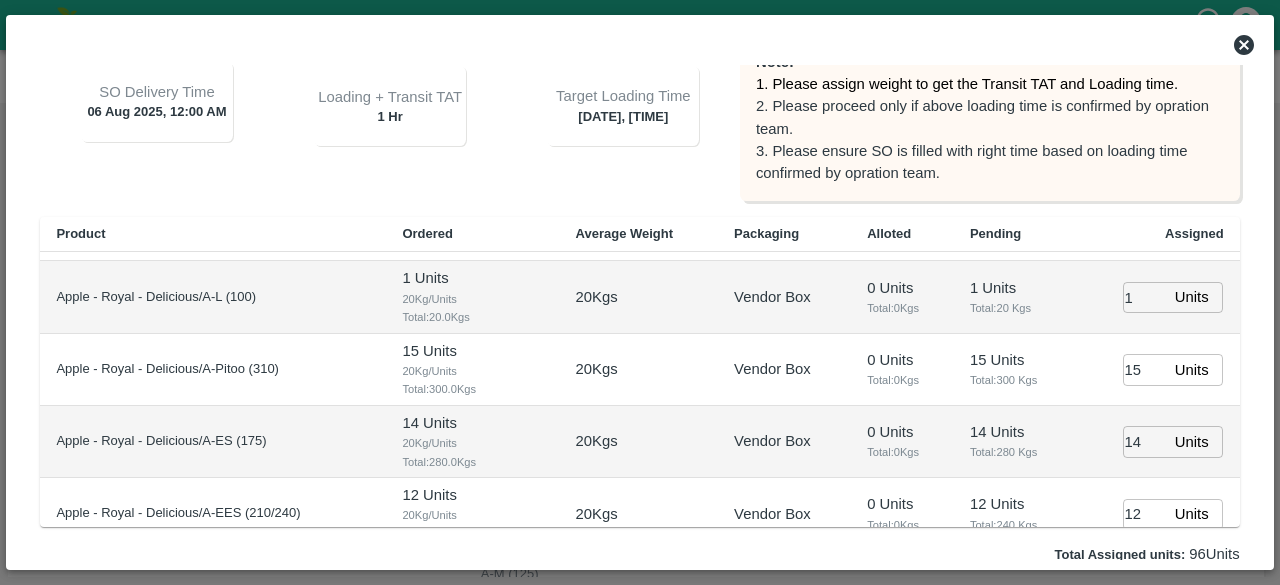 scroll, scrollTop: 635, scrollLeft: 0, axis: vertical 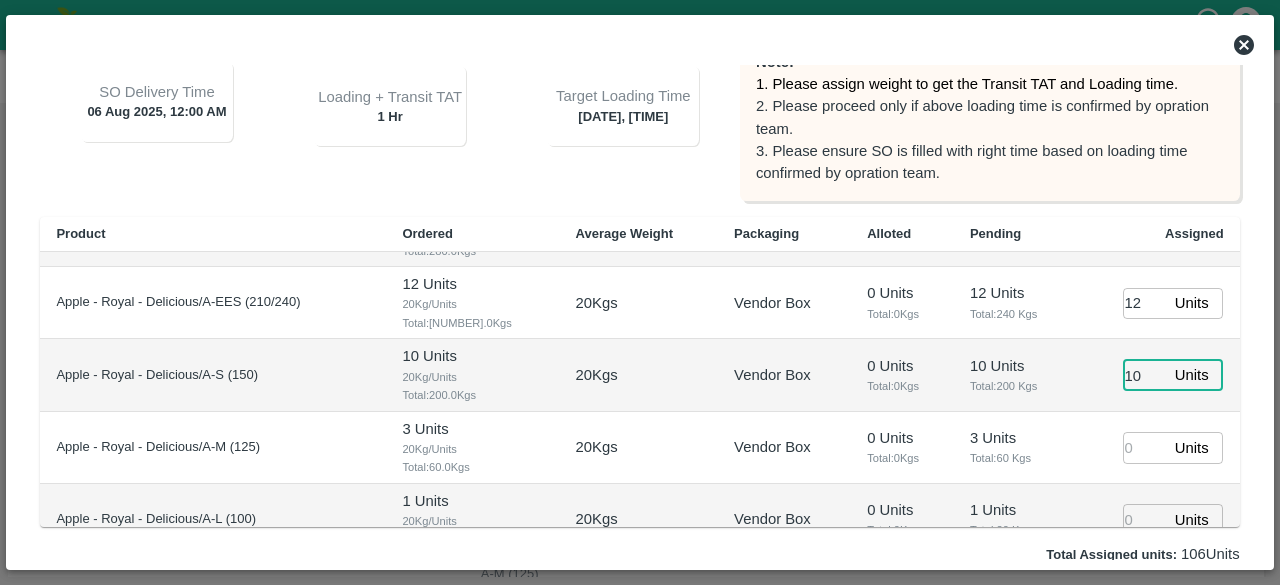 type on "10" 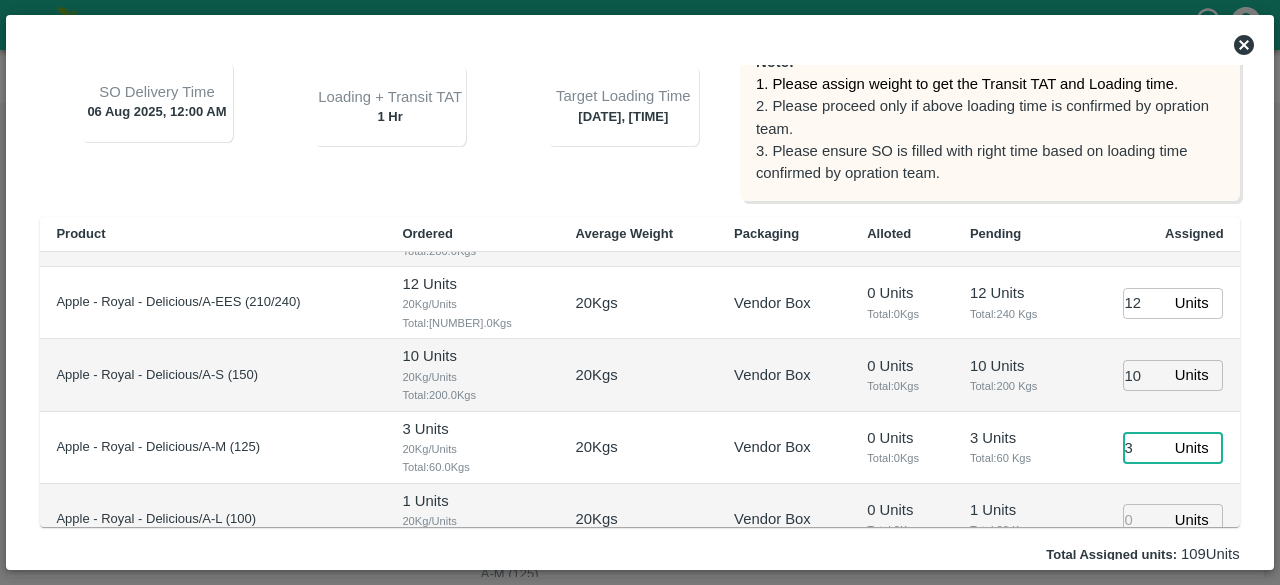 type on "3" 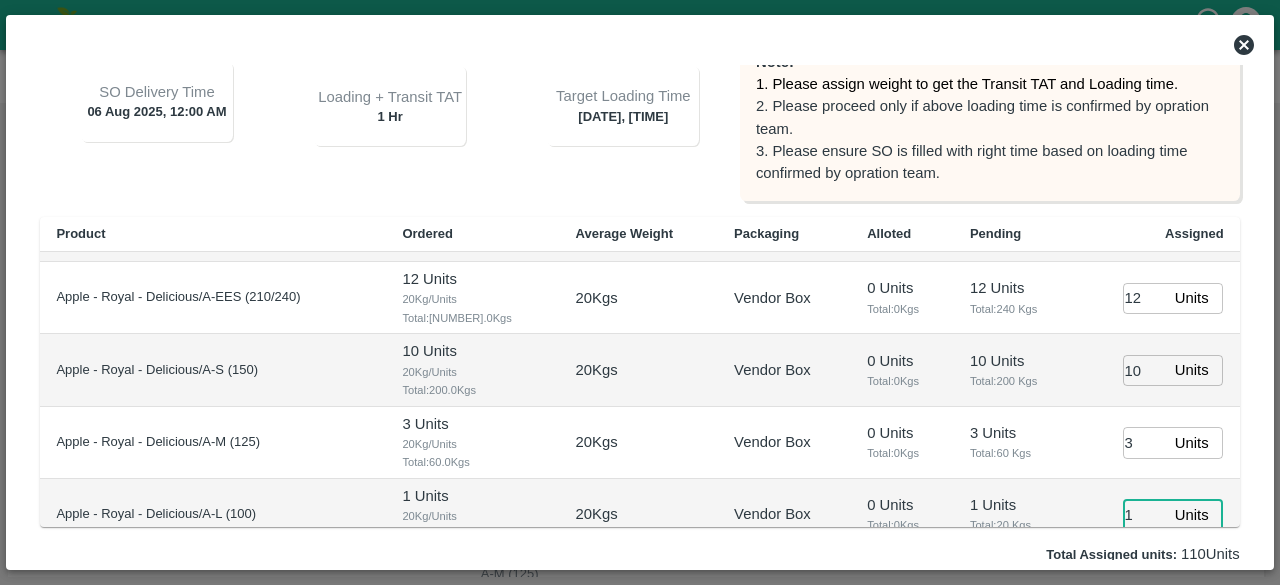 type on "1" 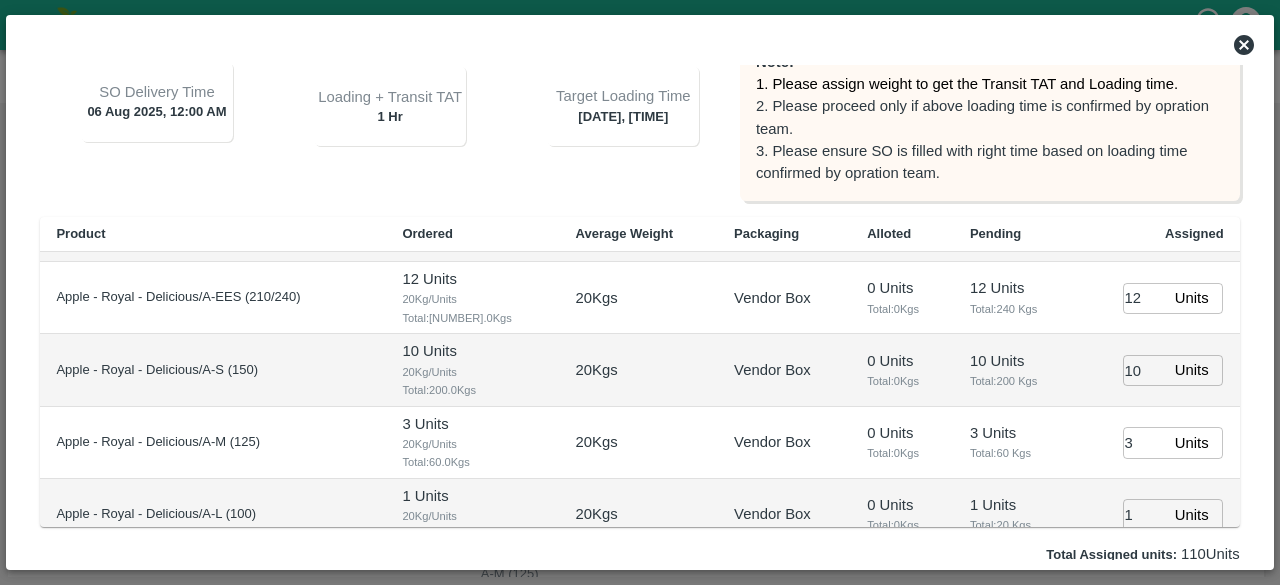 scroll, scrollTop: 851, scrollLeft: 0, axis: vertical 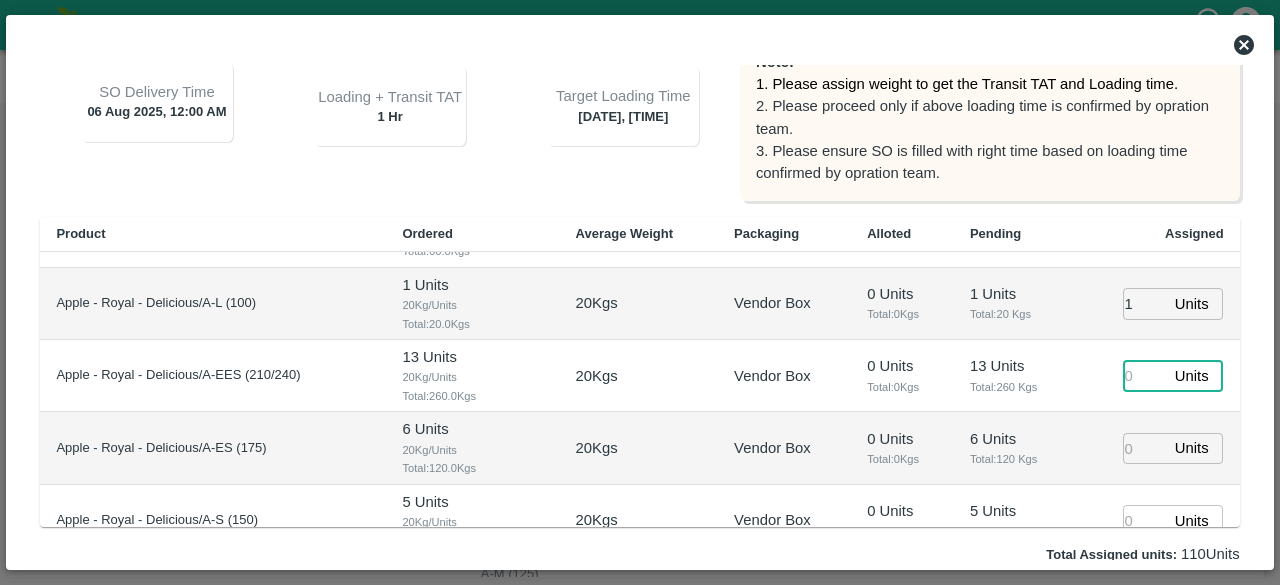 type on "[DATE] [TIME]" 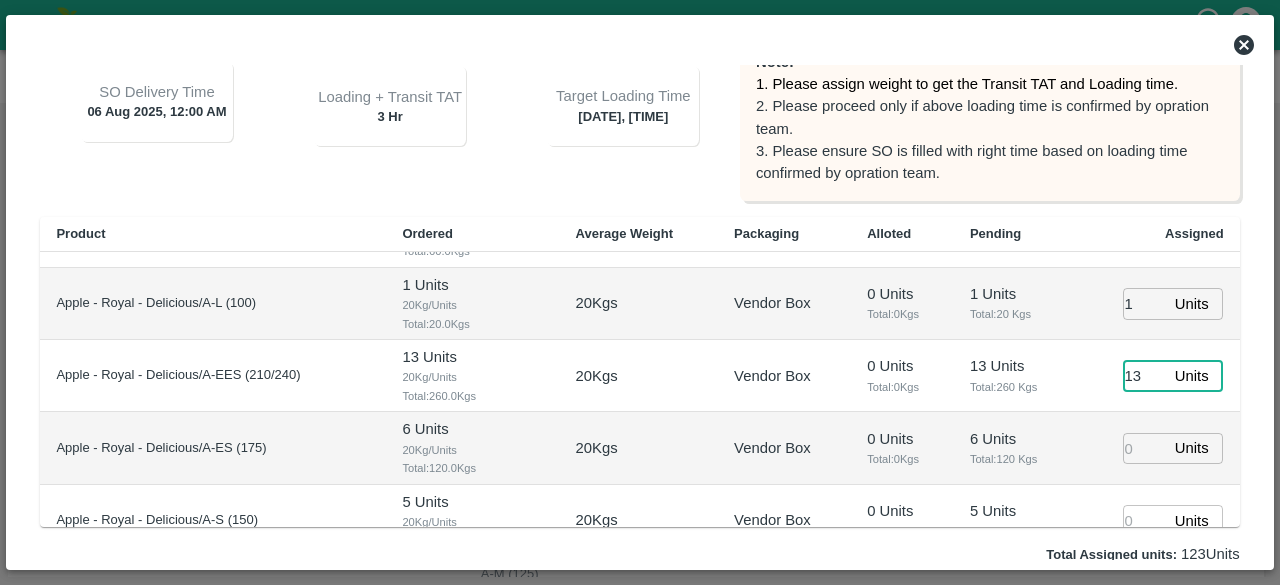 type on "13" 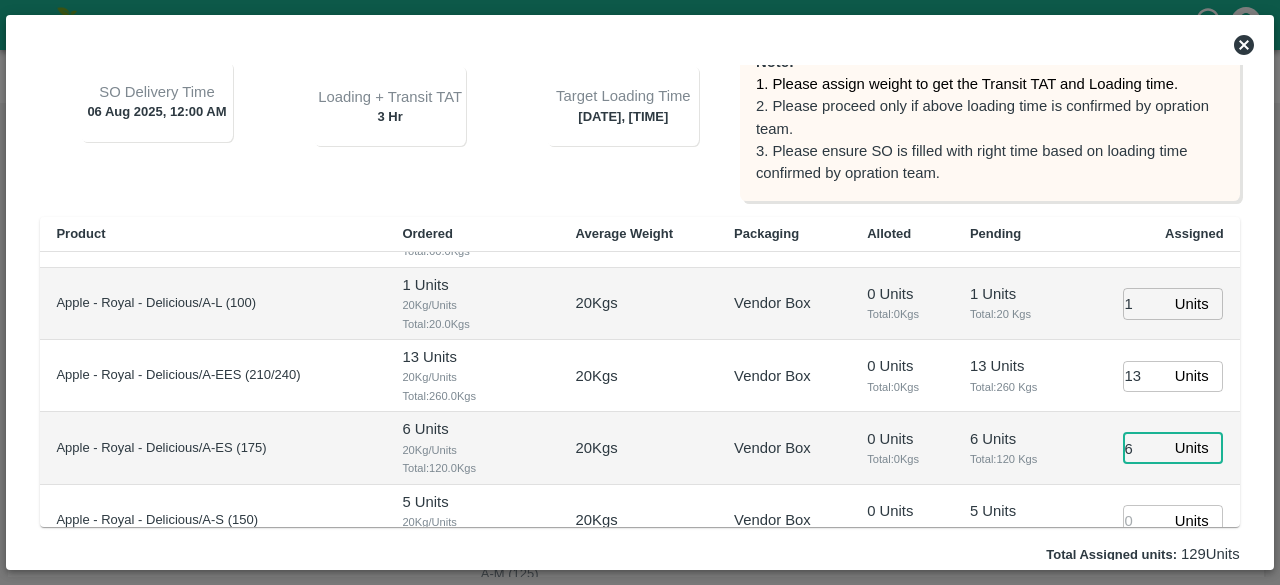 type on "6" 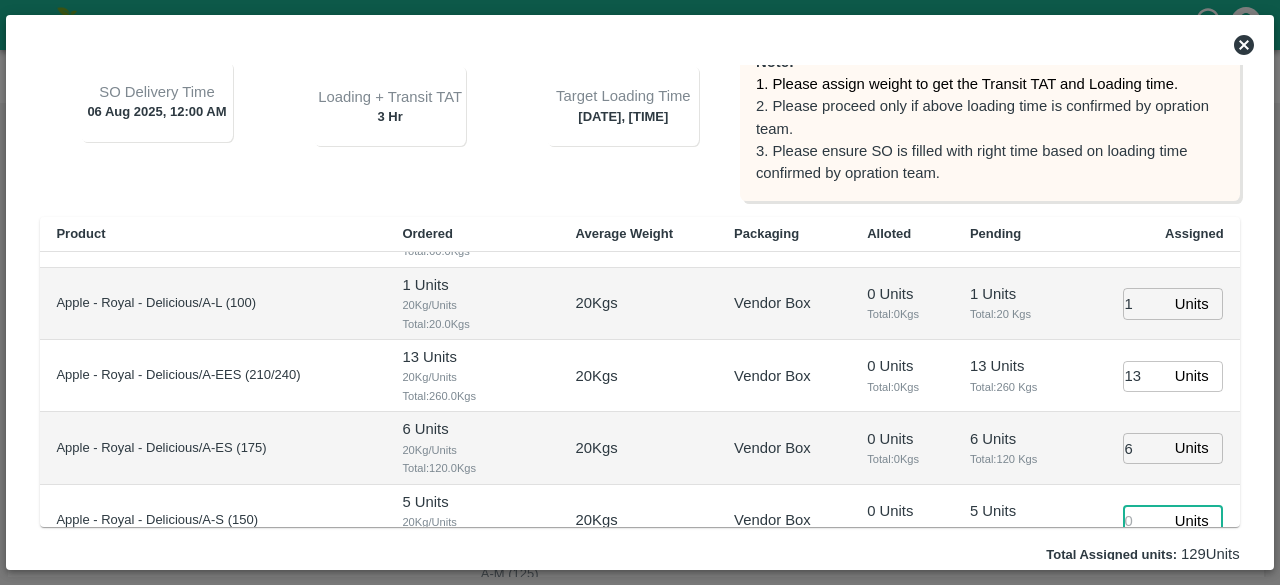 scroll, scrollTop: 856, scrollLeft: 0, axis: vertical 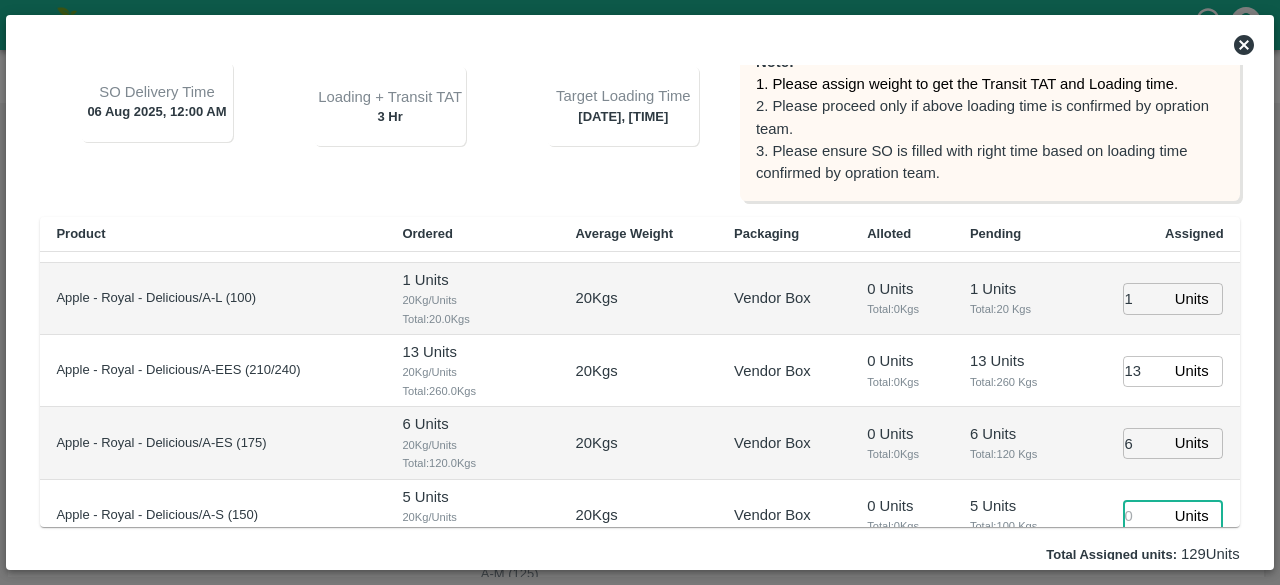 type on "5" 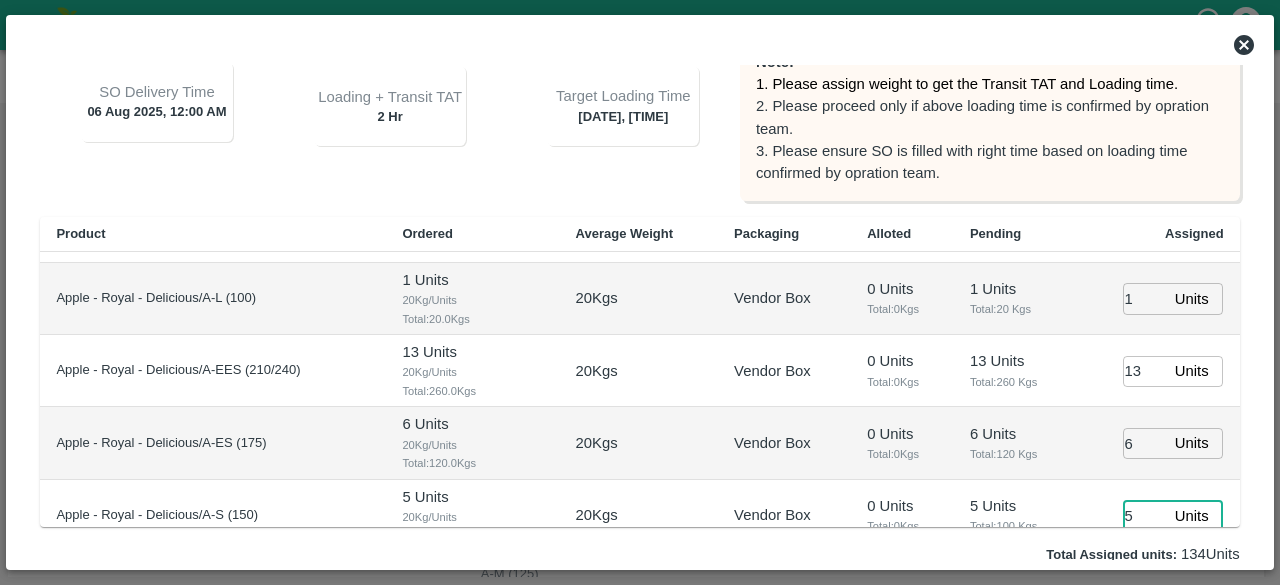 type on "[DATE] [TIME]" 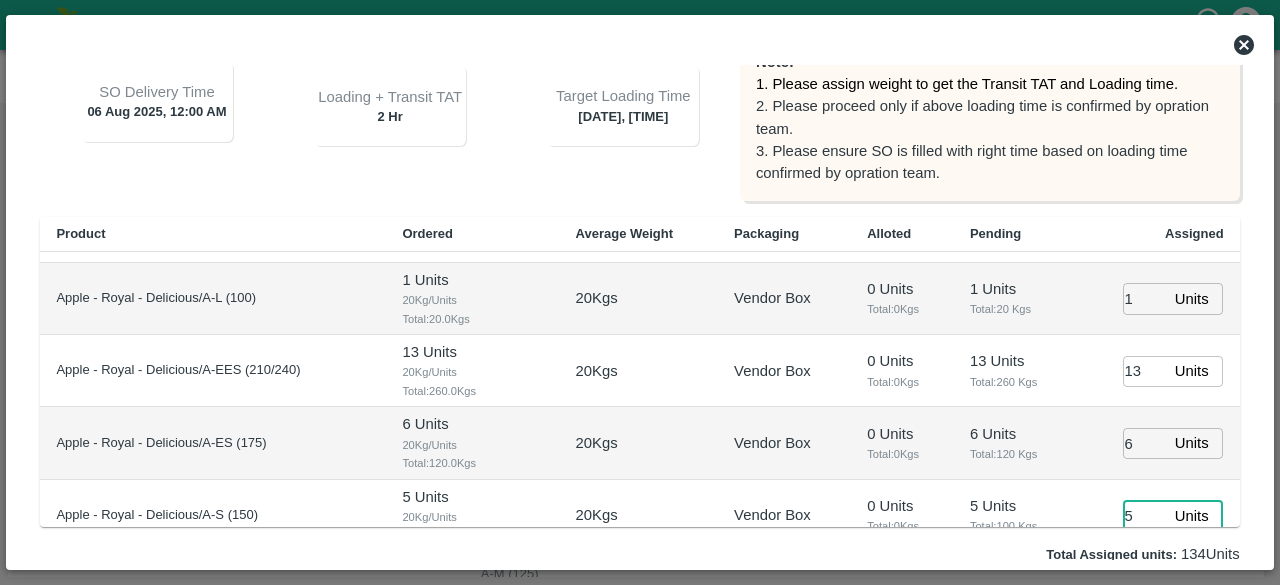 type on "5" 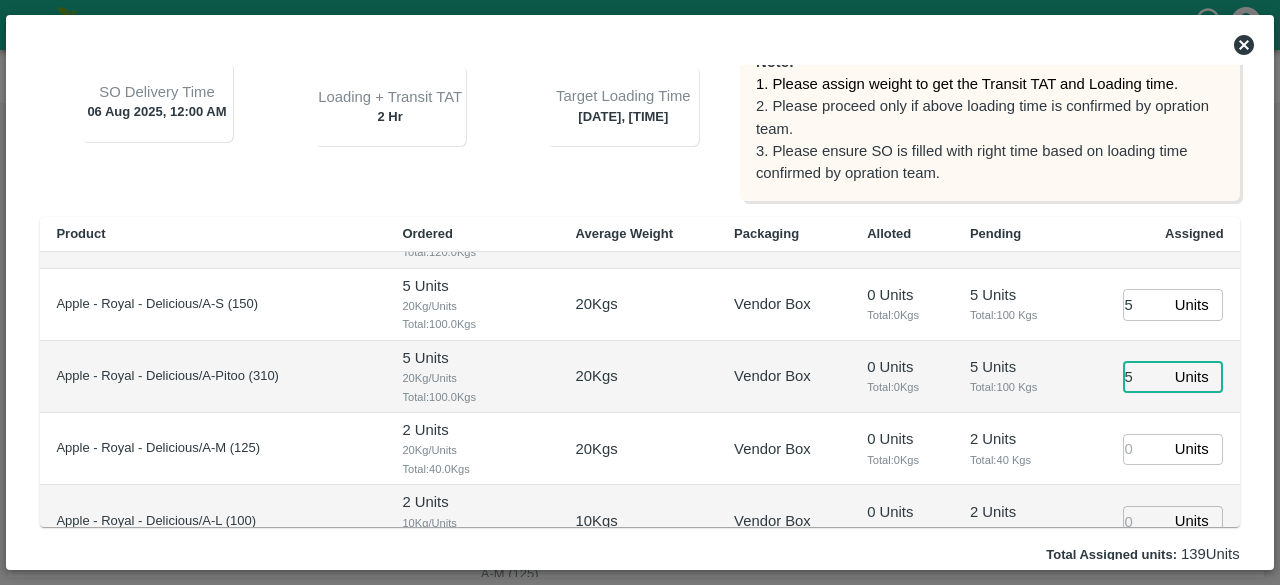 type on "5" 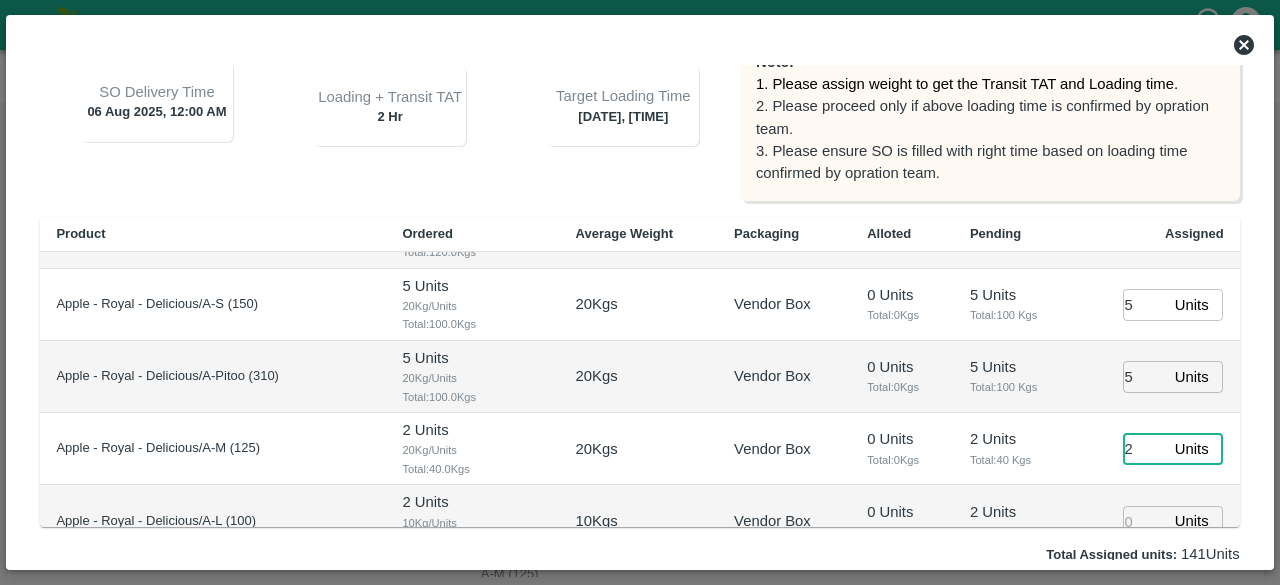 type on "2" 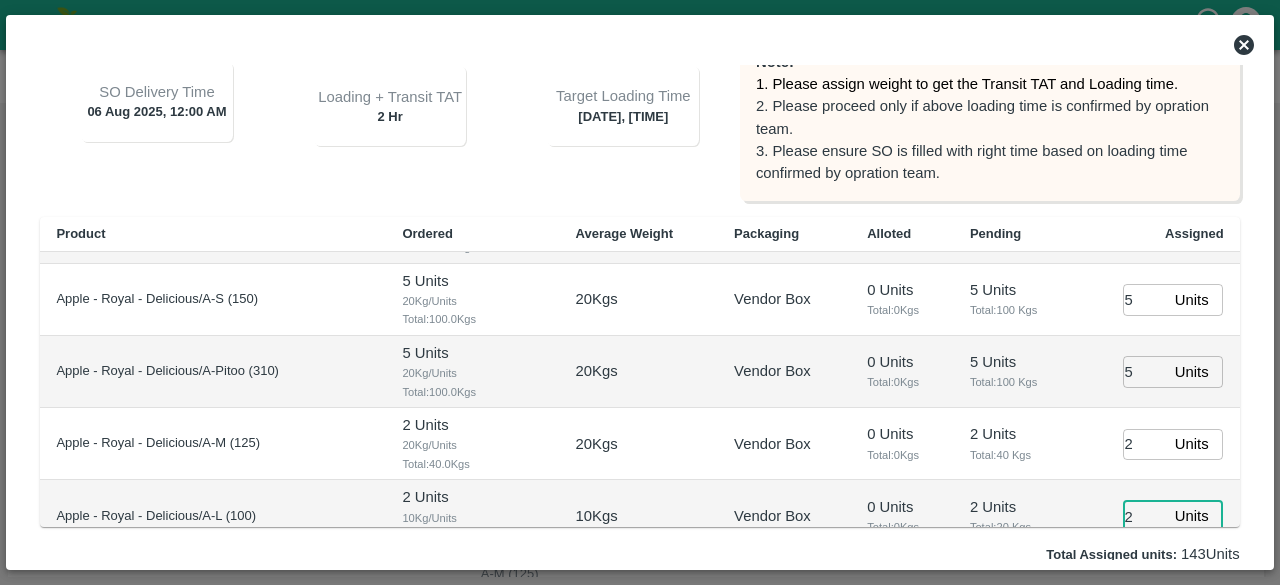 type on "2" 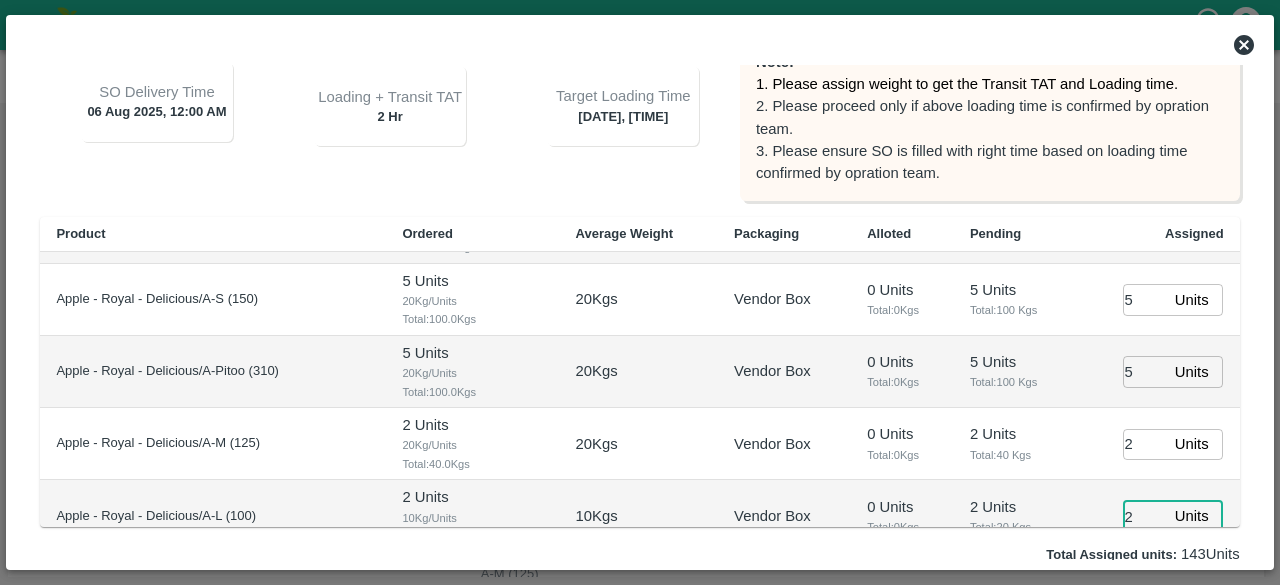 scroll, scrollTop: 1283, scrollLeft: 0, axis: vertical 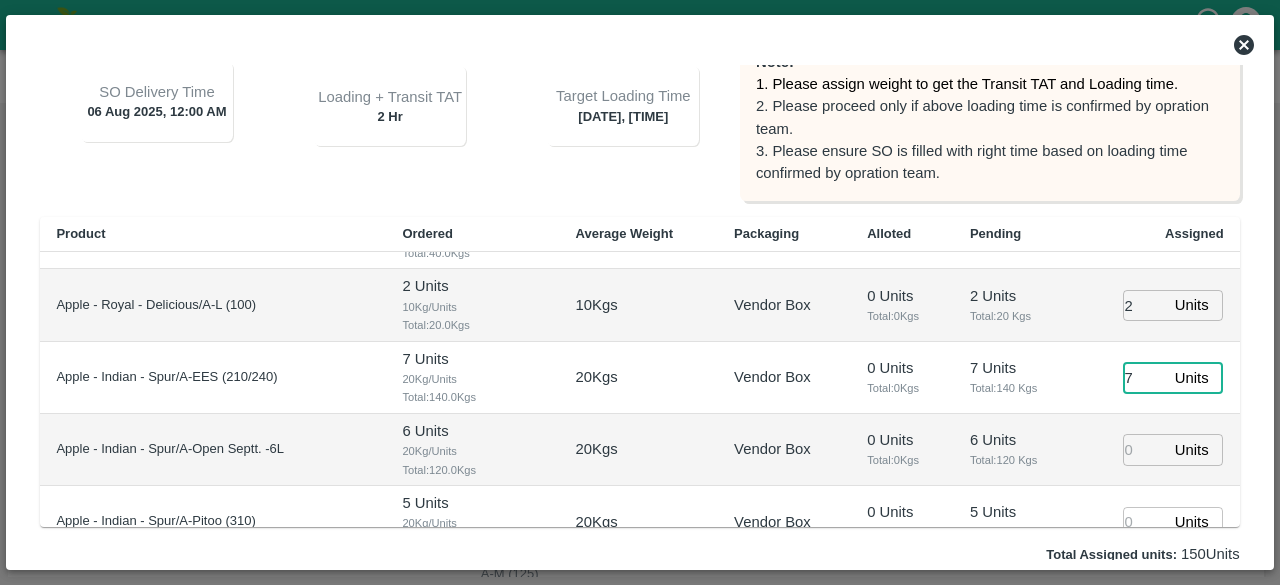 type on "7" 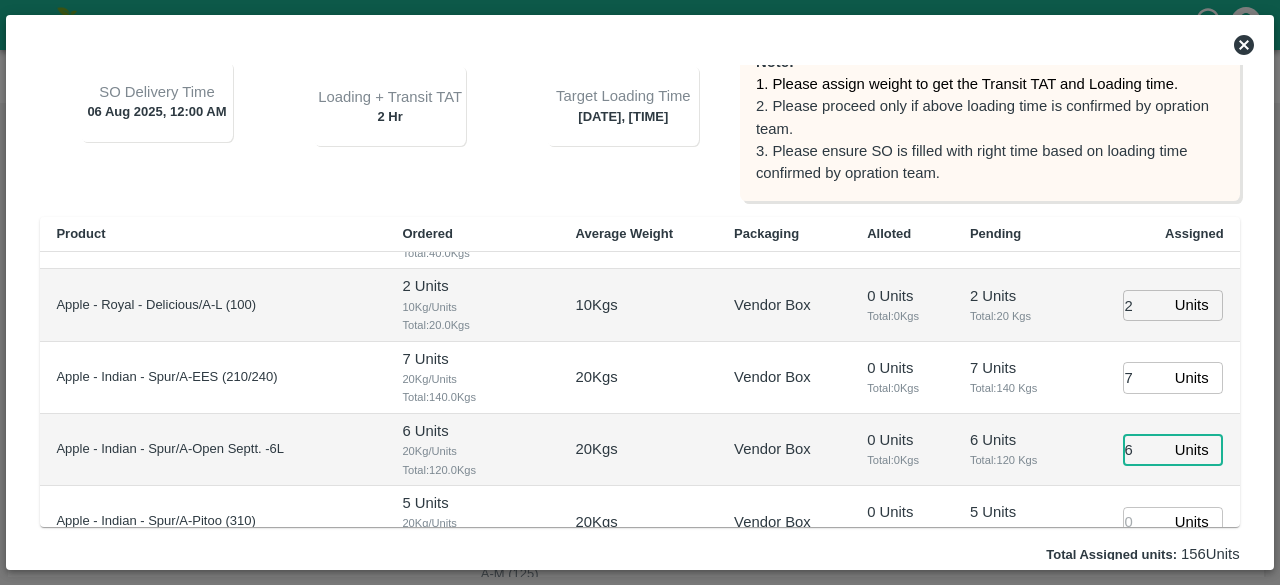 type on "6" 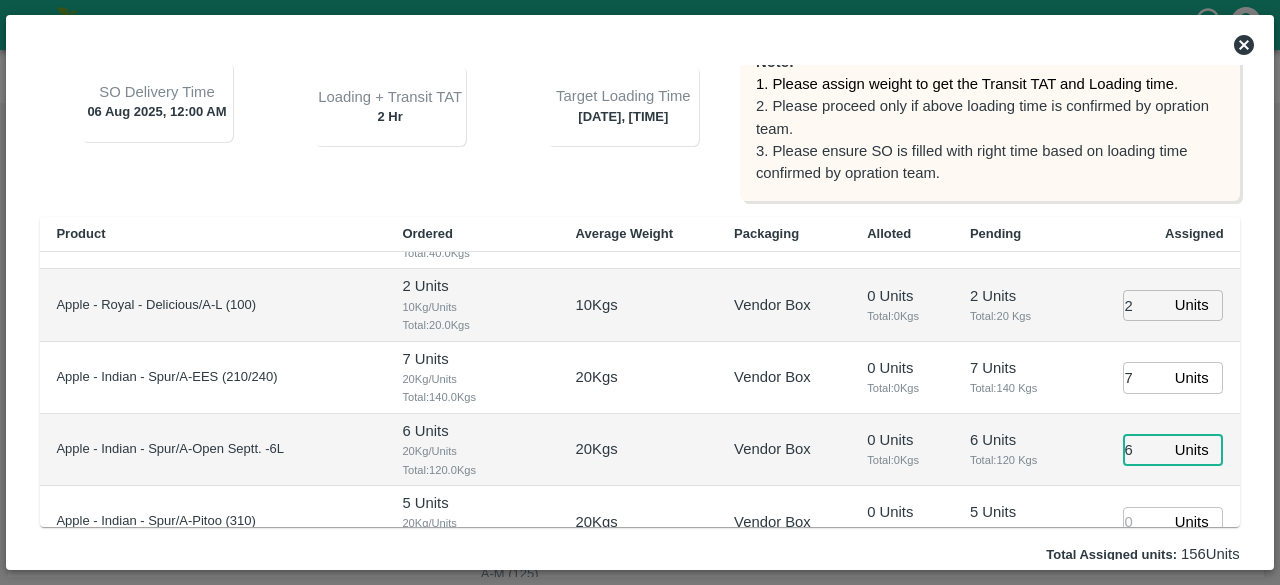 scroll, scrollTop: 1287, scrollLeft: 0, axis: vertical 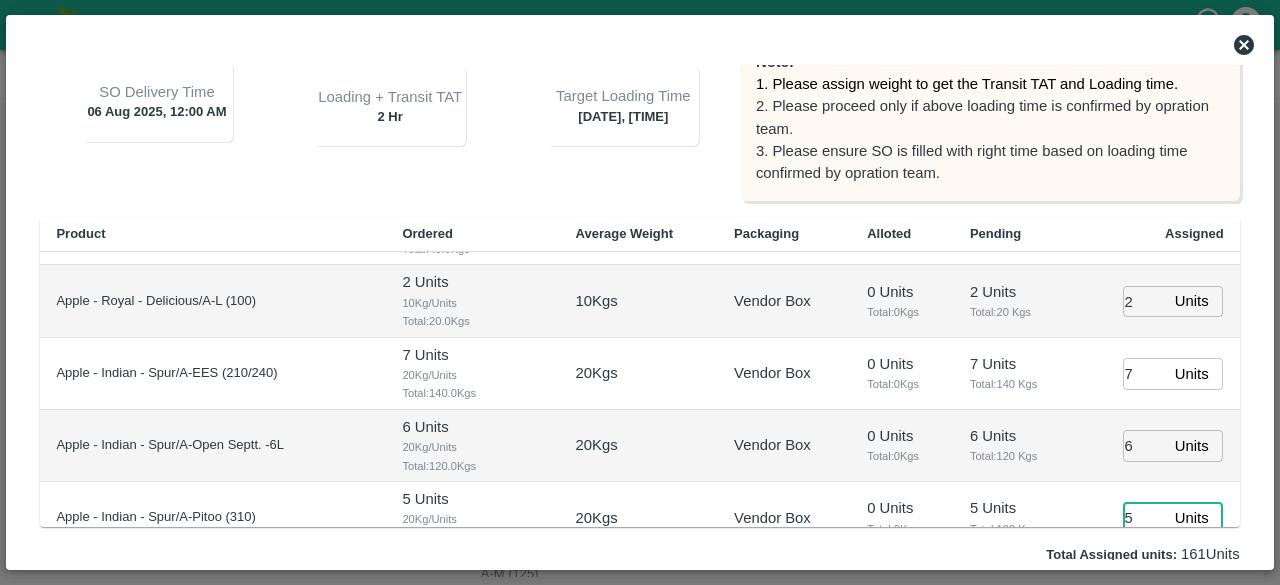 type on "5" 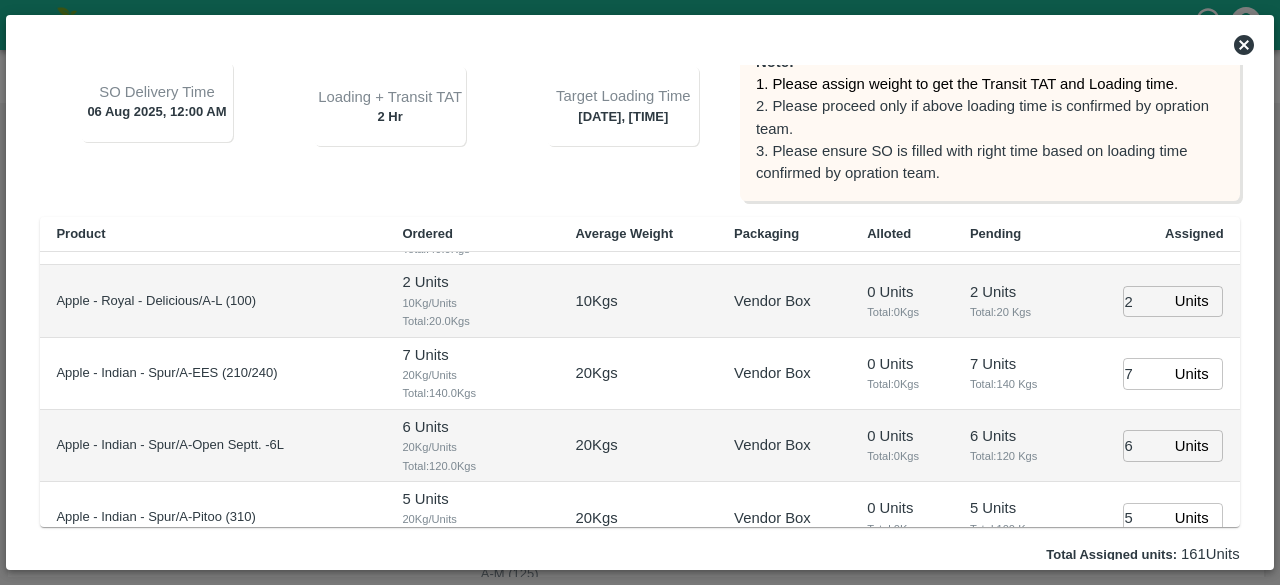 scroll, scrollTop: 1452, scrollLeft: 0, axis: vertical 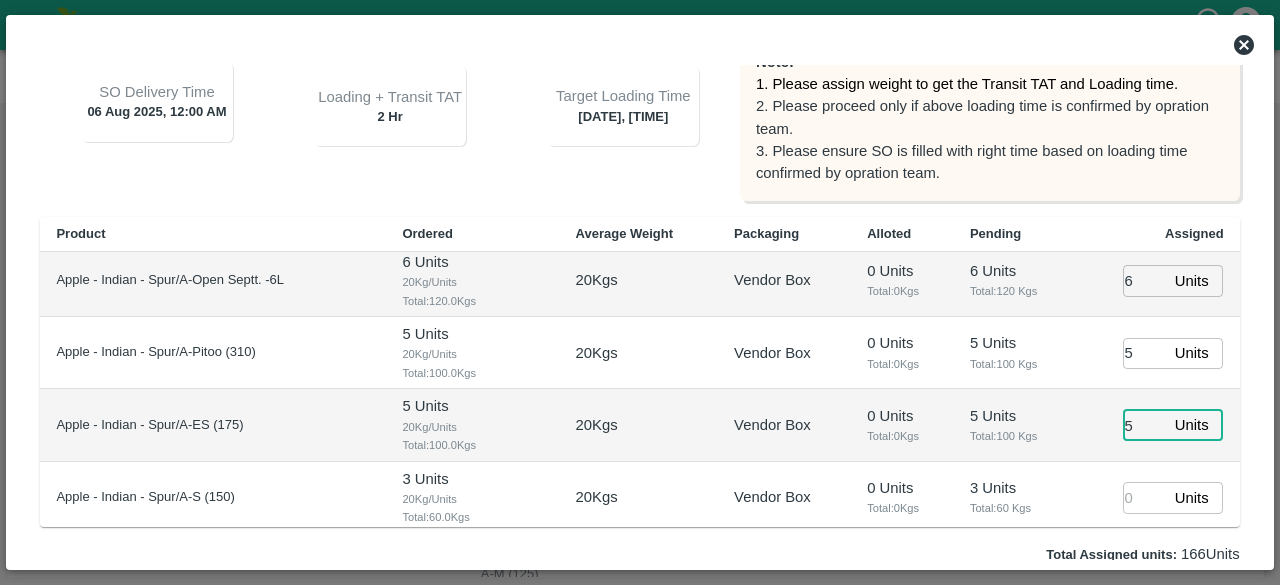 type on "5" 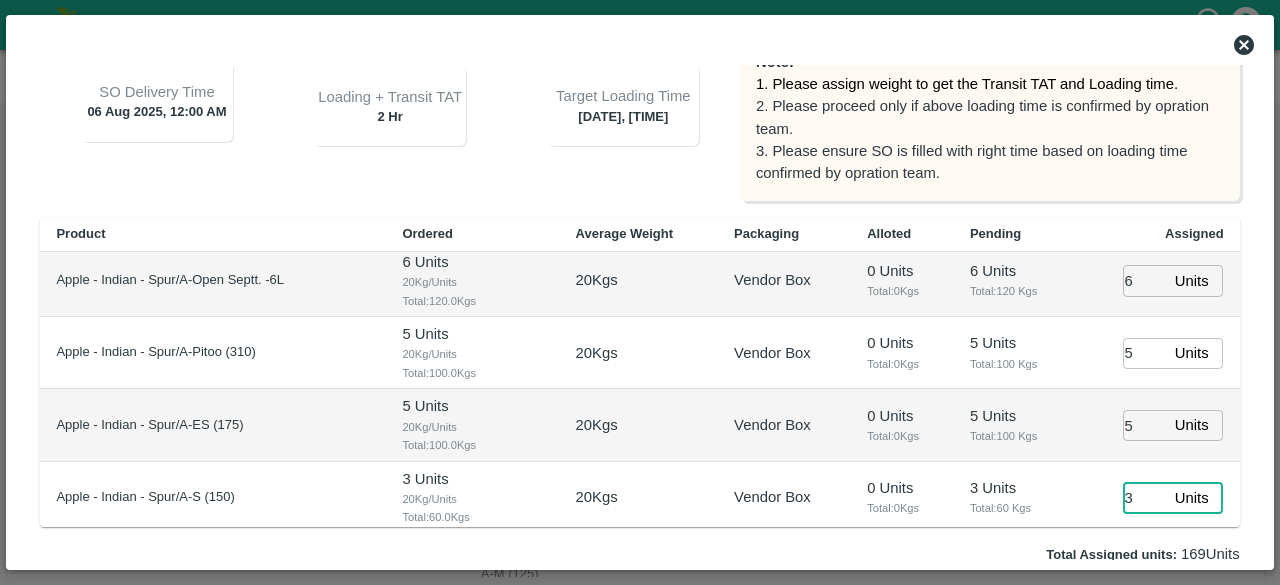 type on "3" 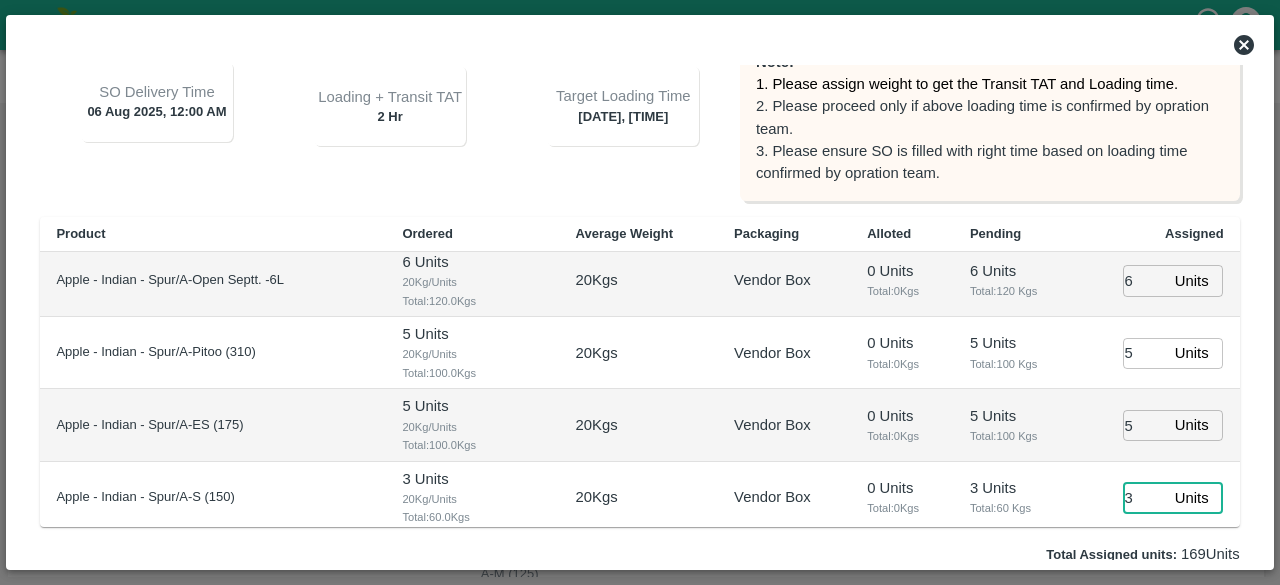 type 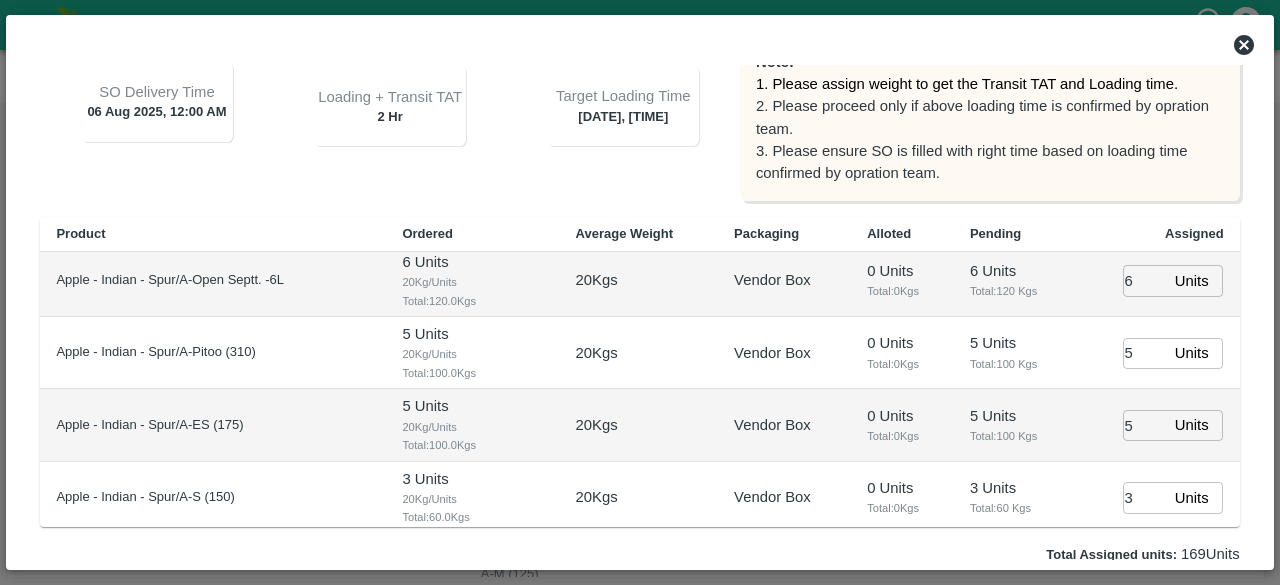 scroll, scrollTop: 342, scrollLeft: 0, axis: vertical 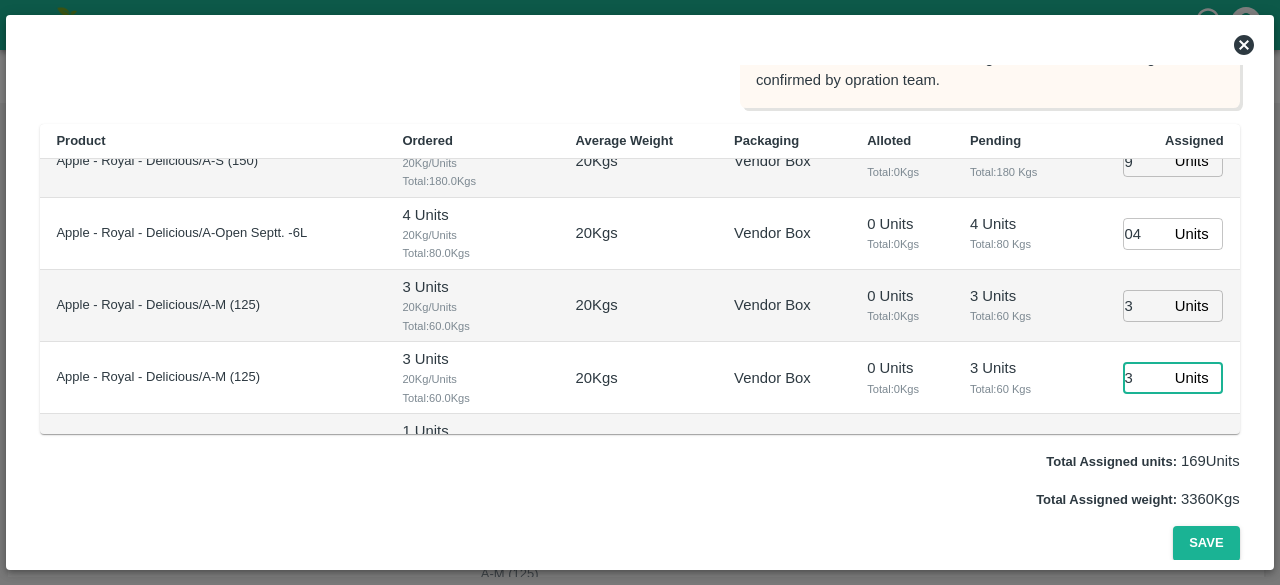 click on "3" at bounding box center (1145, 378) 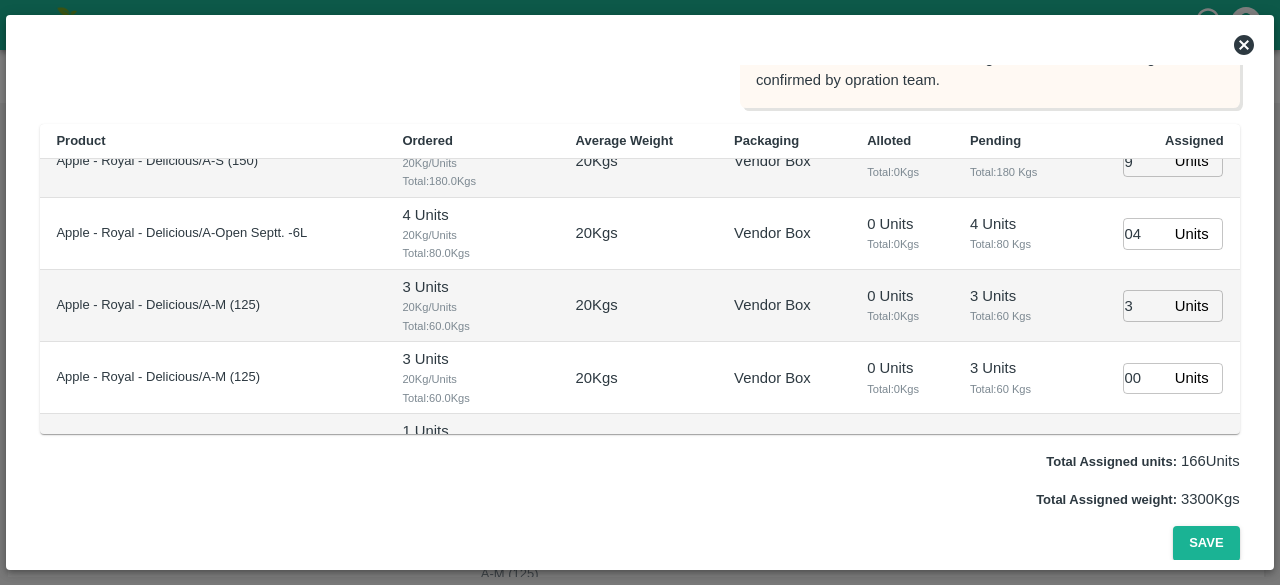 click on "3   Units Total:  60   Kgs" at bounding box center (1015, 378) 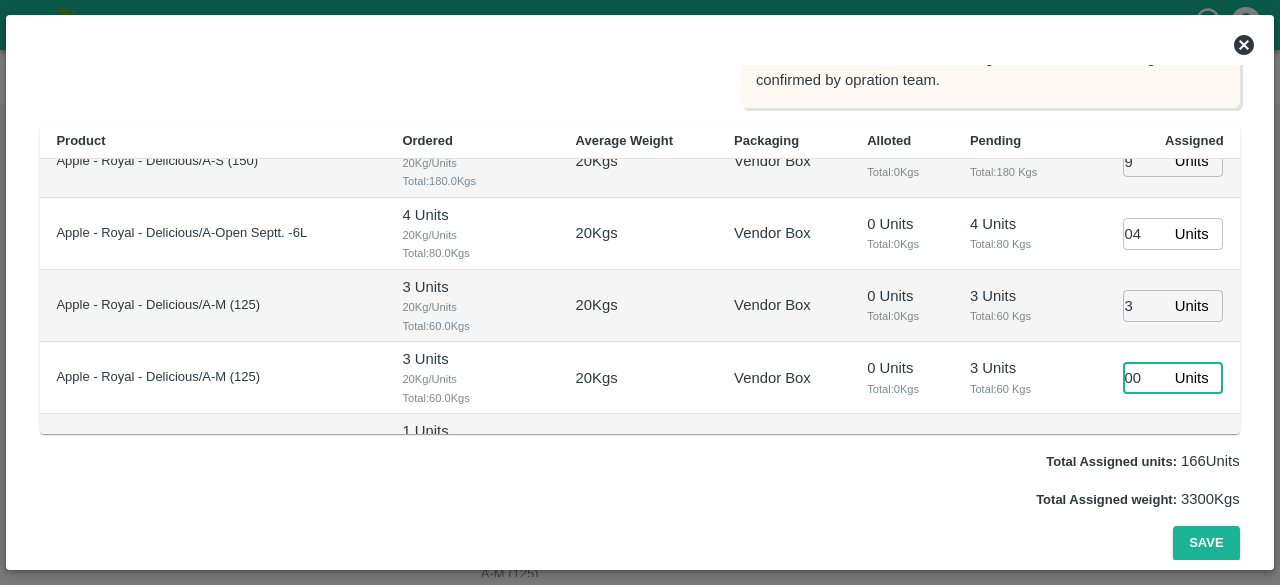 click on "00" at bounding box center (1145, 378) 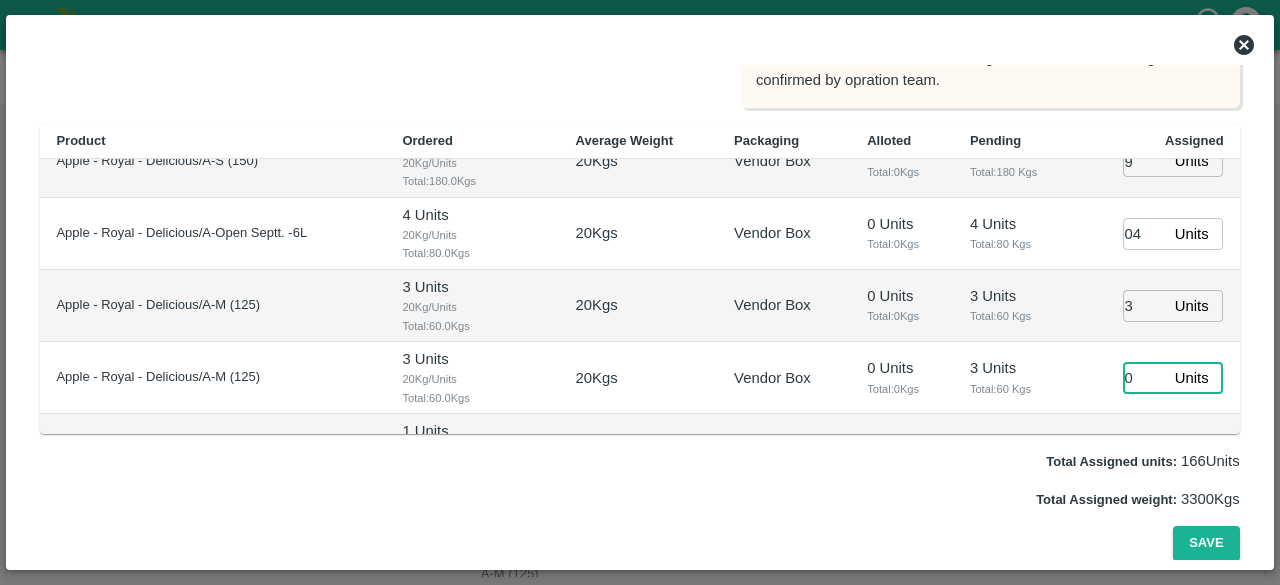 type on "0" 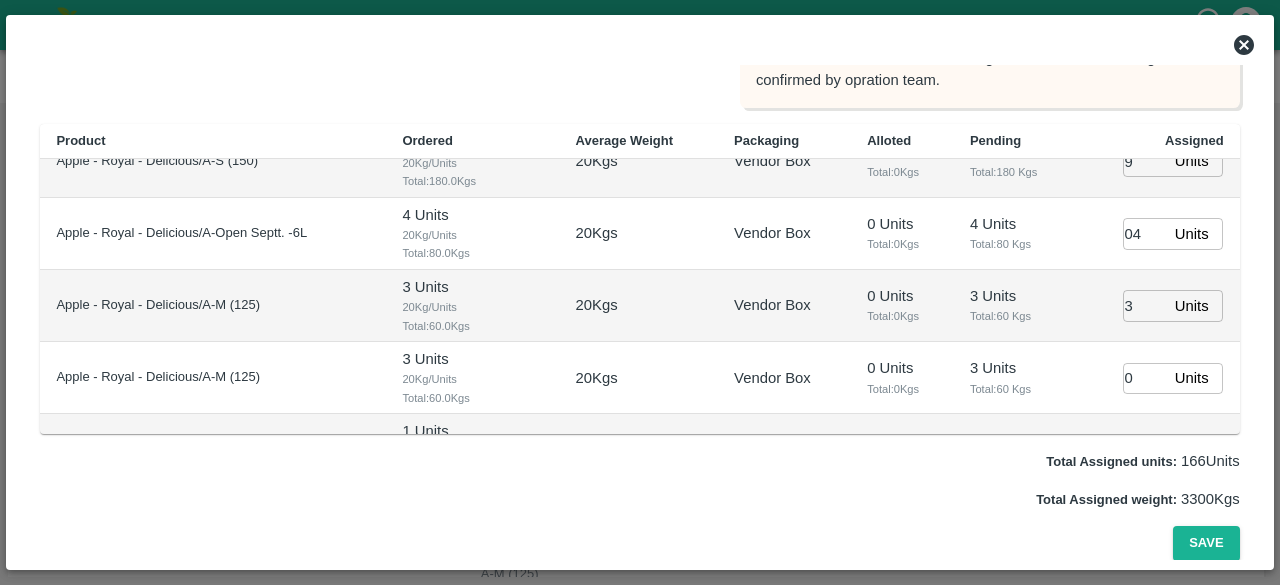 click on "3   Units Total:  60   Kgs" at bounding box center (1015, 306) 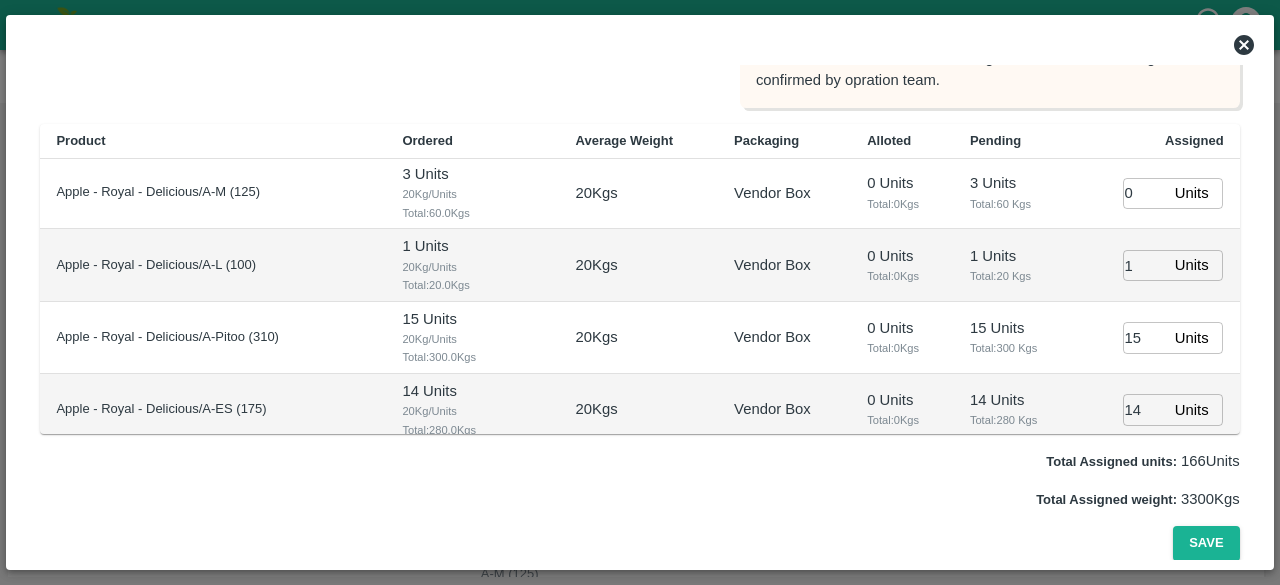 scroll, scrollTop: 364, scrollLeft: 0, axis: vertical 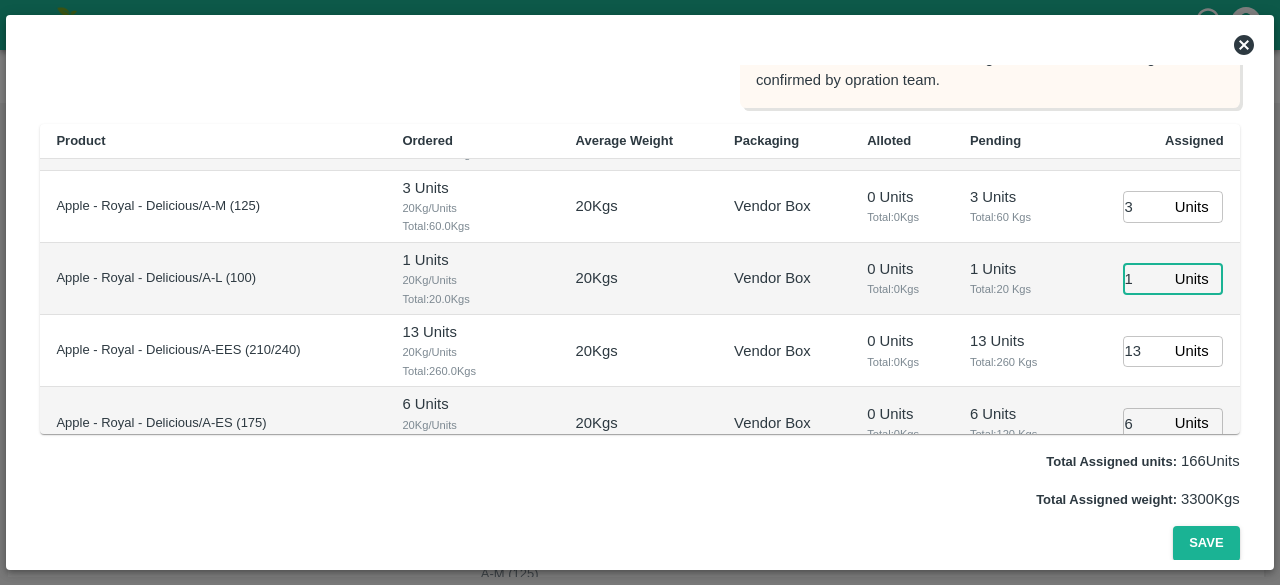 click on "1" at bounding box center (1145, 278) 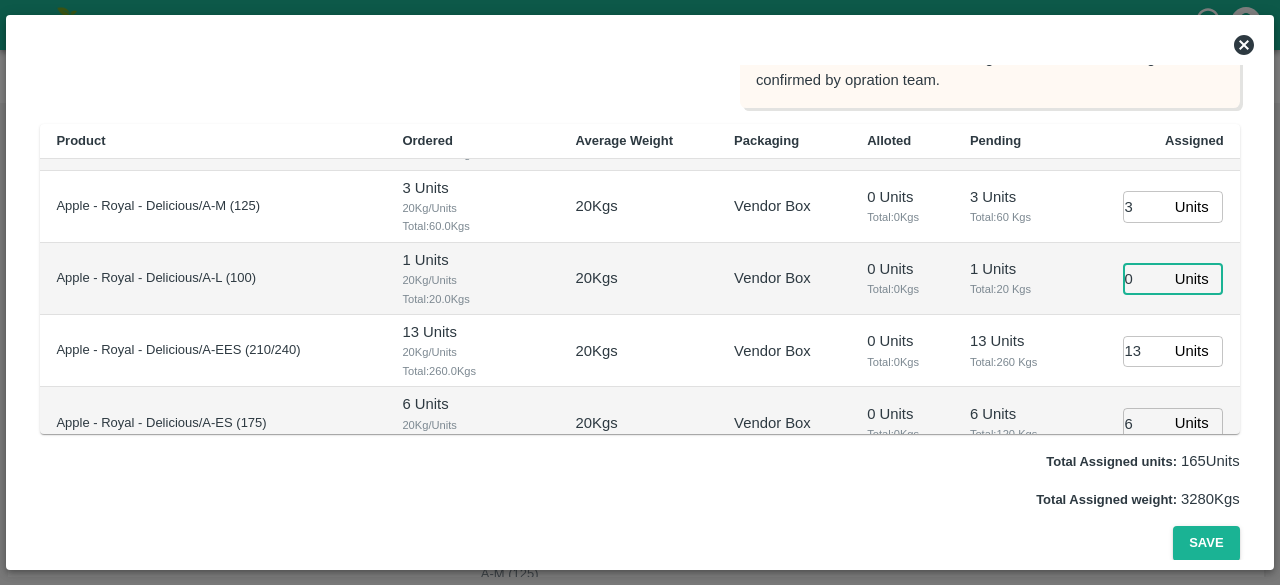 type on "0" 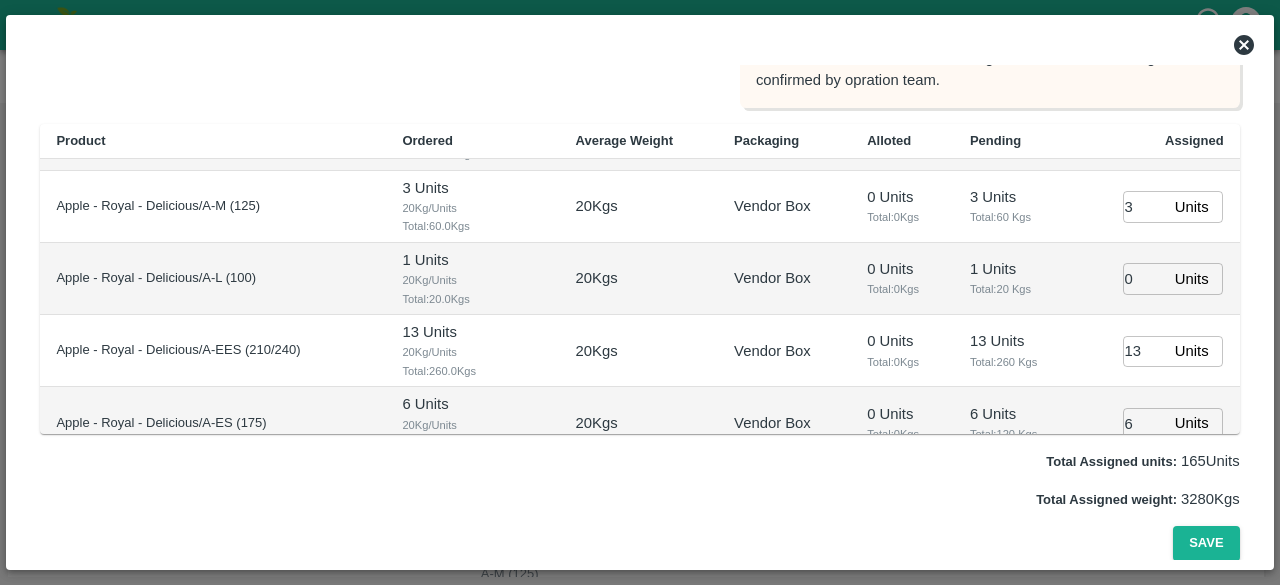 click on "1   Units Total:  20   Kgs" at bounding box center [1015, 279] 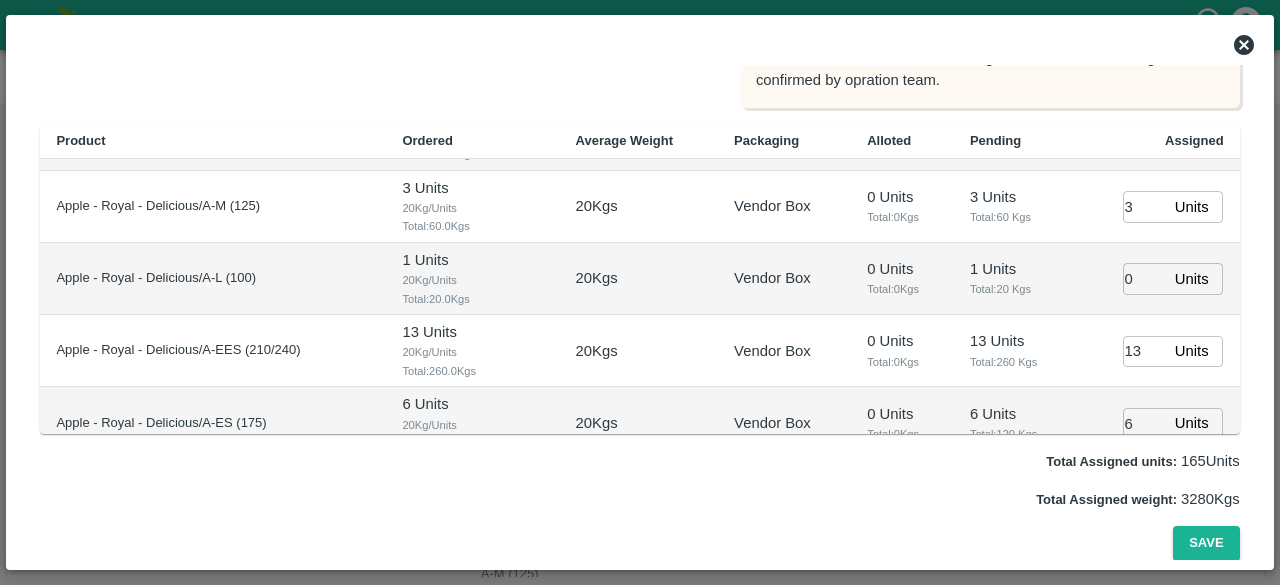 click on "13 Units ​" at bounding box center (1158, 351) 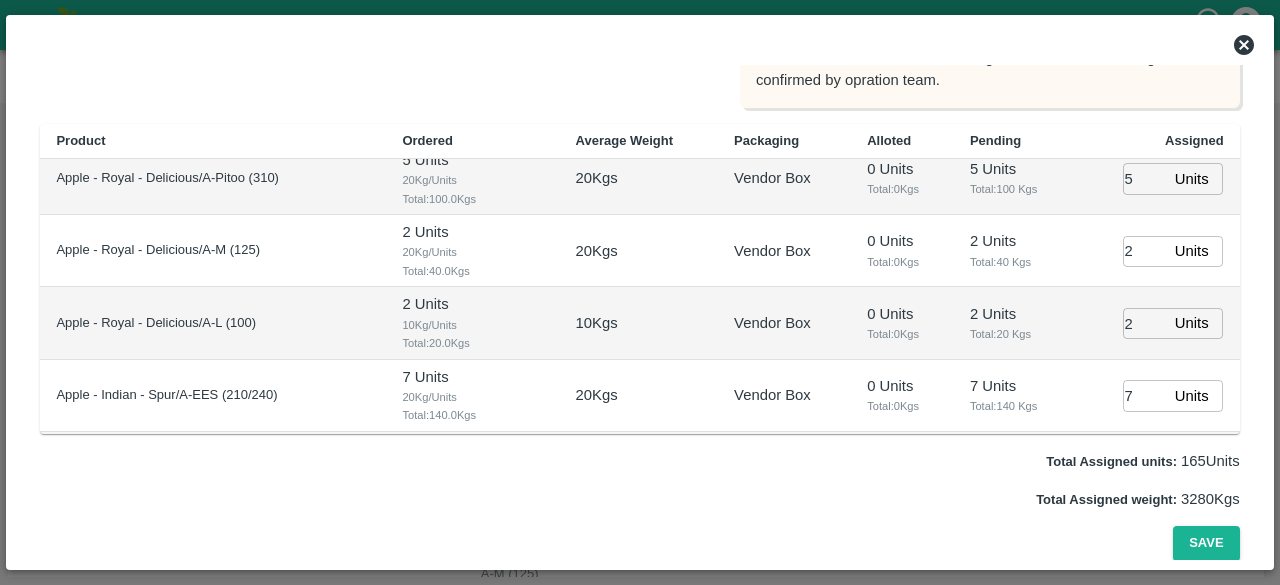 scroll, scrollTop: 1158, scrollLeft: 0, axis: vertical 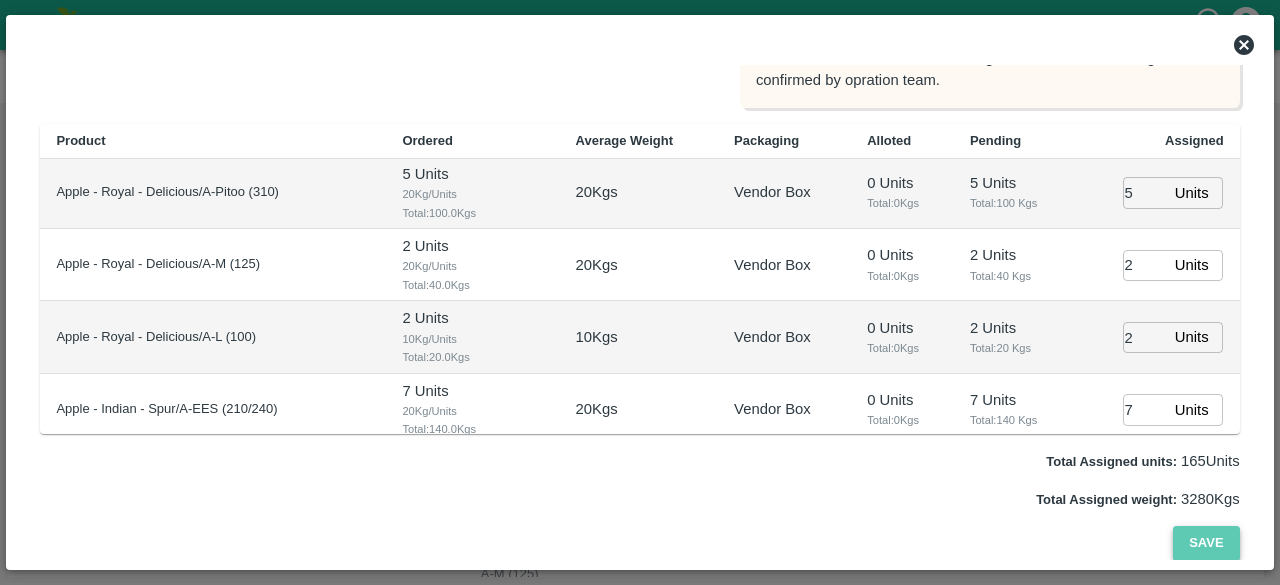 click on "Save" at bounding box center (1206, 543) 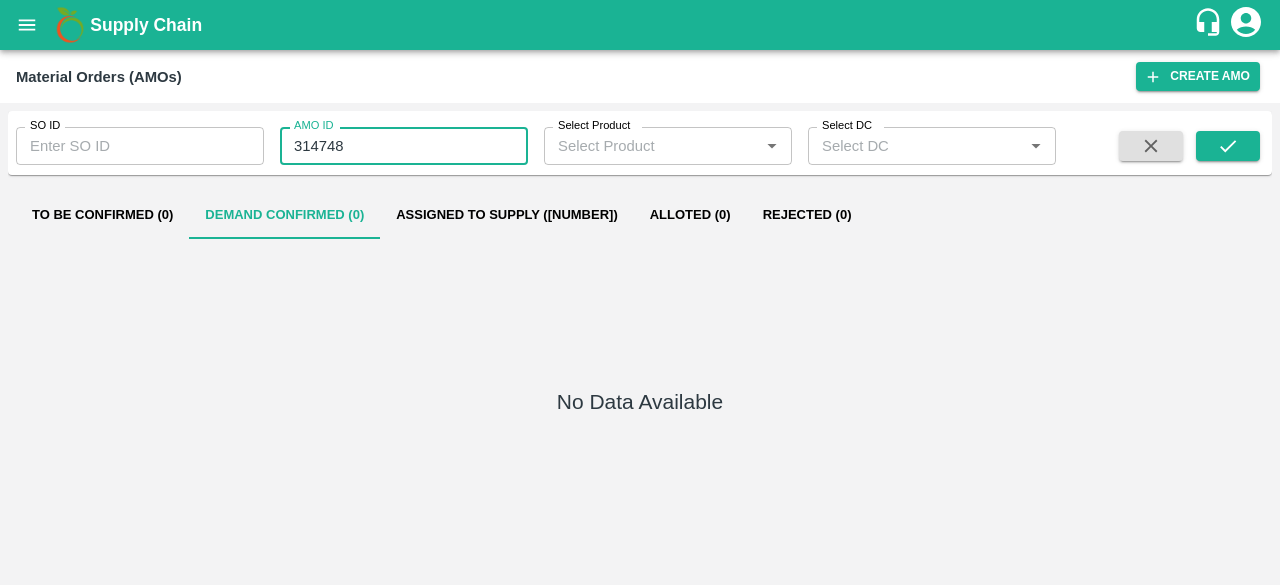 click on "314748" at bounding box center (404, 146) 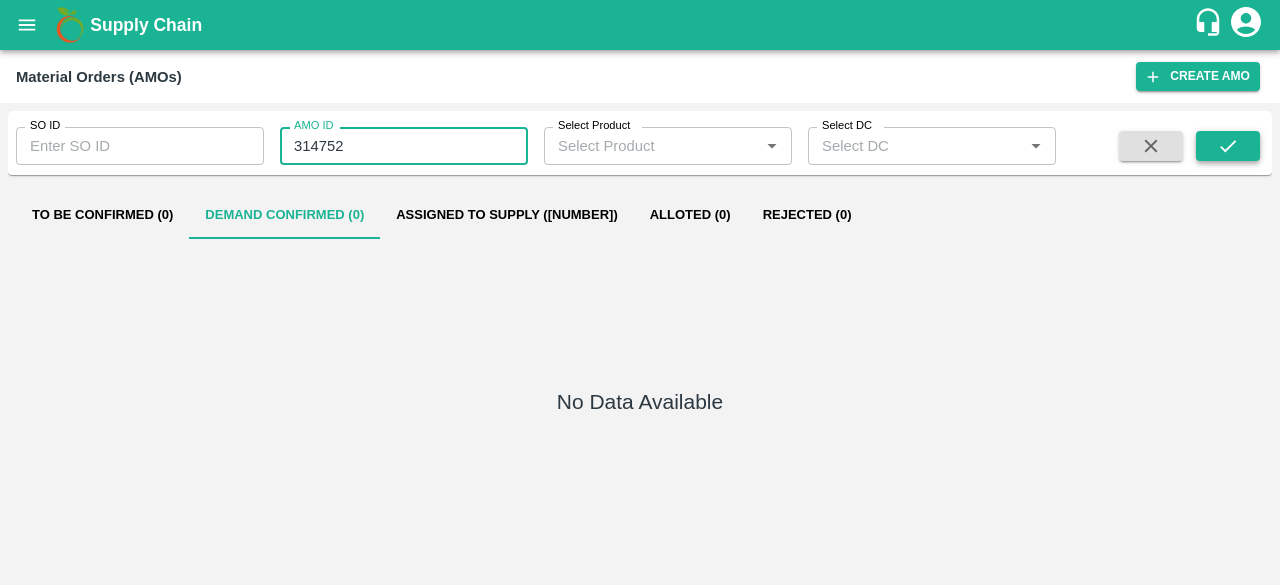 type on "314752" 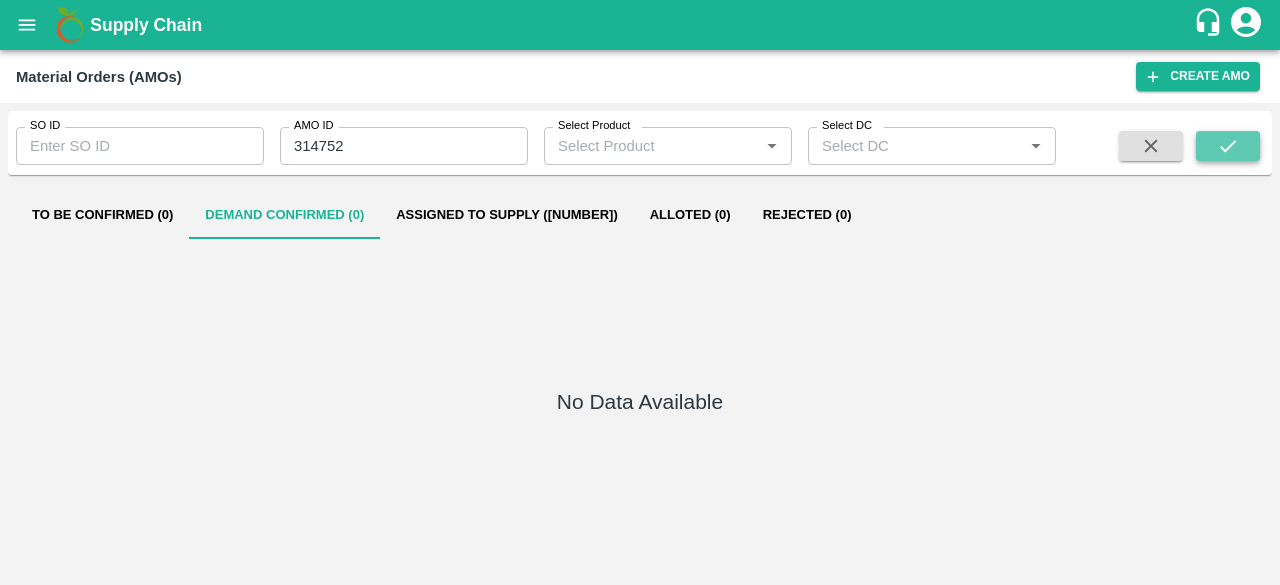 click at bounding box center (1228, 146) 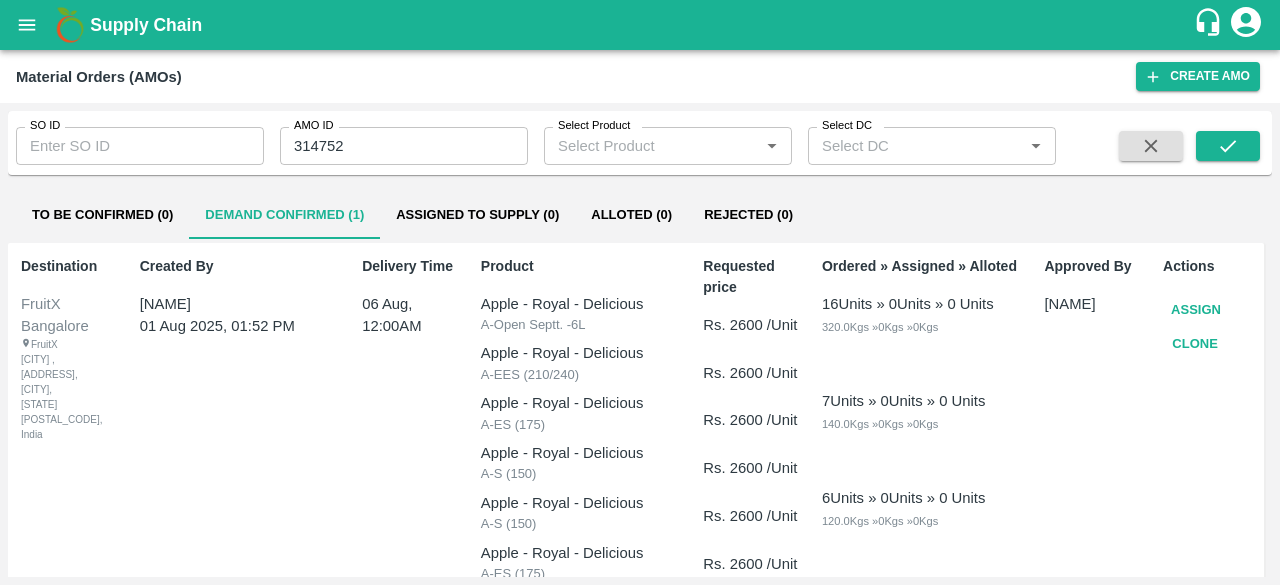 click on "Assign" at bounding box center (1196, 310) 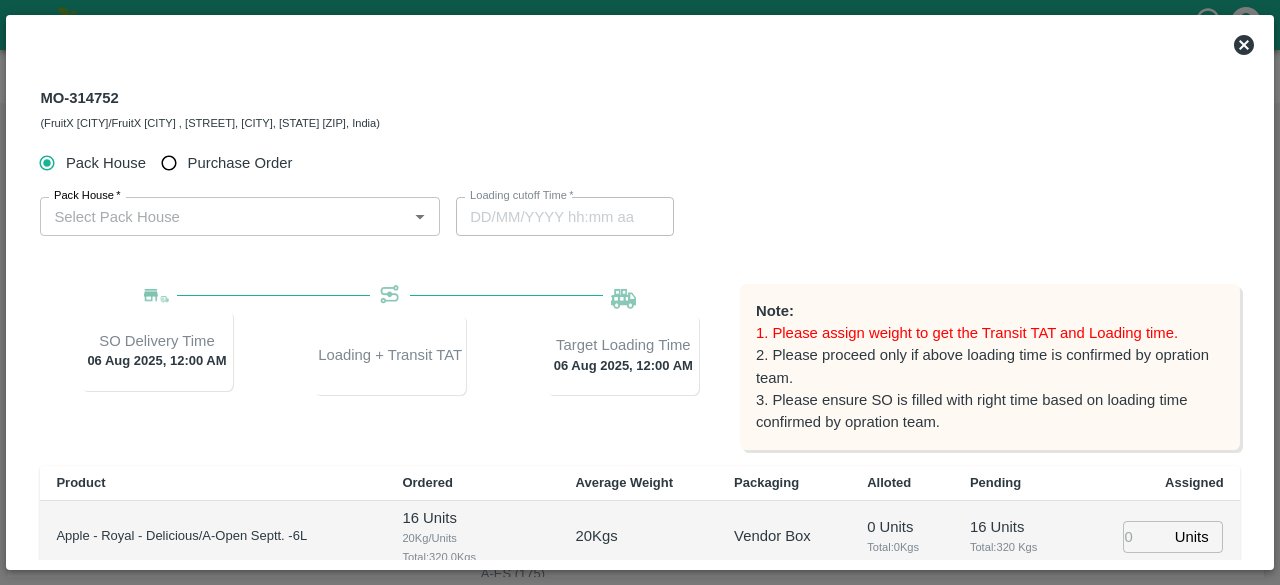 type on "06/08/2025 12:00 AM" 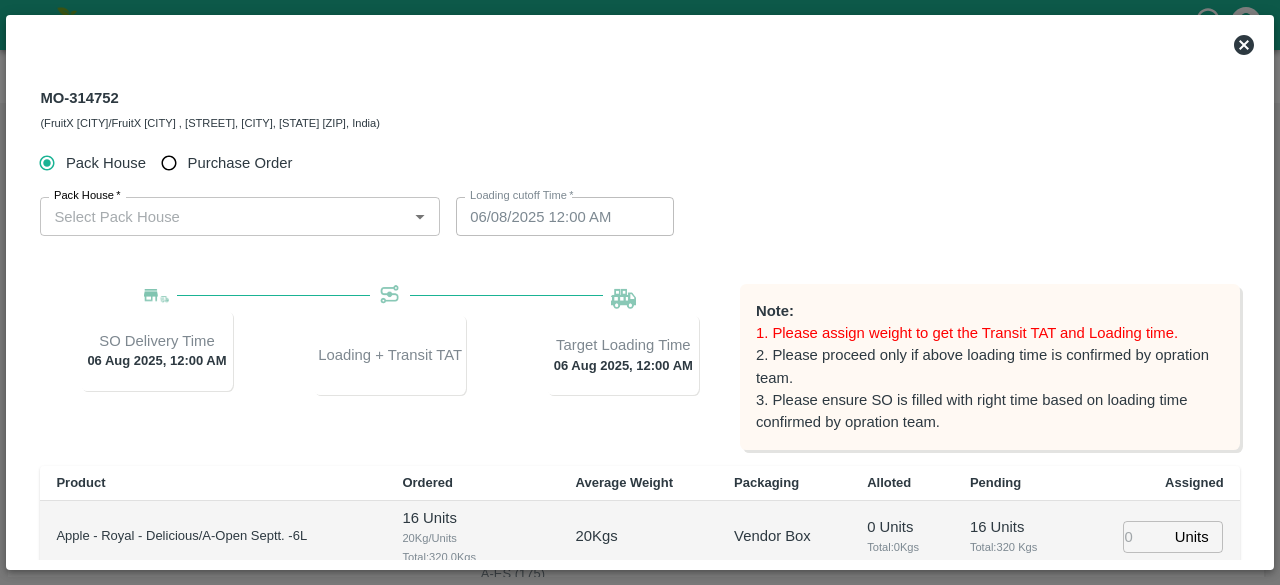 type 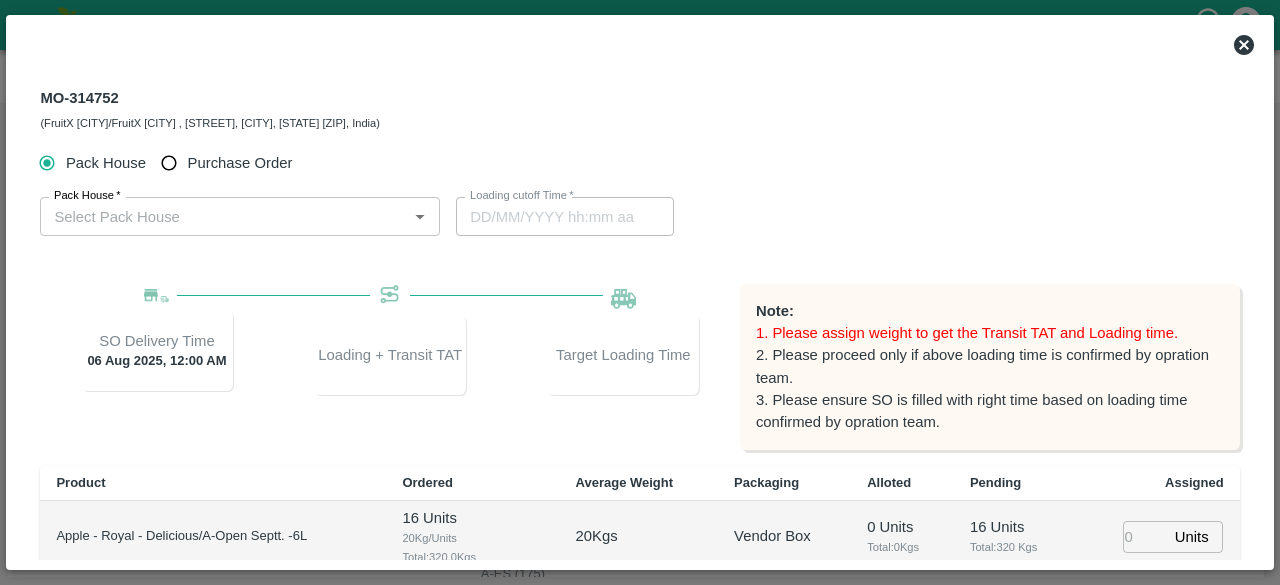 click on "Pack House   *" at bounding box center [223, 216] 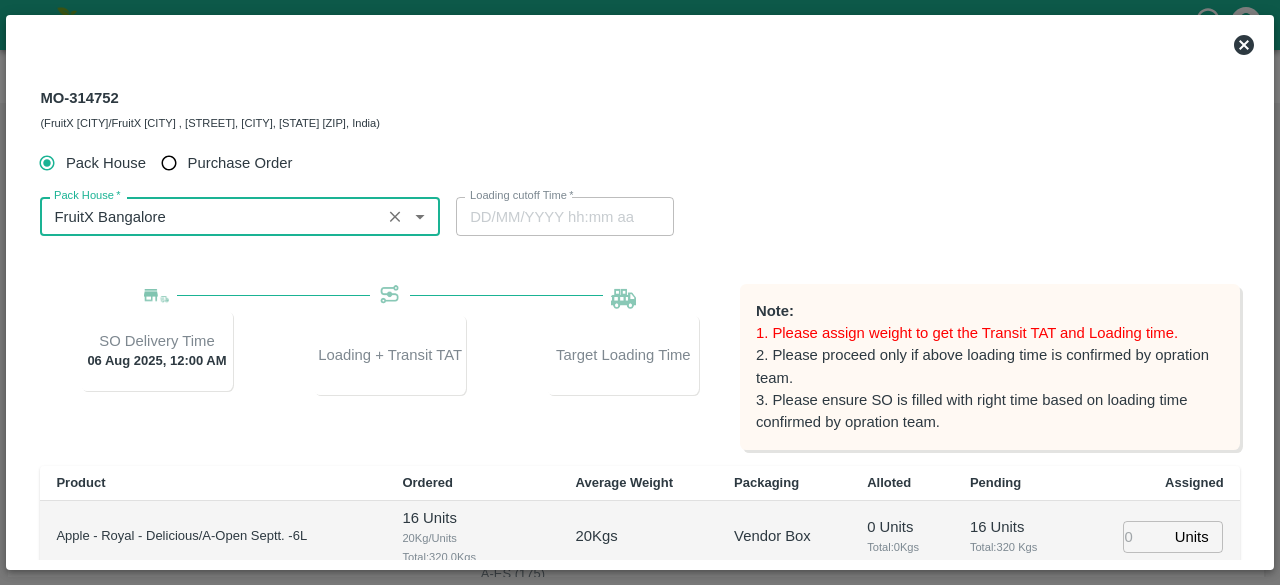 type on "FruitX Bangalore" 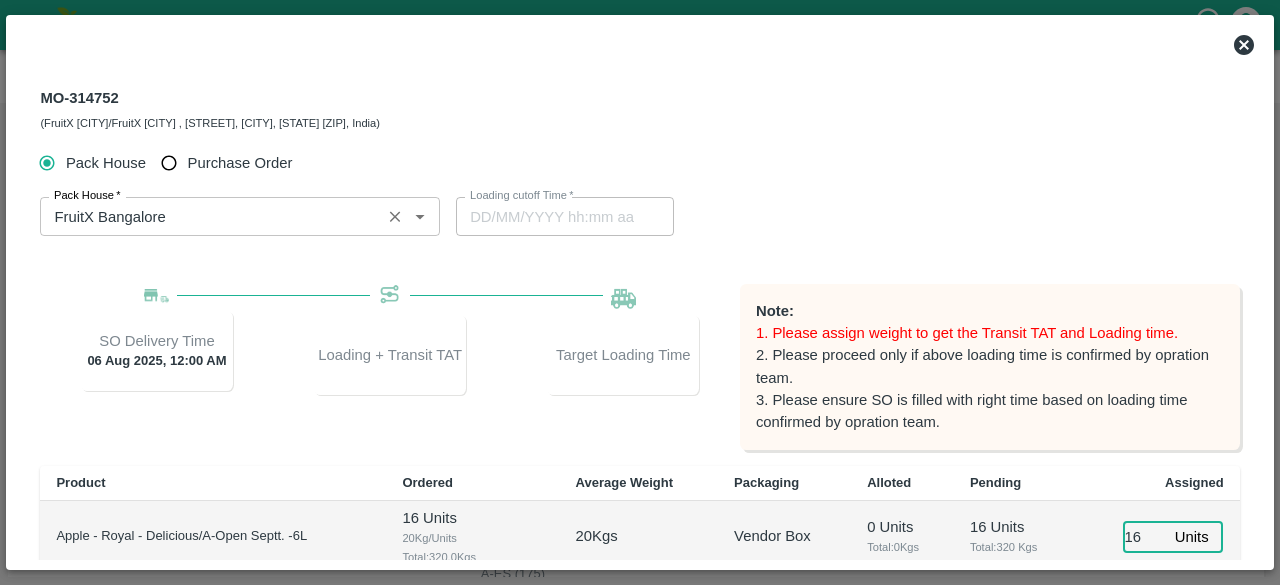 type on "16" 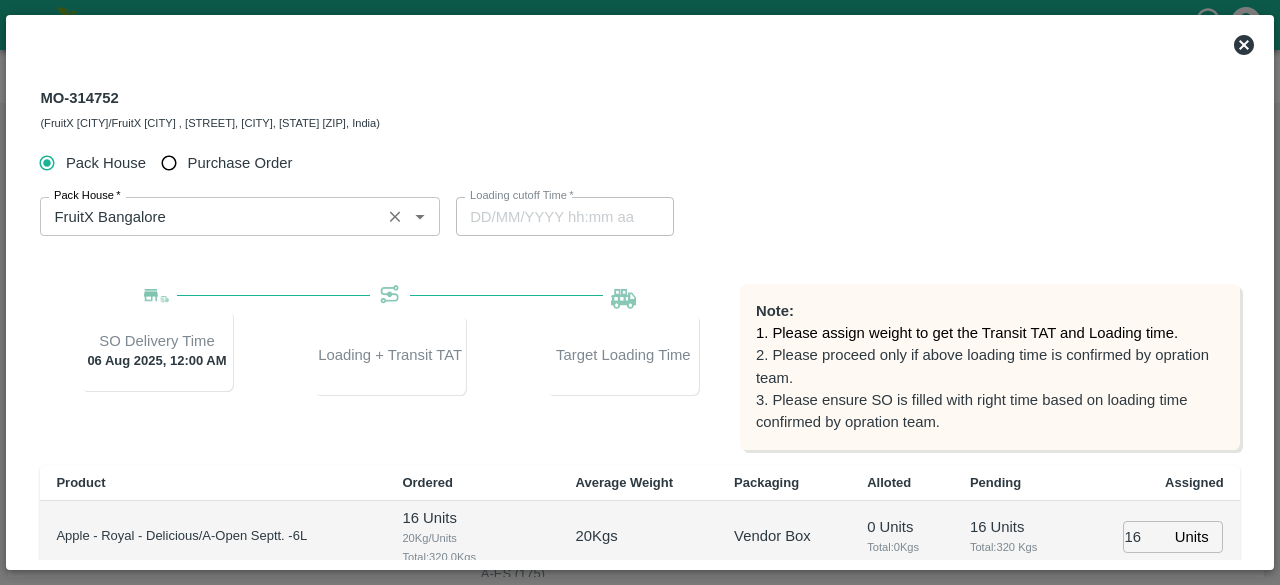 scroll, scrollTop: 296, scrollLeft: 0, axis: vertical 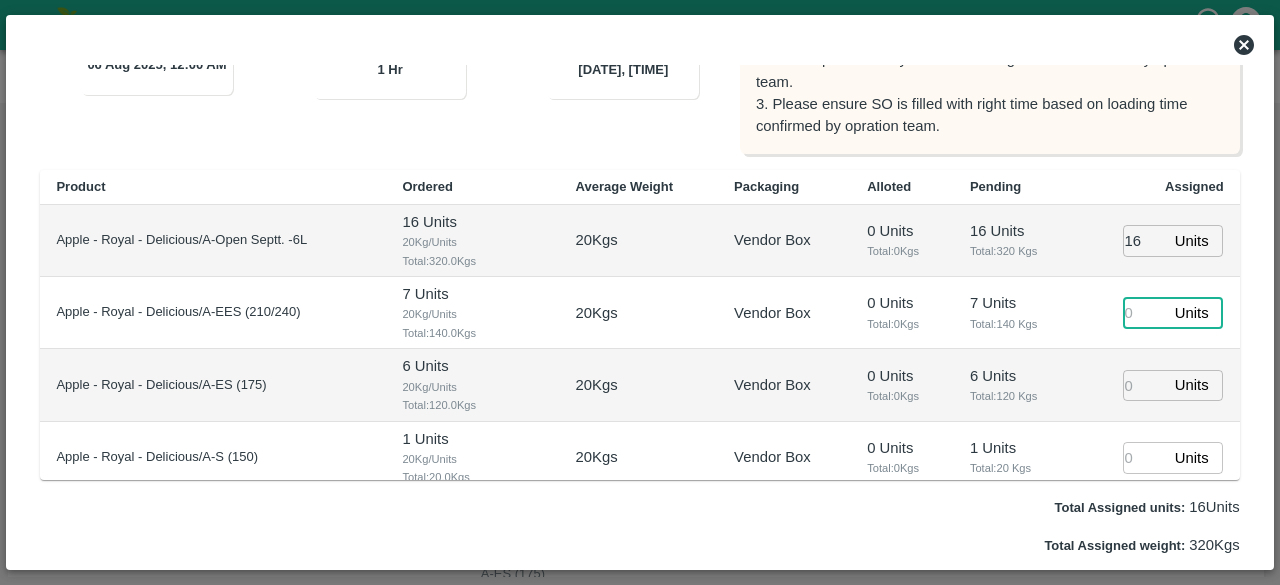 type on "05/08/2025 11:00 PM" 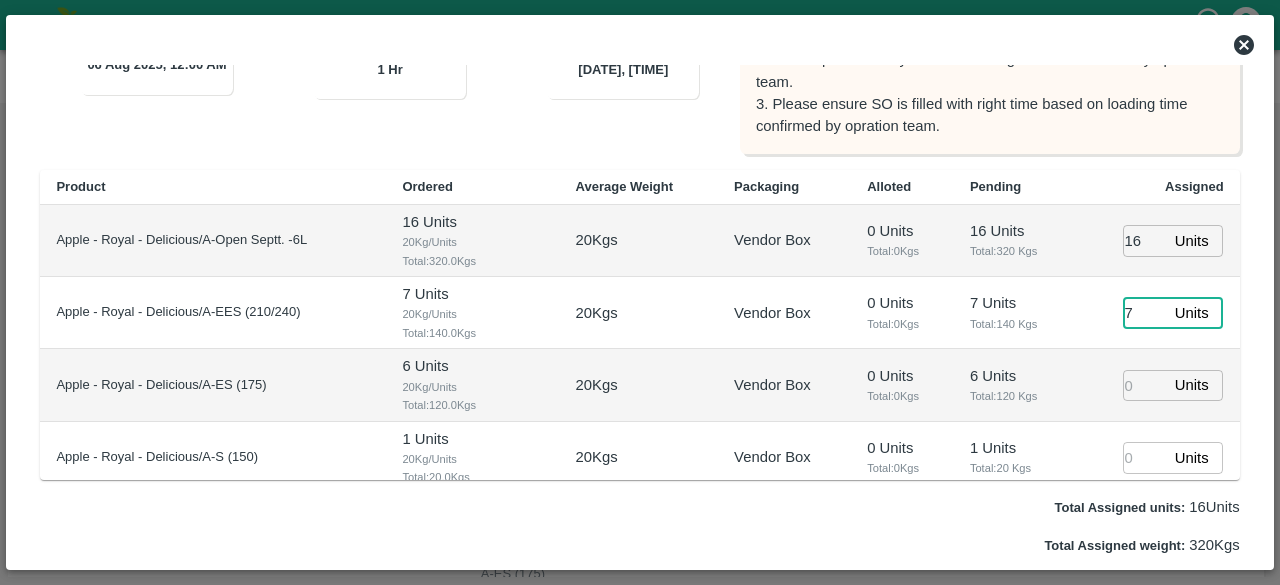 type on "7" 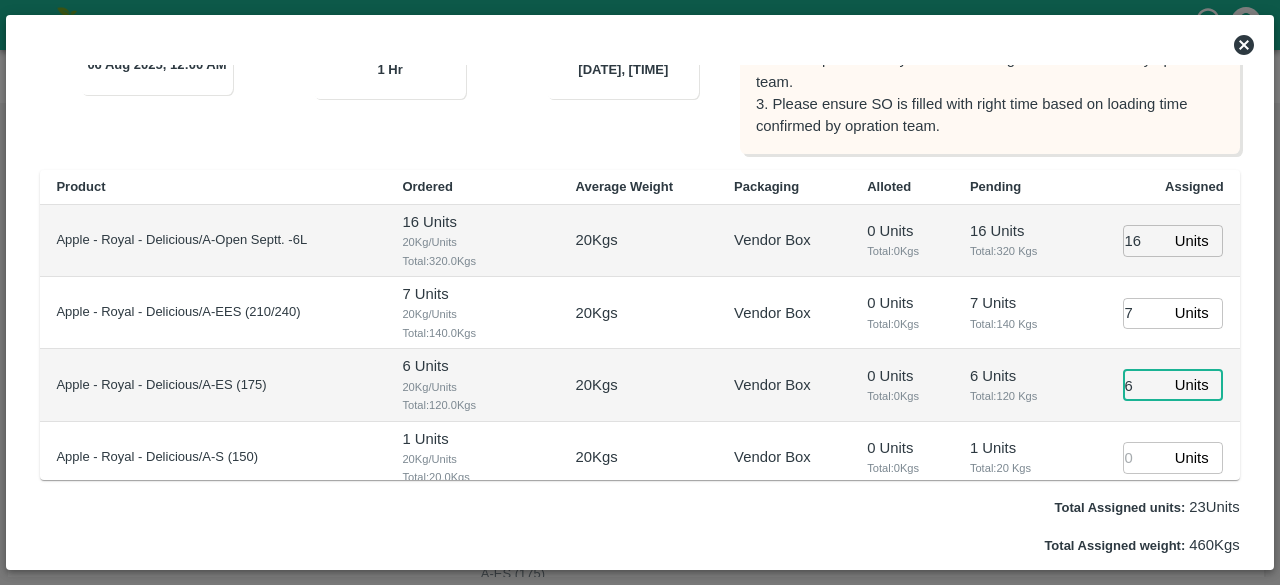 type on "6" 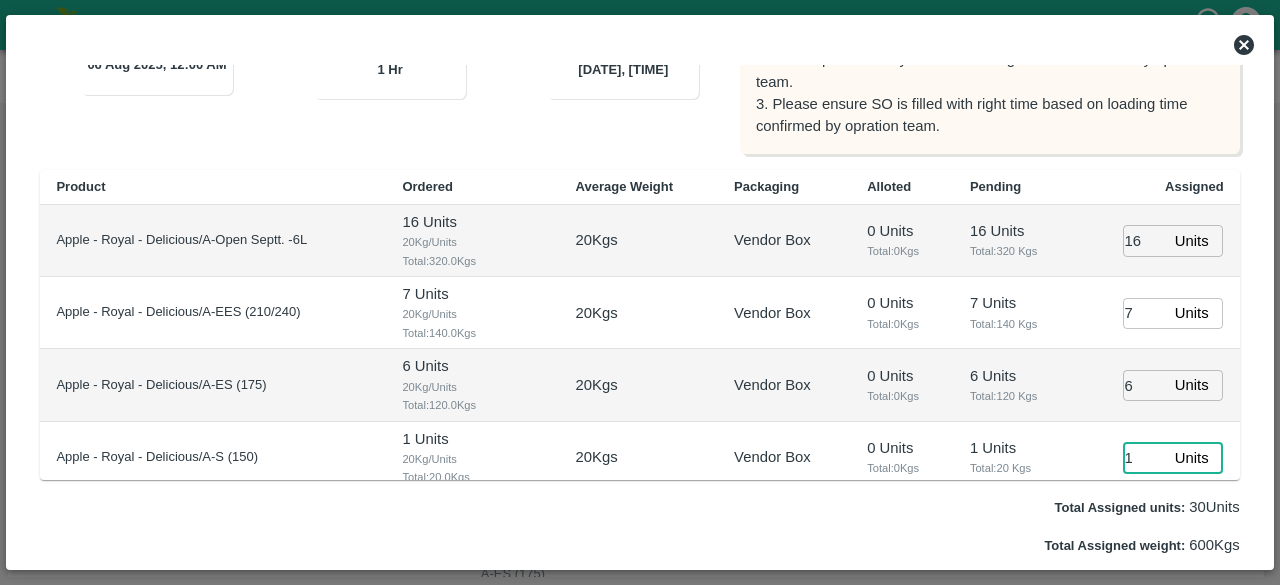 type on "1" 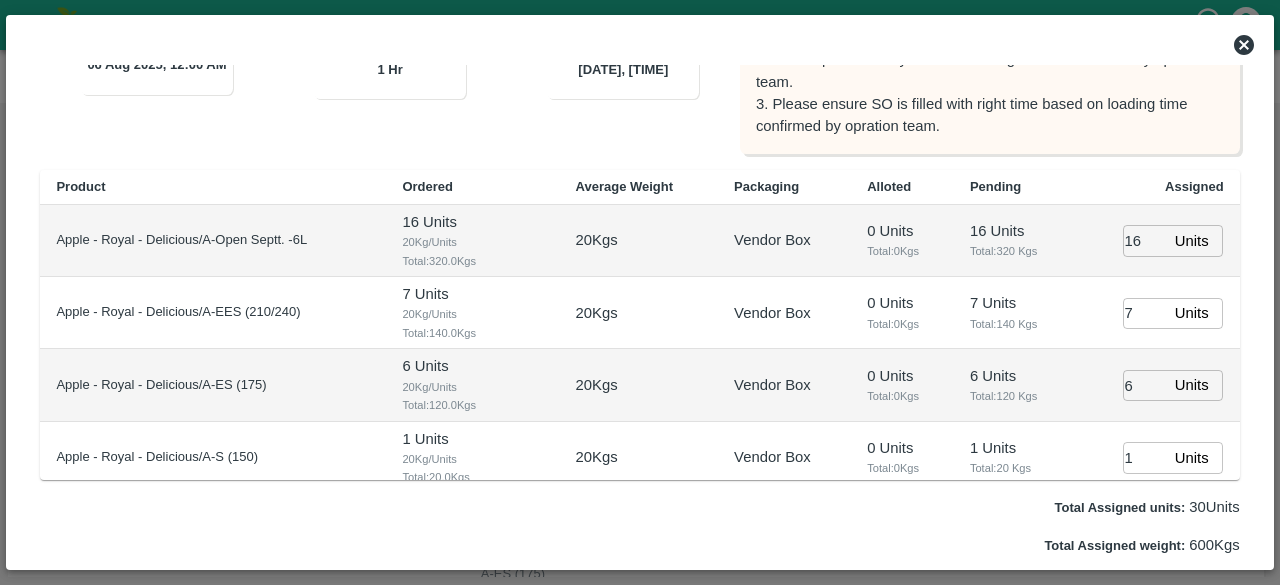 scroll, scrollTop: 204, scrollLeft: 0, axis: vertical 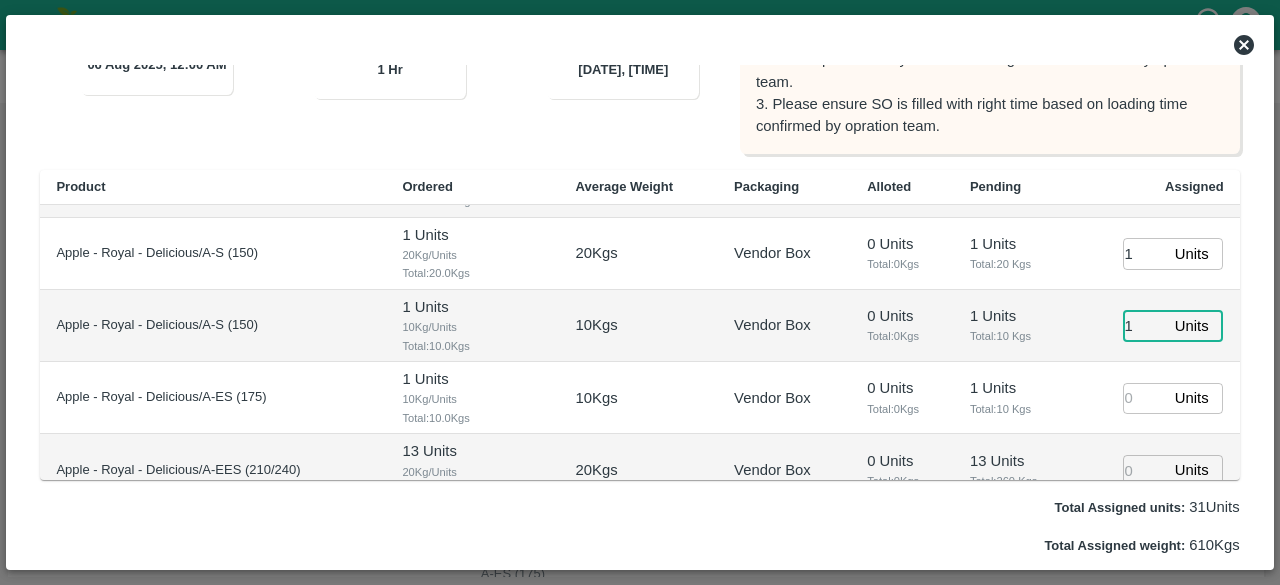 type on "1" 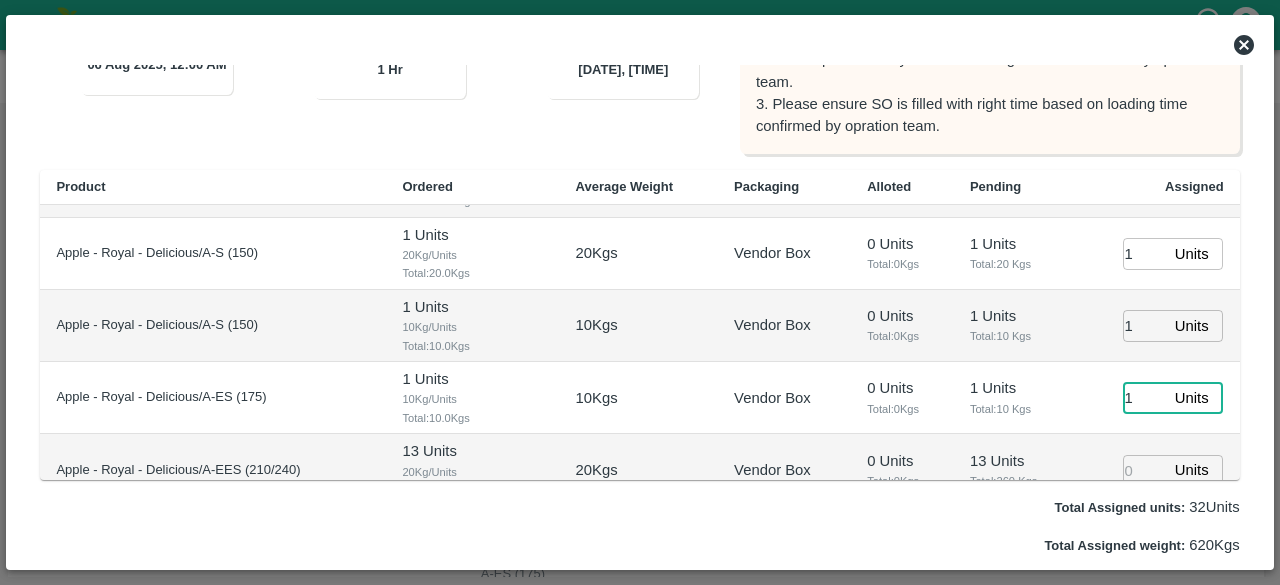 type on "1" 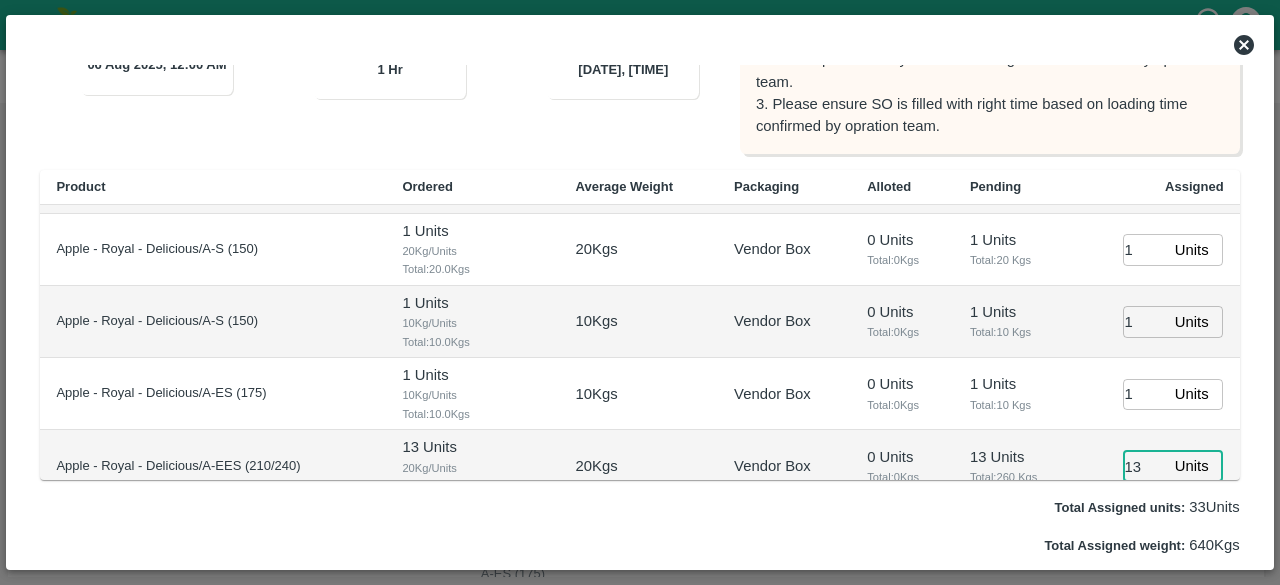 type on "13" 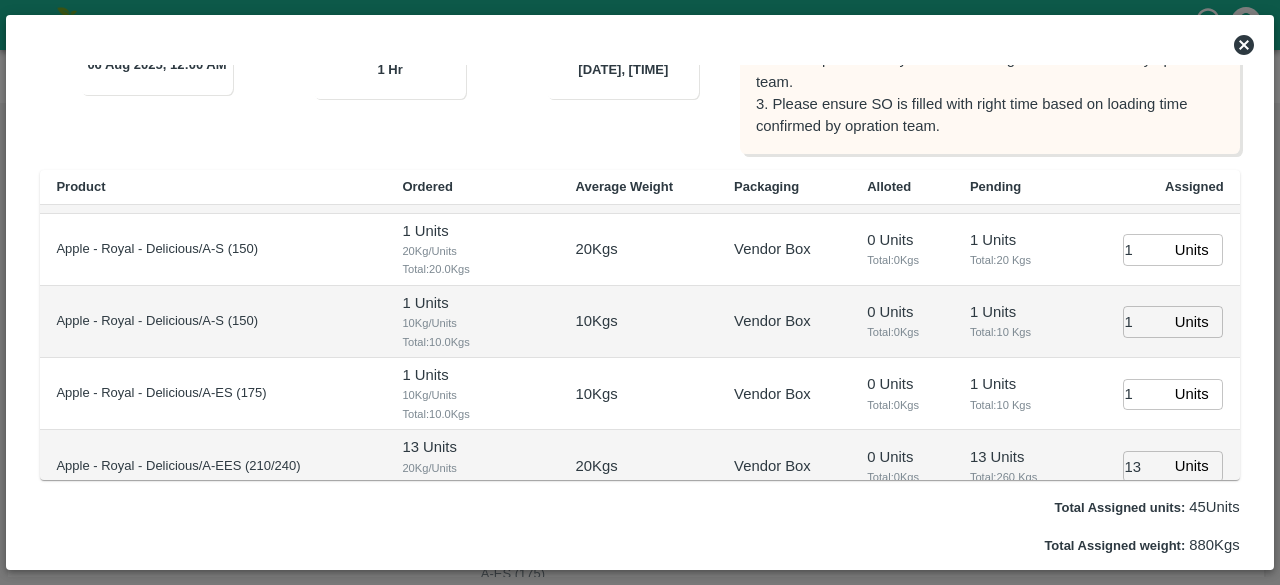 scroll, scrollTop: 420, scrollLeft: 0, axis: vertical 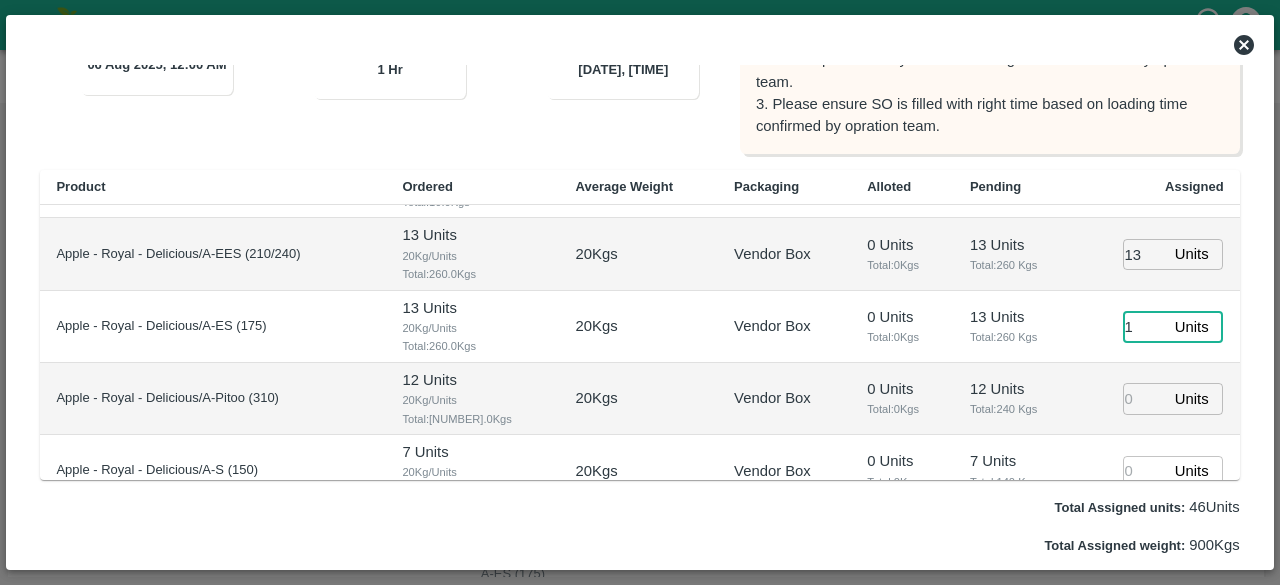 type on "13" 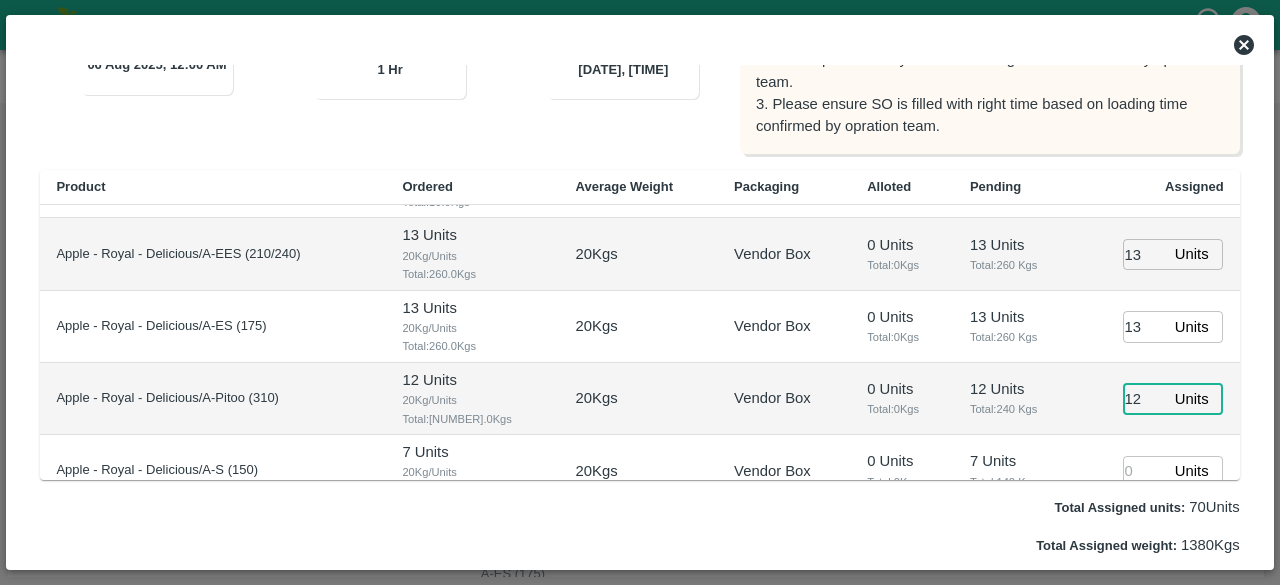 type on "12" 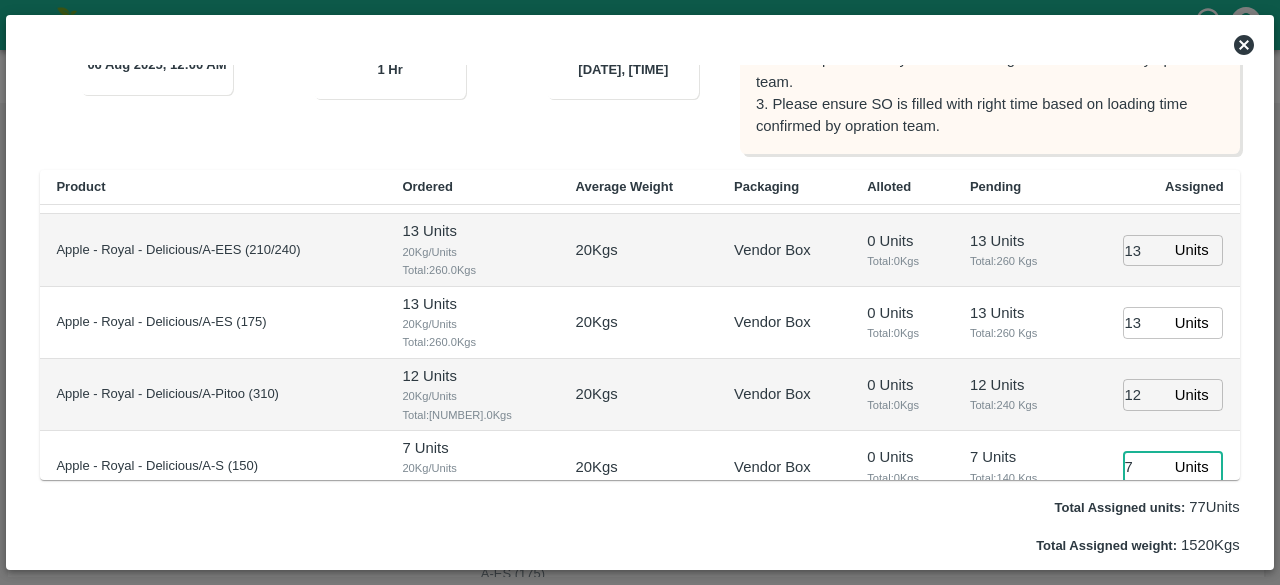 type on "7" 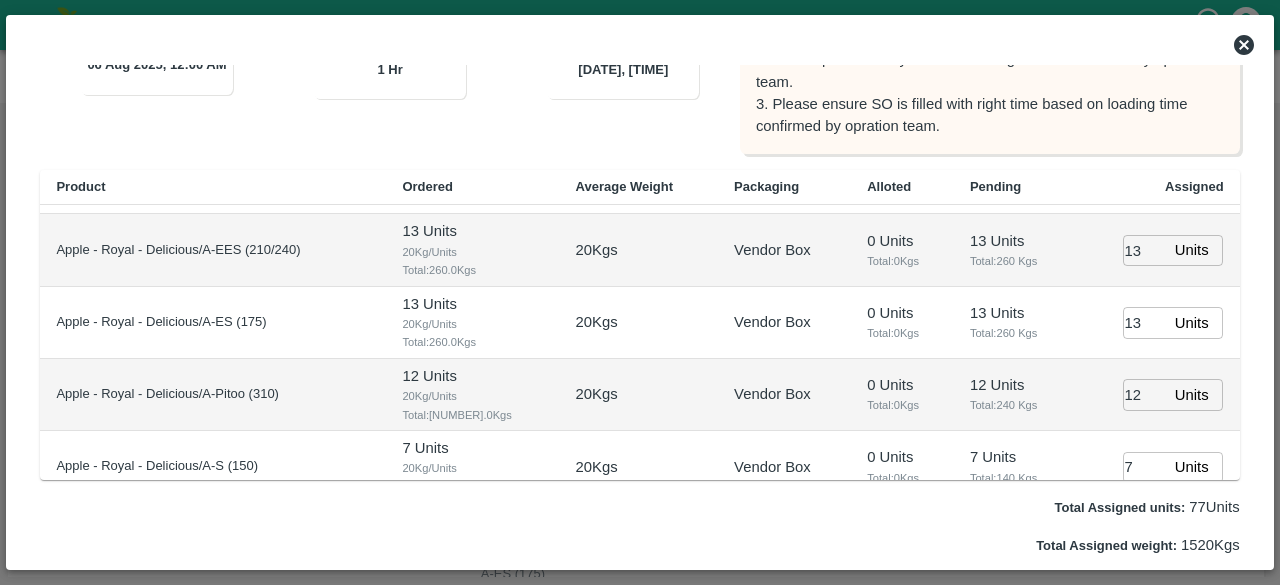 scroll, scrollTop: 635, scrollLeft: 0, axis: vertical 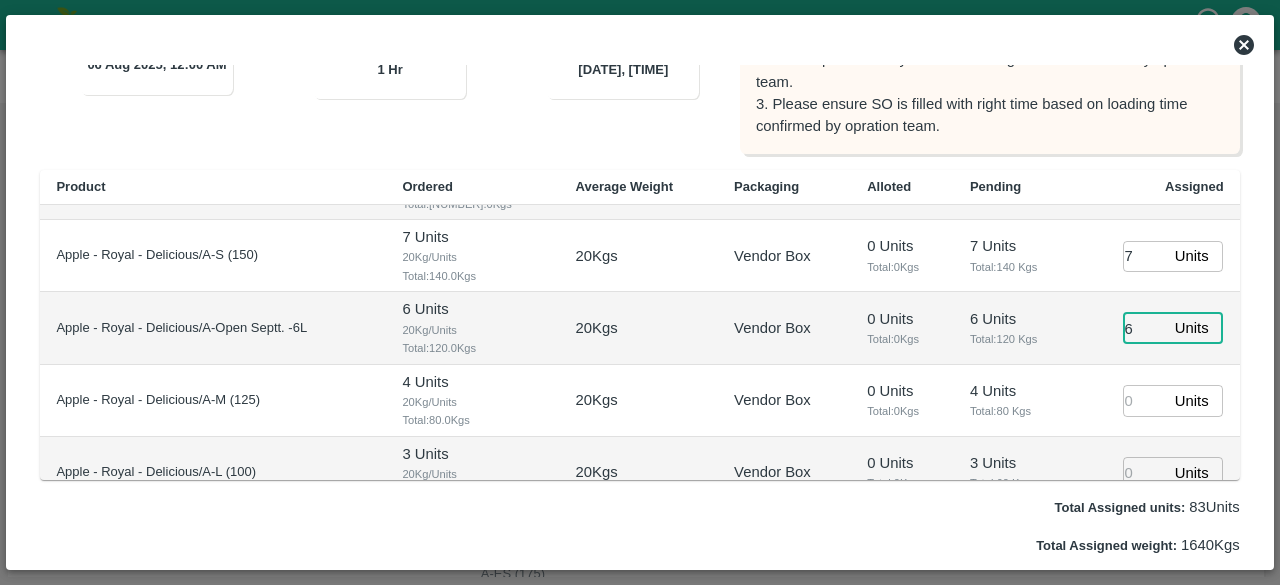 type on "6" 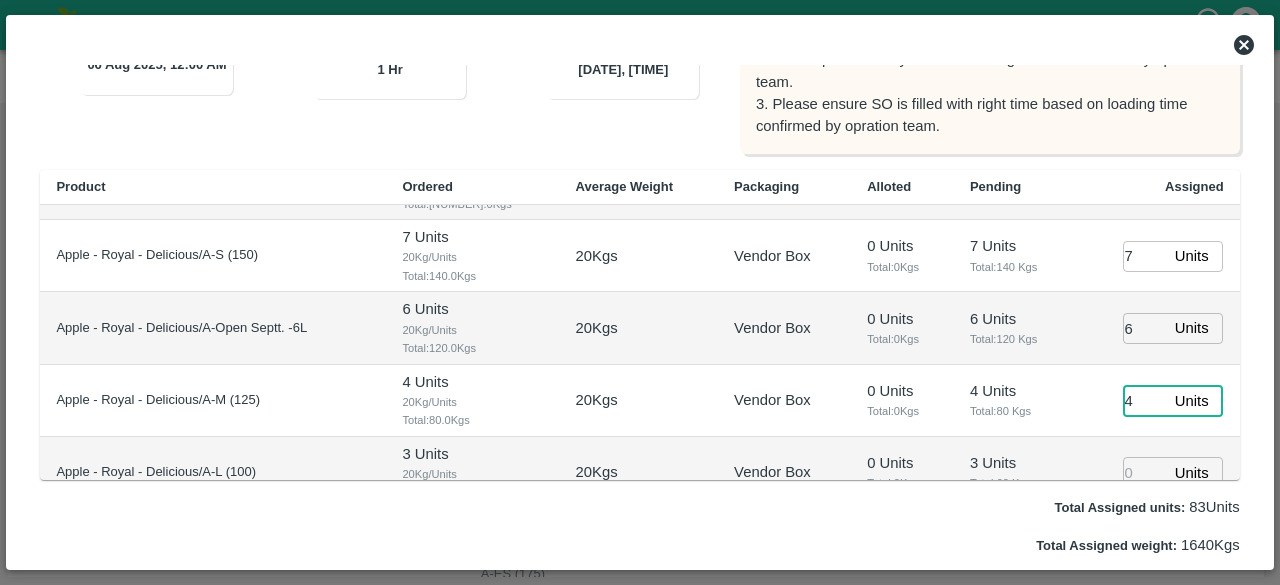 type on "4" 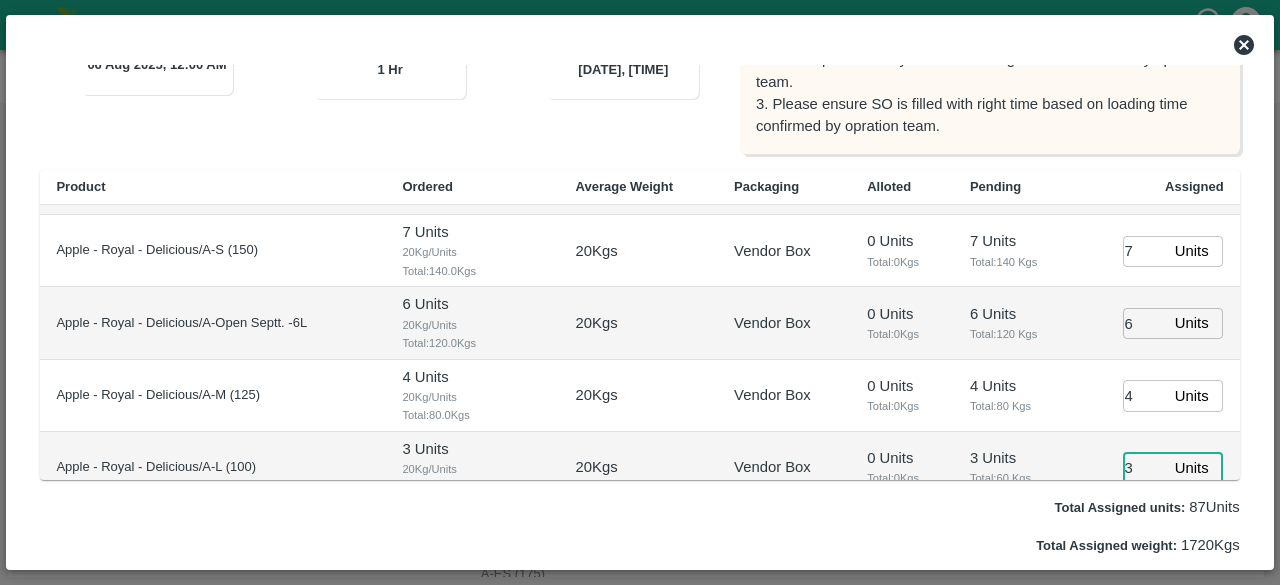 type on "3" 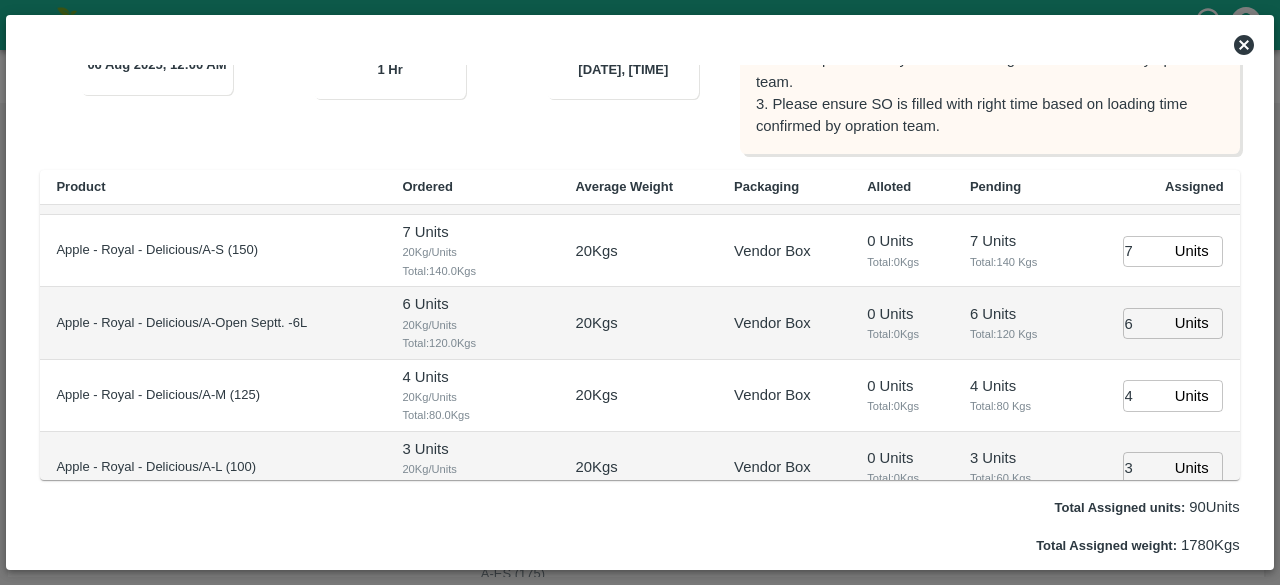 scroll, scrollTop: 851, scrollLeft: 0, axis: vertical 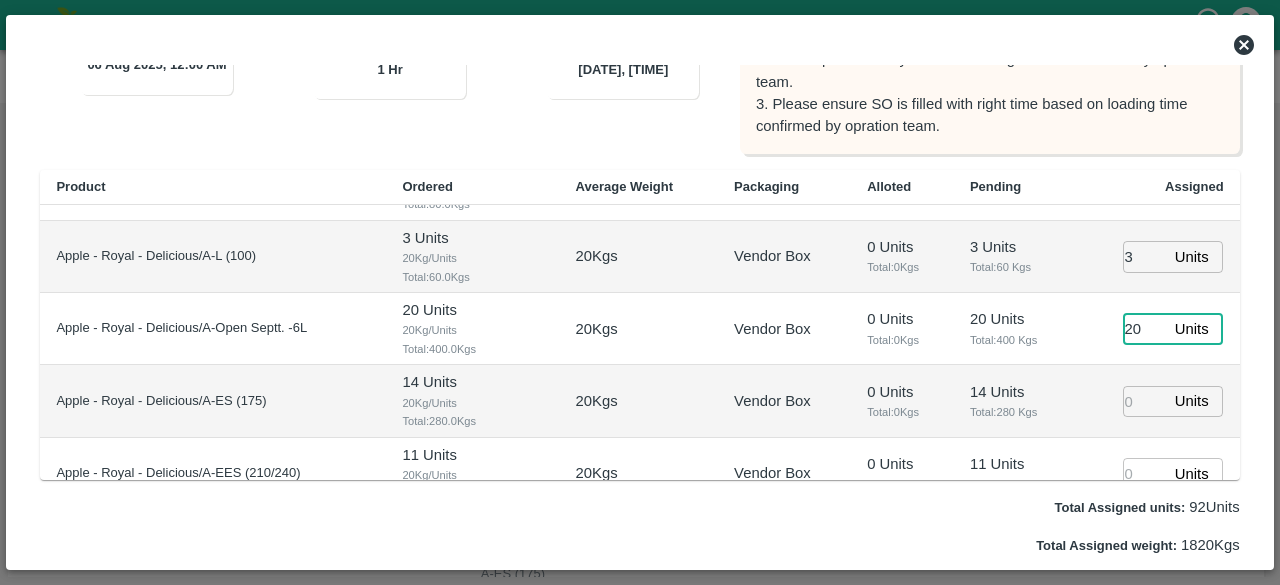 type on "20" 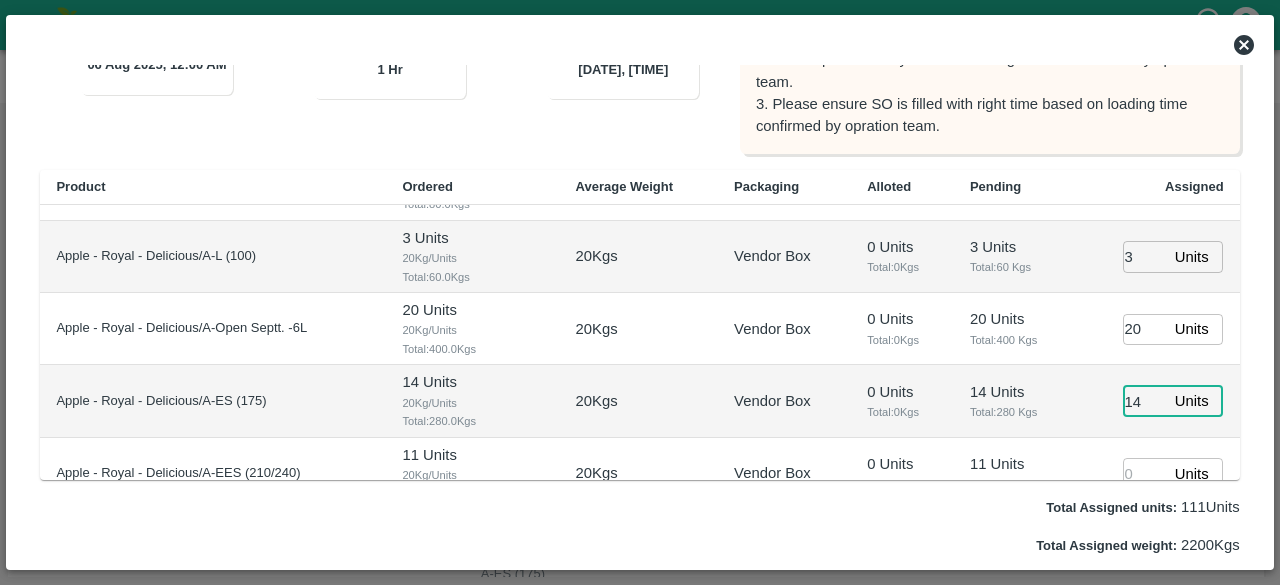 type on "14" 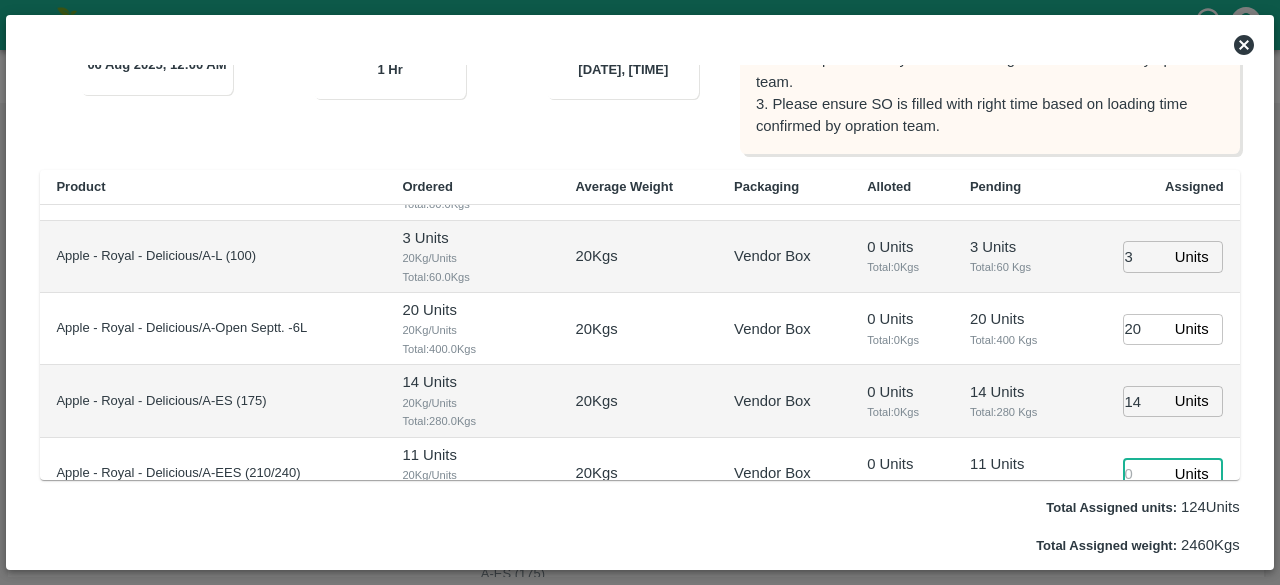 scroll, scrollTop: 856, scrollLeft: 0, axis: vertical 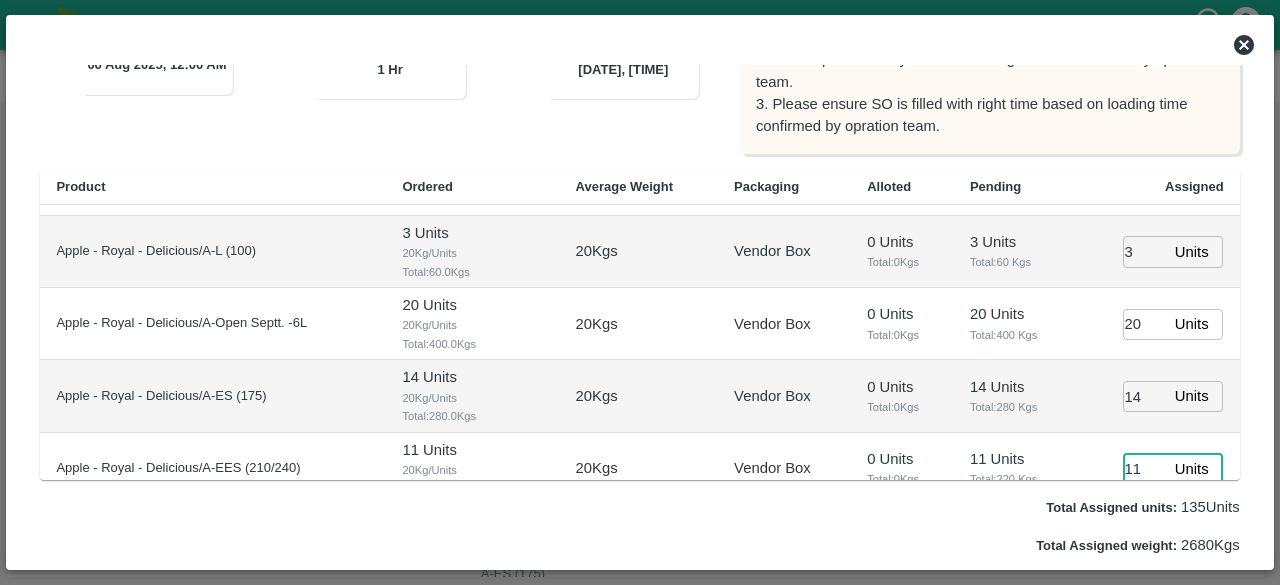 type on "11" 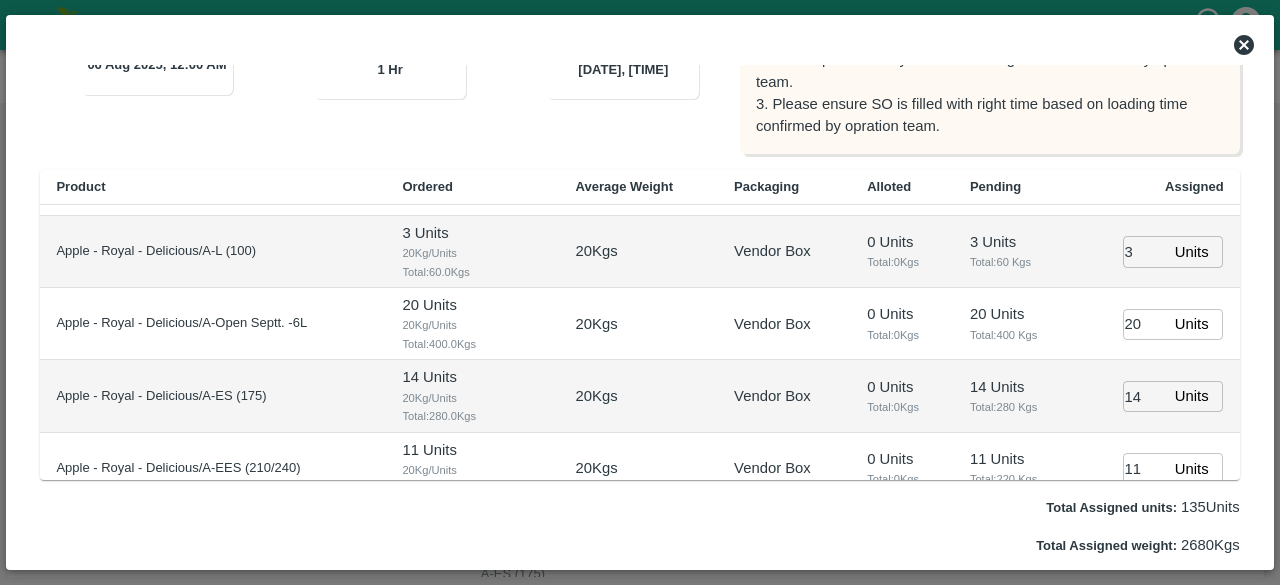 scroll, scrollTop: 1067, scrollLeft: 0, axis: vertical 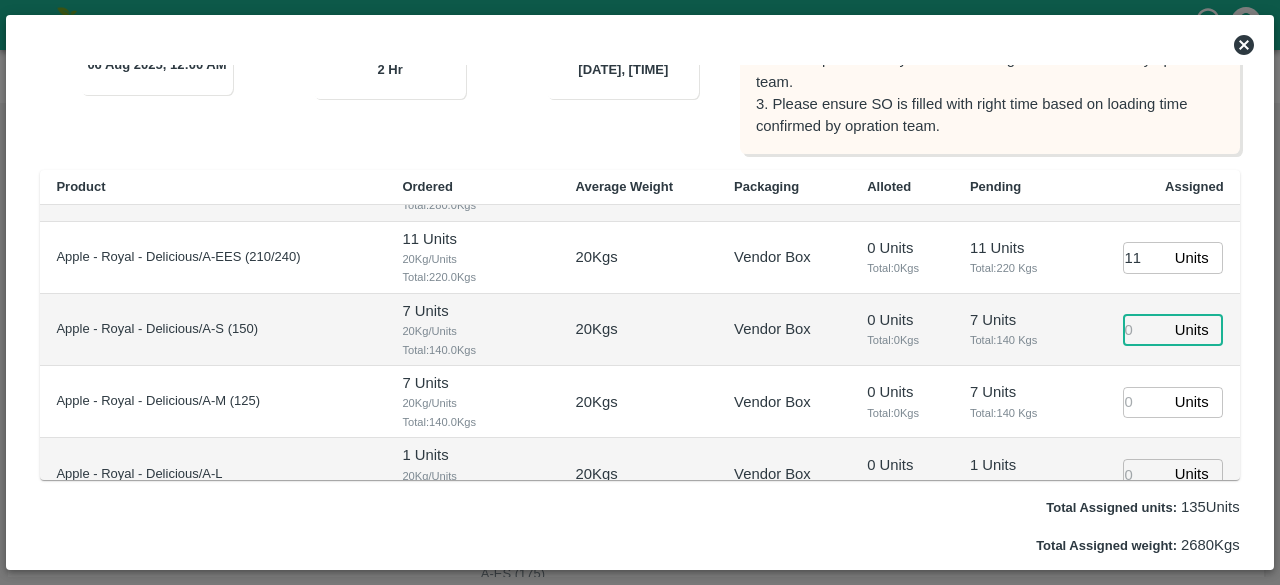 type on "[DATE] [TIME]" 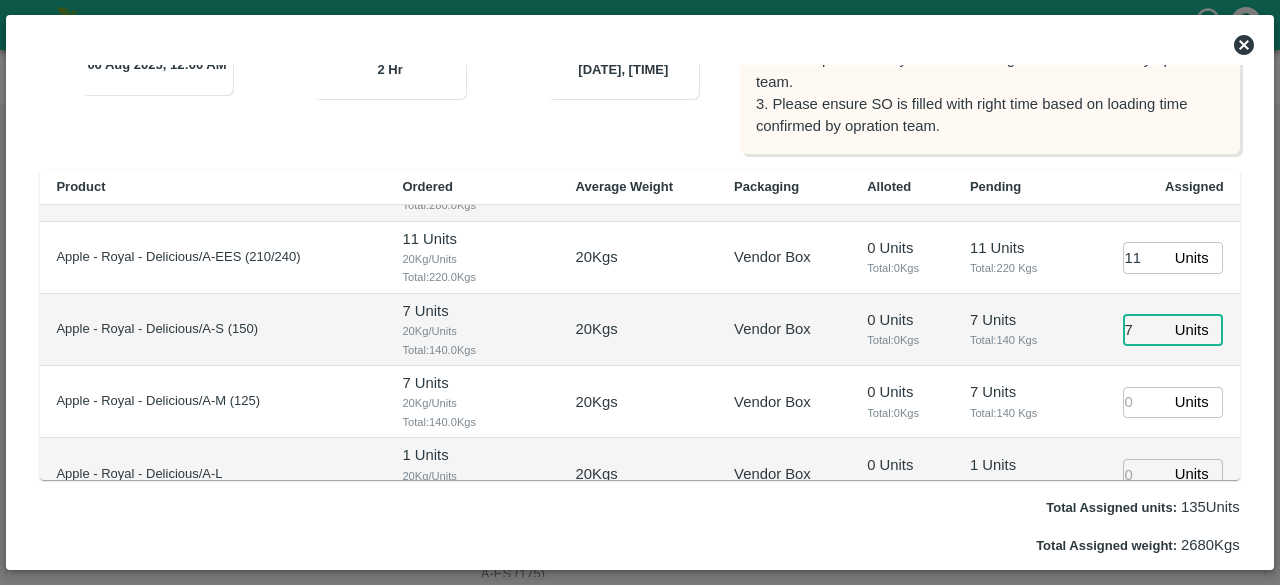 type on "7" 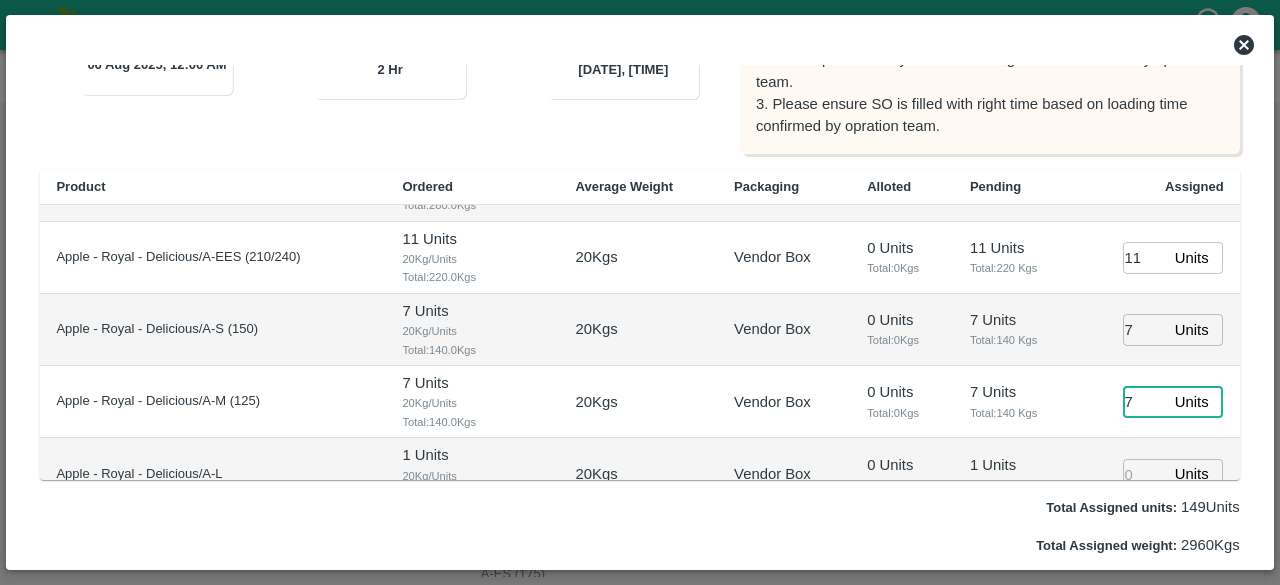 type on "7" 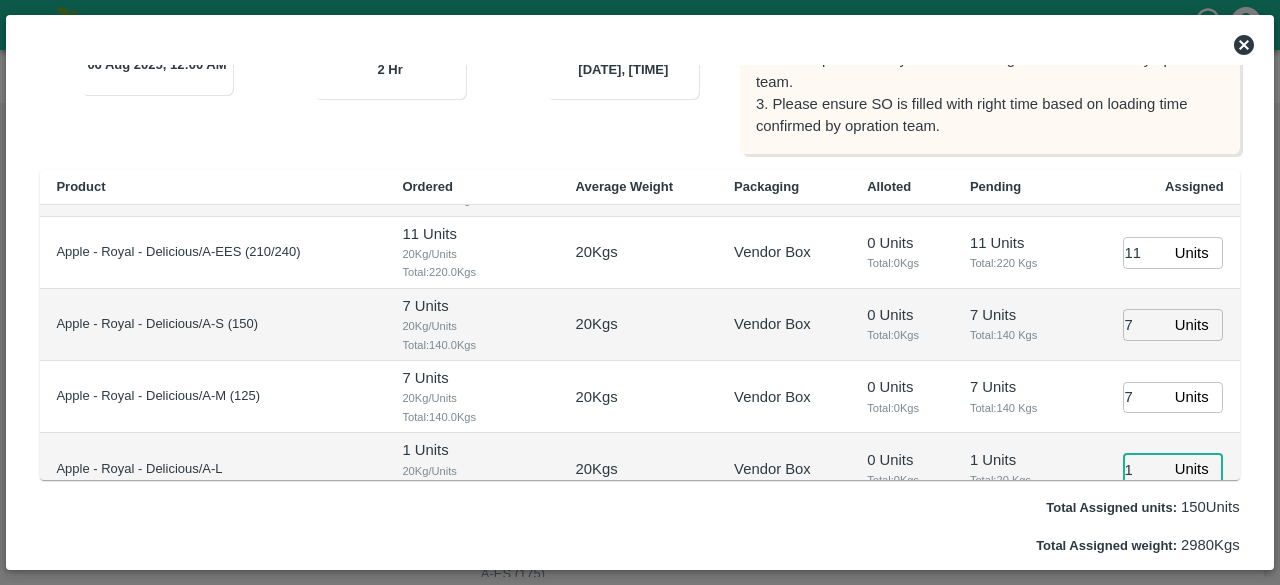 type on "1" 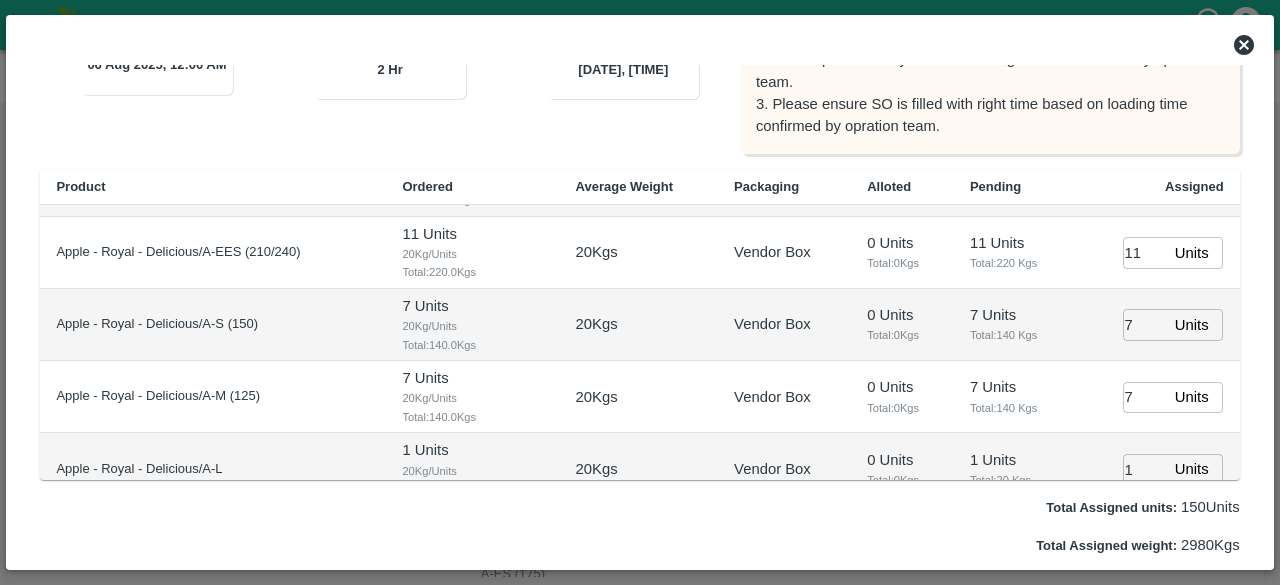 scroll, scrollTop: 1236, scrollLeft: 0, axis: vertical 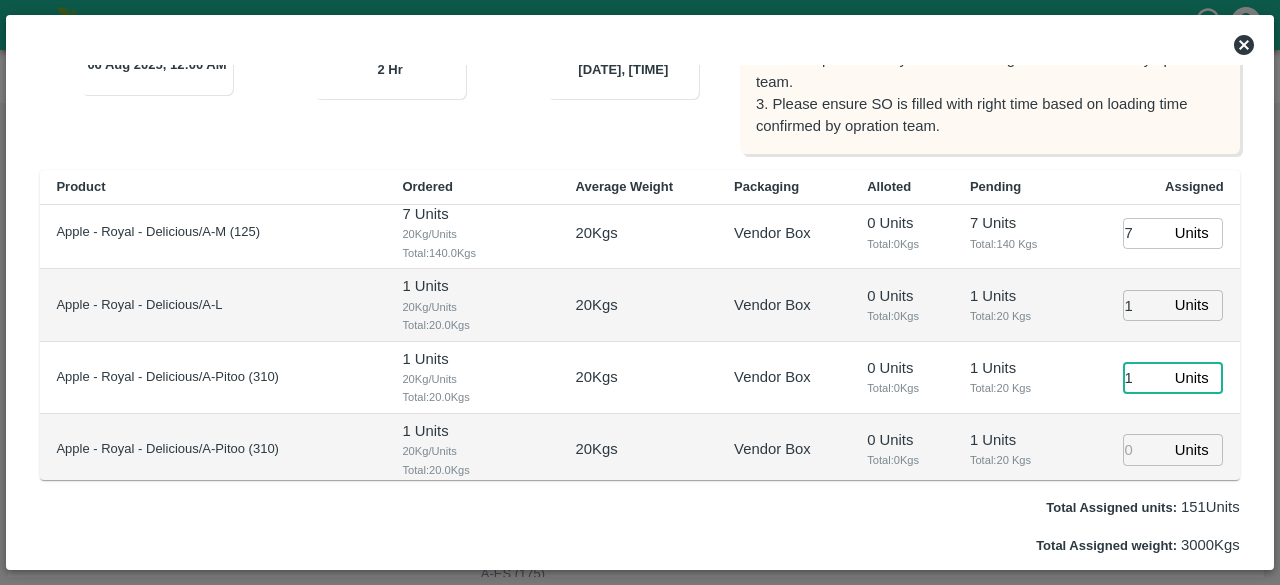 type on "1" 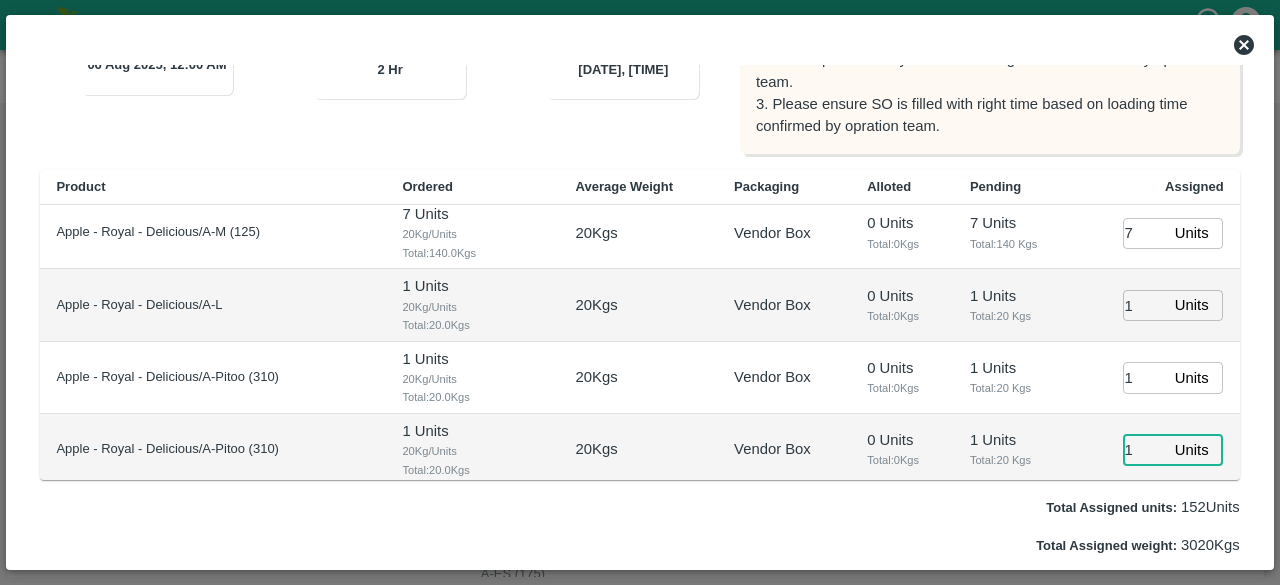 type on "1" 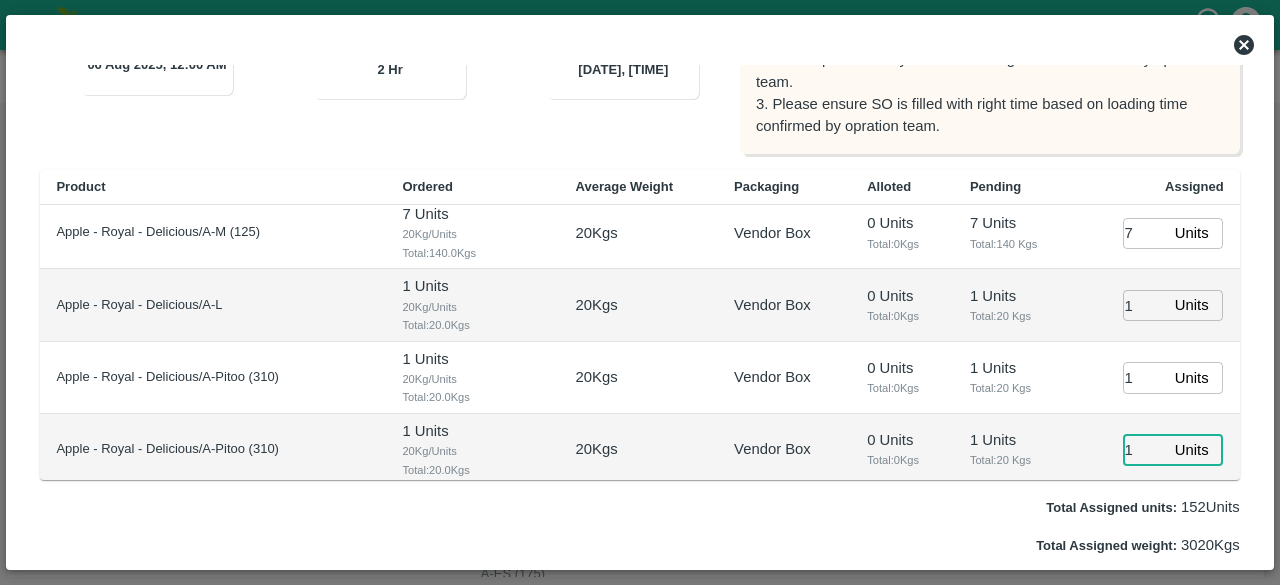 type 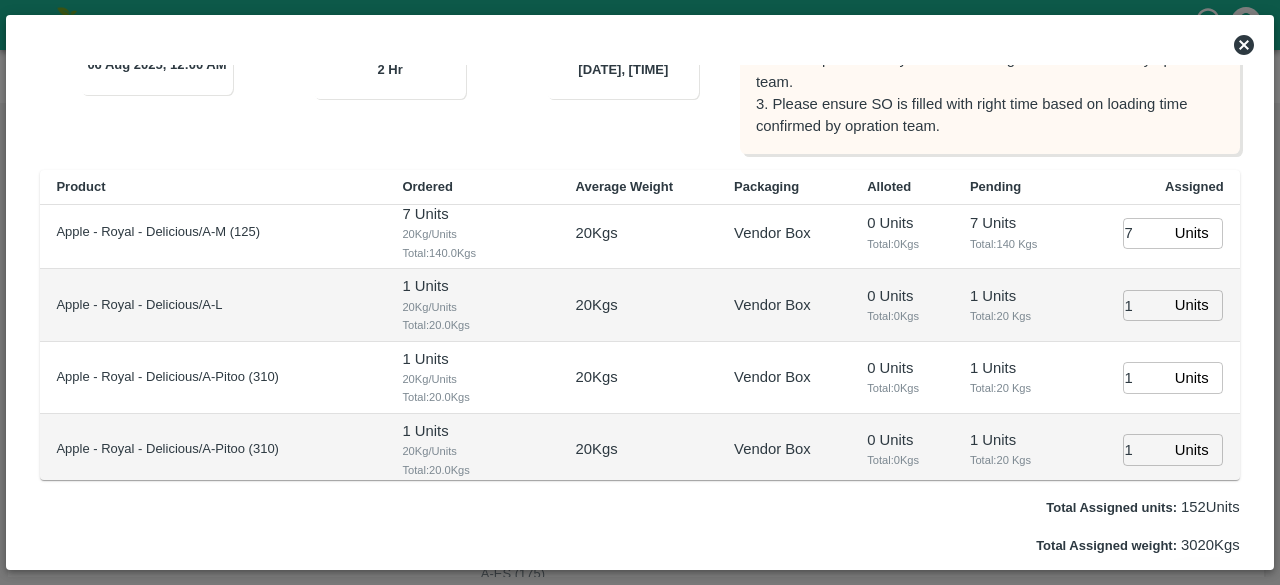 scroll, scrollTop: 342, scrollLeft: 0, axis: vertical 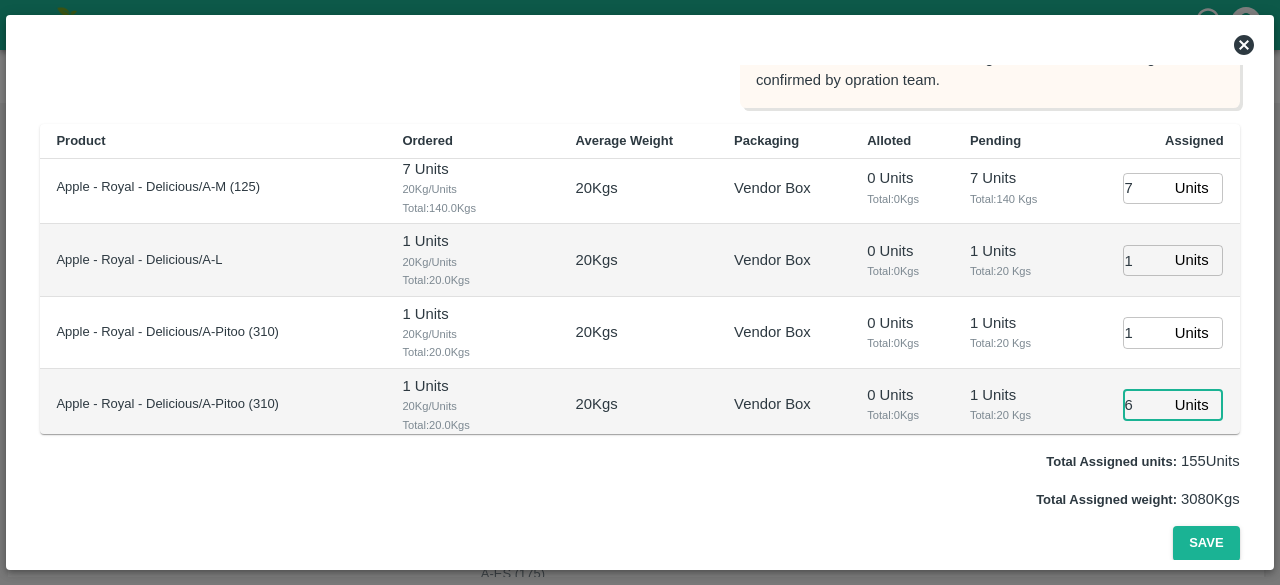 click on "6" at bounding box center (1145, 404) 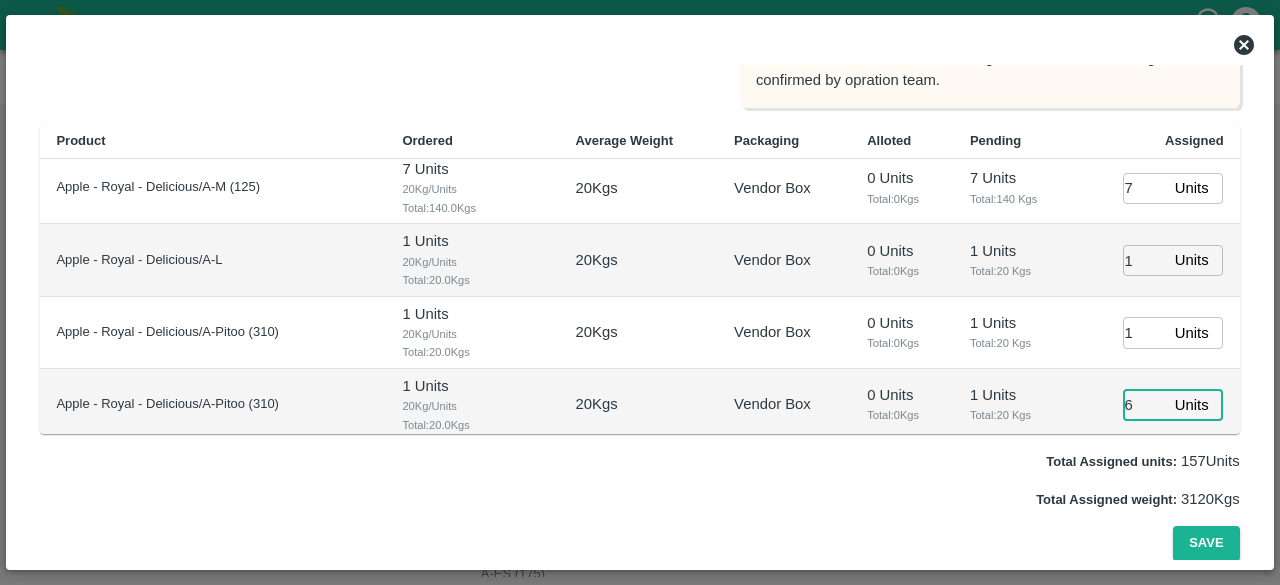 click on "6" at bounding box center [1145, 404] 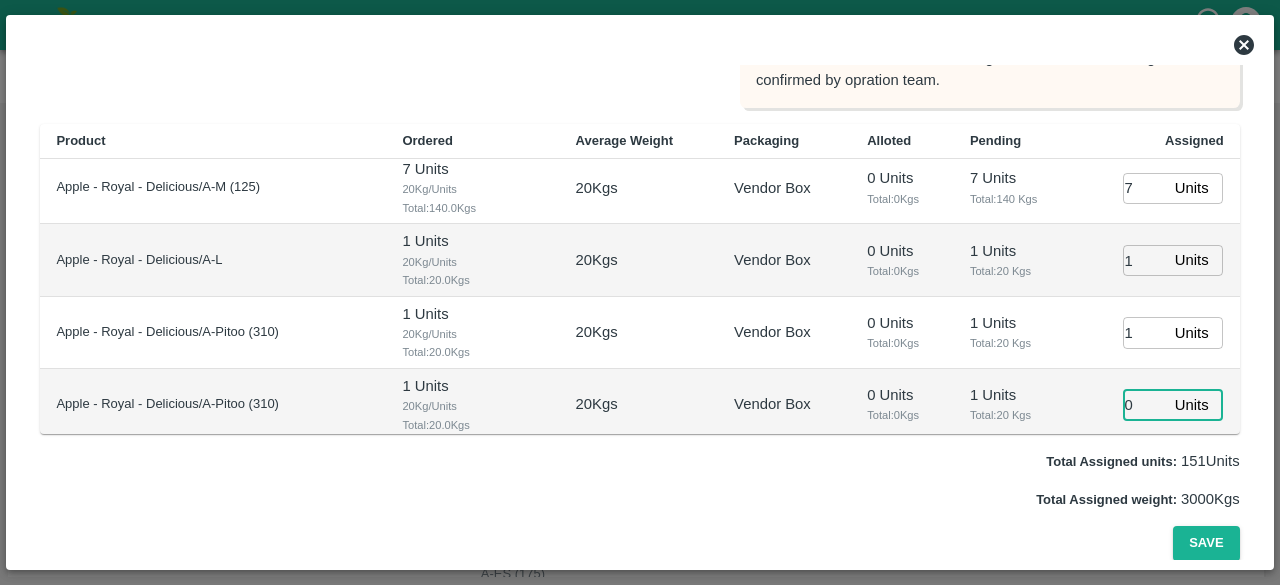 type on "0" 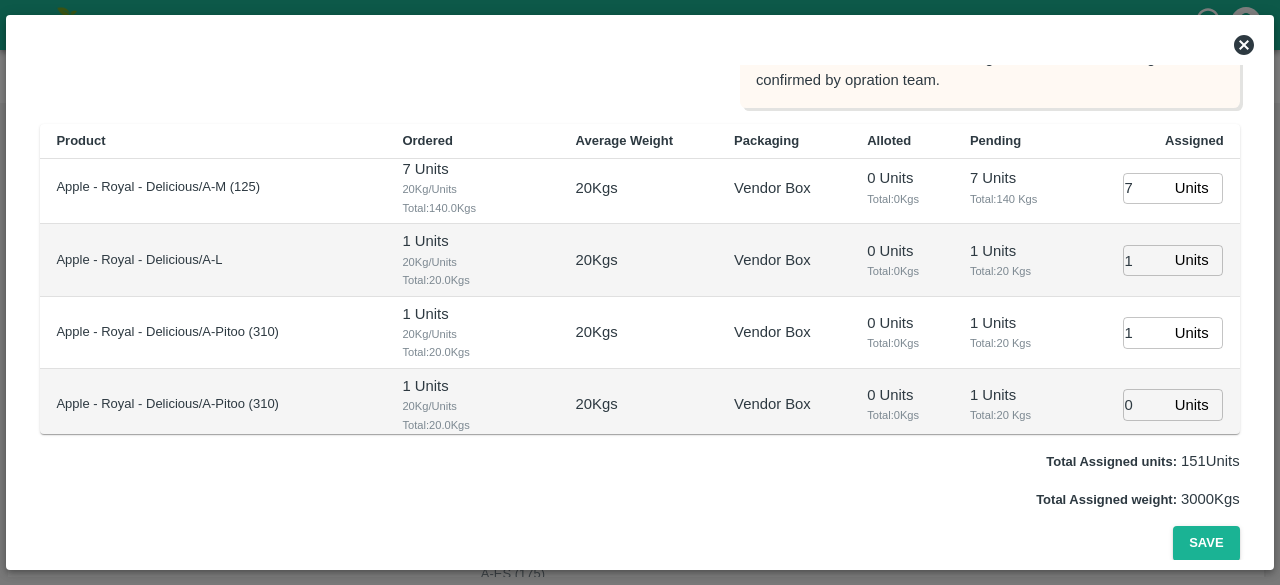 click on "Pack House Purchase Order Pack House   * Pack House   * Loading cutoff Time   * [DATE] [TIME] Loading cutoff Time SO Delivery Time [DATE], [TIME] Loading + Transit TAT [DURATION] Target Loading Time [DATE], [TIME] Note: 1. Please assign weight to get the Transit TAT and Loading time. 2. Please proceed only if above loading time is confirmed by opration team. 3. Please ensure SO is filled with right time based on loading time confirmed by opration team. Product Ordered Average Weight Packaging Alloted Pending Assigned Apple - Royal - Delicious/A-Open Septt. -6L 16   Units 20  Kg/Units Total:  320.0  Kgs 20  Kgs Vendor Box 0   Units Total:  0  Kgs 16   Units Total:  320   Kgs 16 Units ​ Apple - Royal - Delicious/A-EES (210/240) 7   Units 20  Kg/Units Total:  140.0  Kgs 20  Kgs Vendor Box 0   Units Total:  0  Kgs 7   Units Total:  140   Kgs 7 Units ​ Apple - Royal - Delicious/A-ES (175) 6   Units 20  Kg/Units Total:  120.0  Kgs 20  Kgs Vendor Box 0   Units Total:  0  Kgs 6   Units Total:" at bounding box center (639, 182) 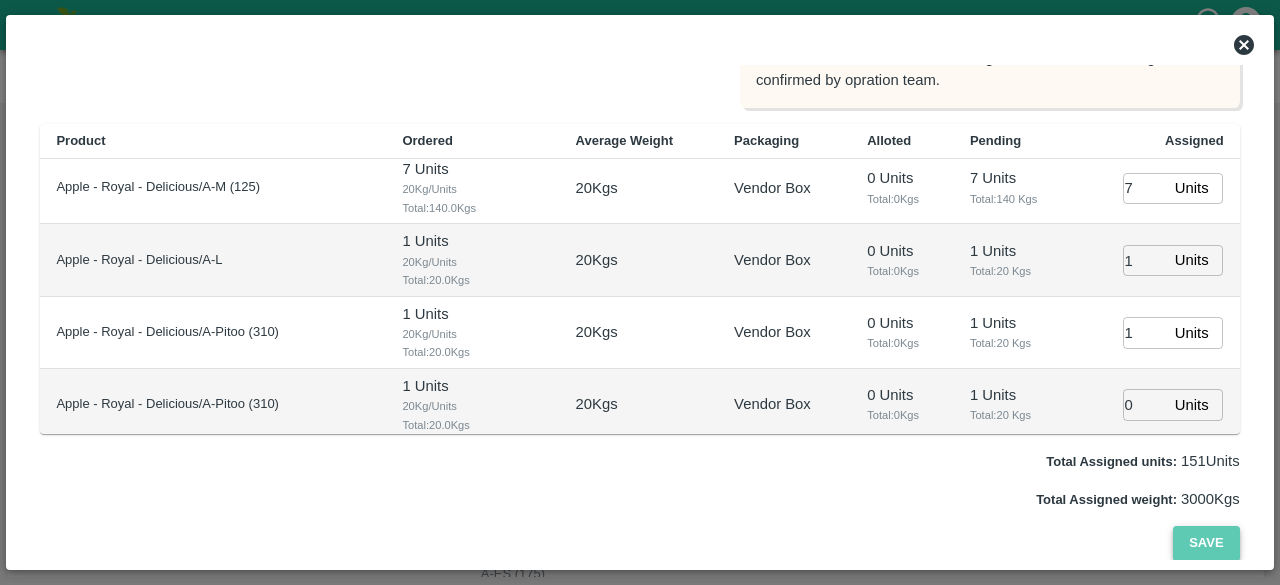 click on "Save" at bounding box center [1206, 543] 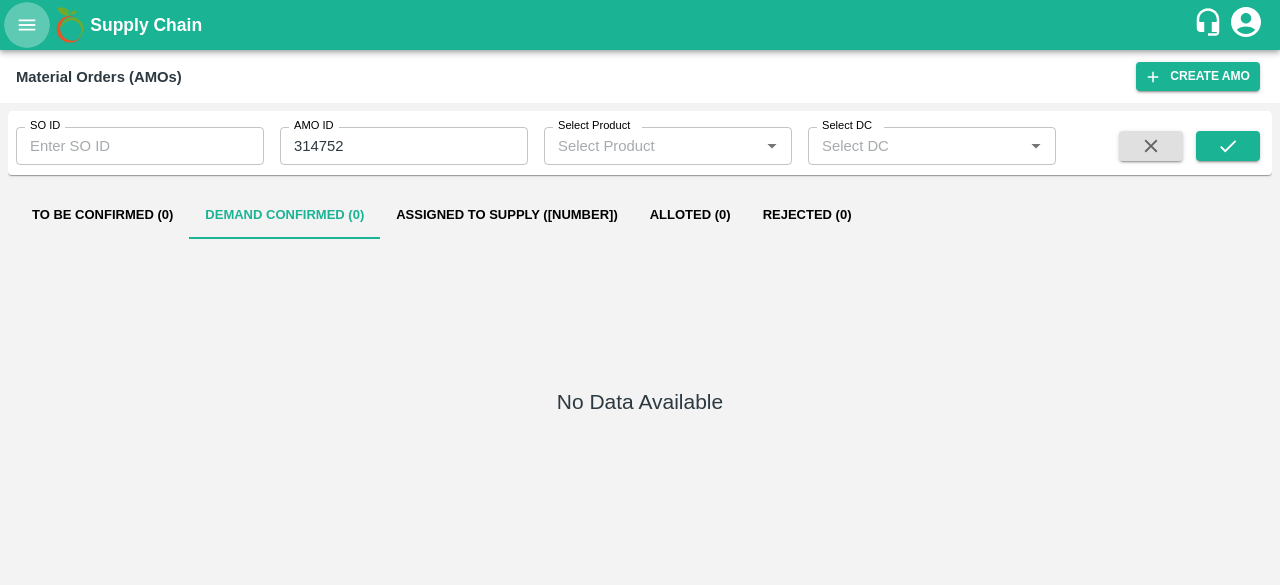 click 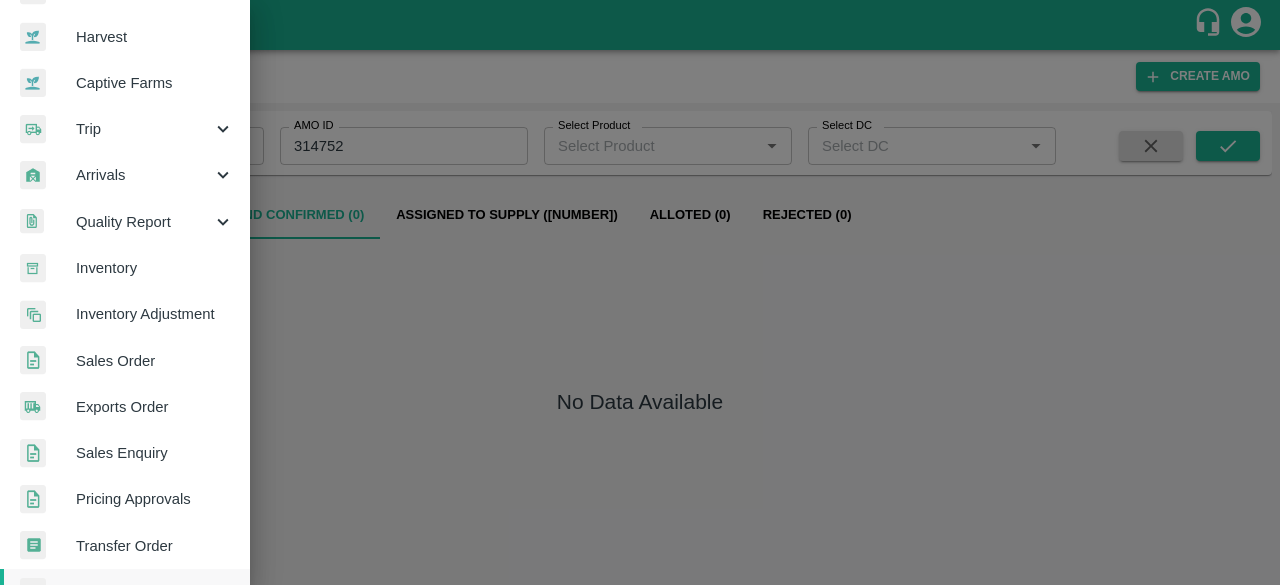 scroll, scrollTop: 212, scrollLeft: 0, axis: vertical 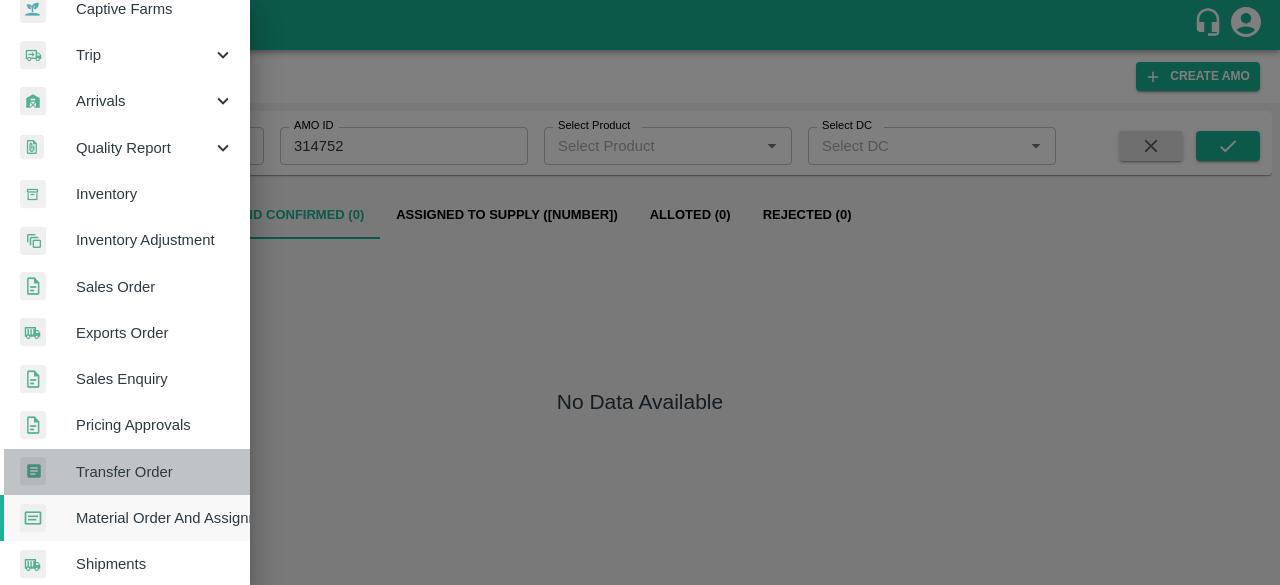 click on "Transfer Order" at bounding box center (155, 472) 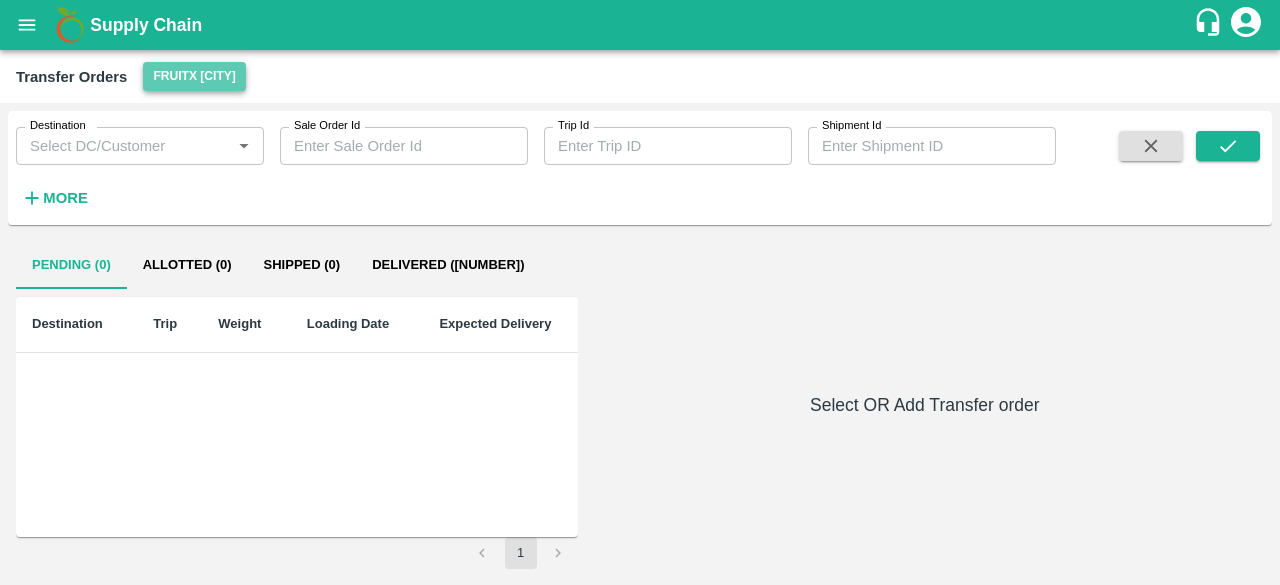 click on "FruitX [CITY]" at bounding box center [194, 76] 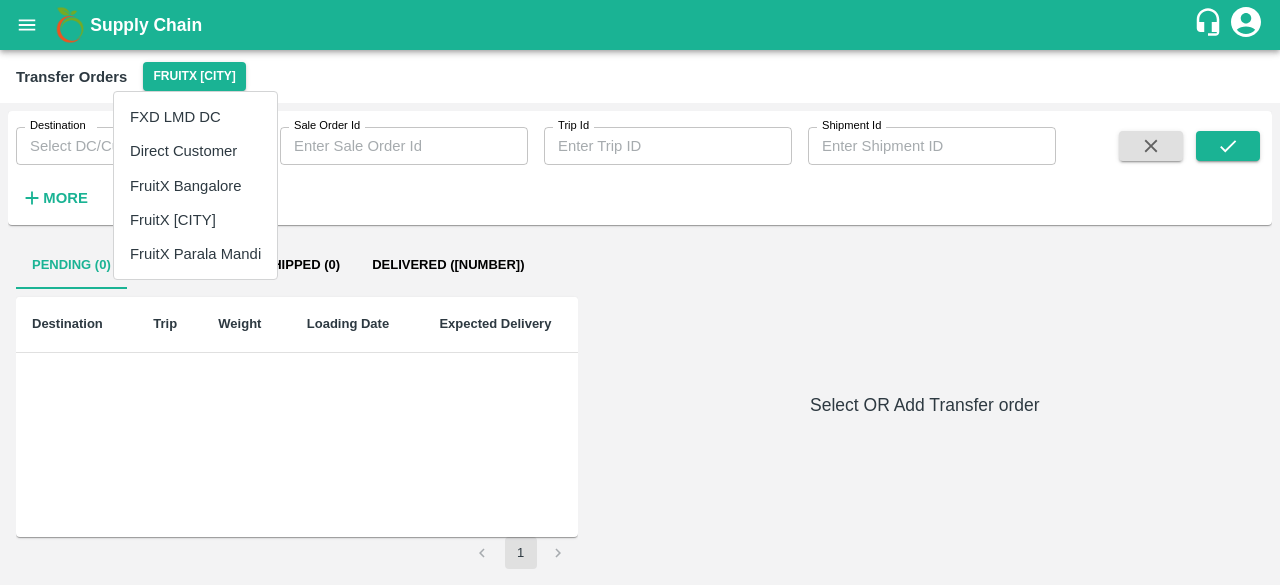 type 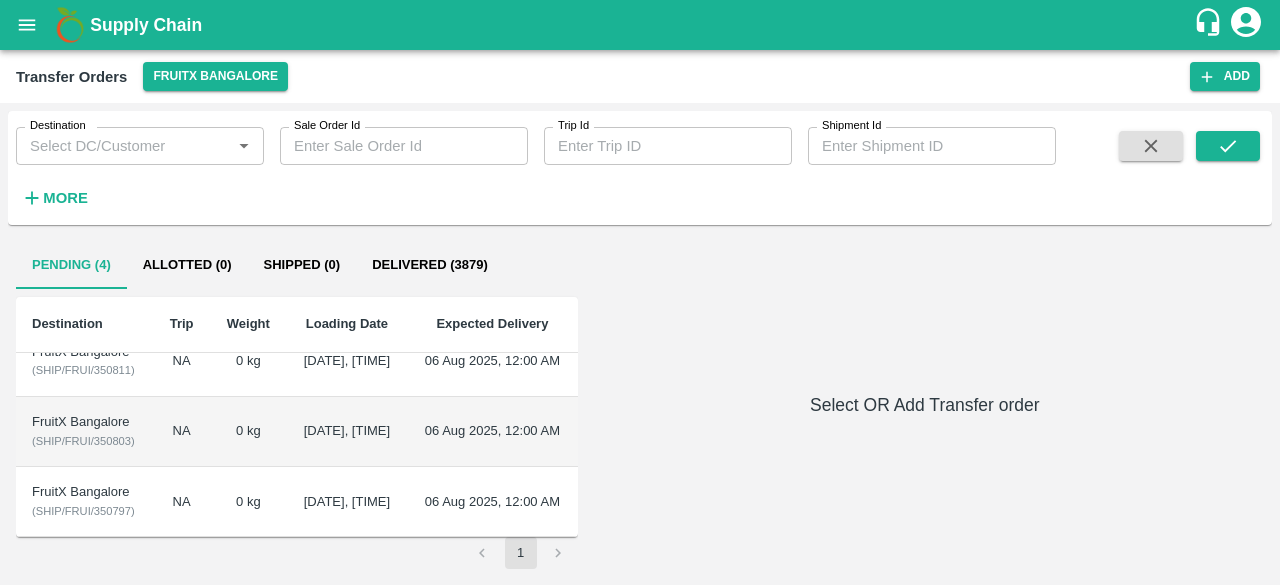 scroll, scrollTop: 0, scrollLeft: 0, axis: both 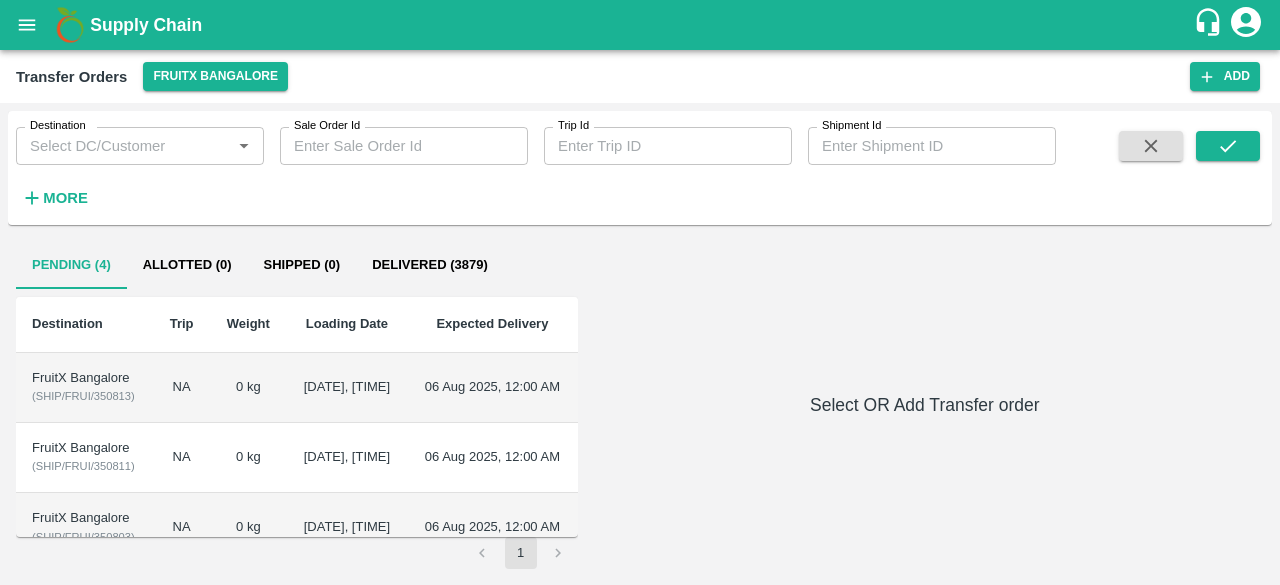click on "FruitX [CITY] ( [PRODUCT]/[PRODUCT] )" at bounding box center (84, 388) 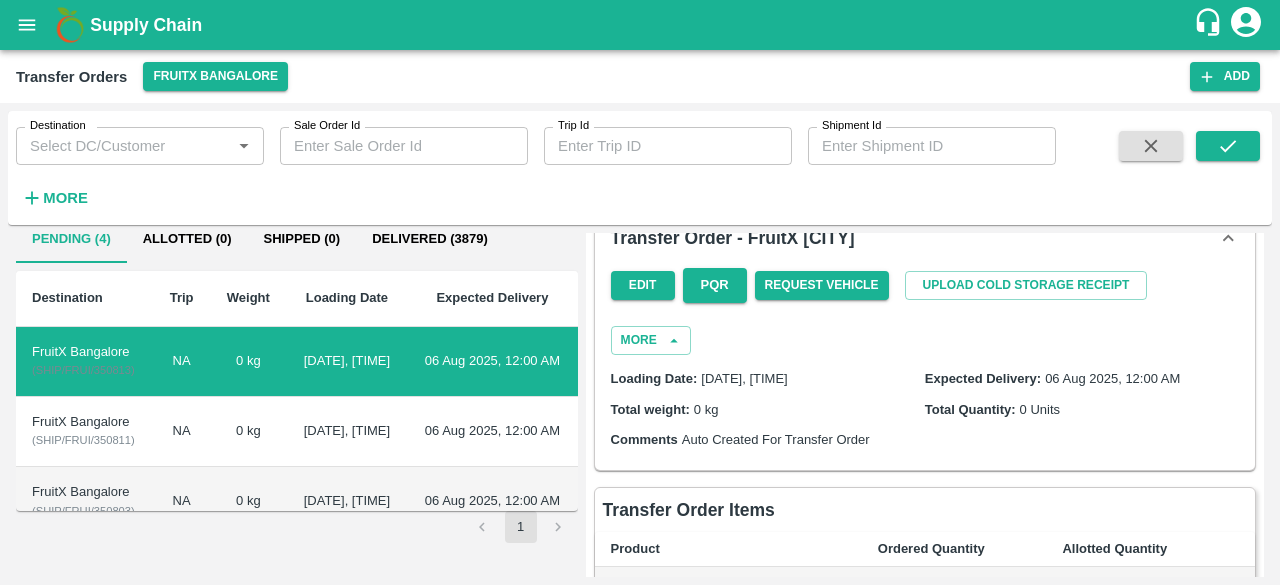 scroll, scrollTop: 0, scrollLeft: 0, axis: both 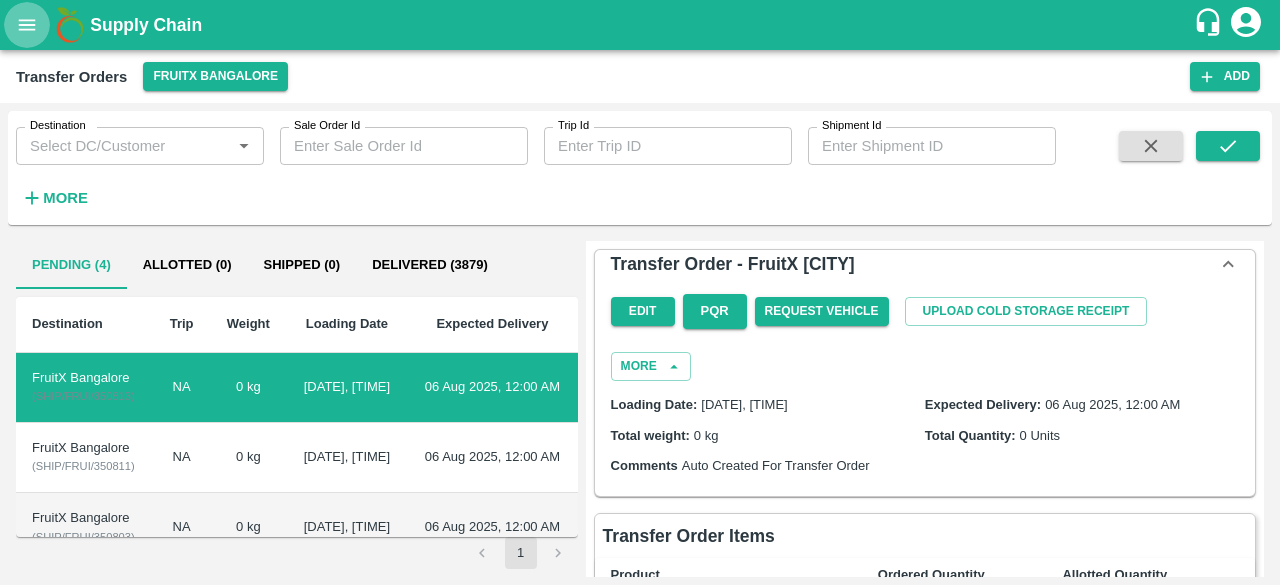 click 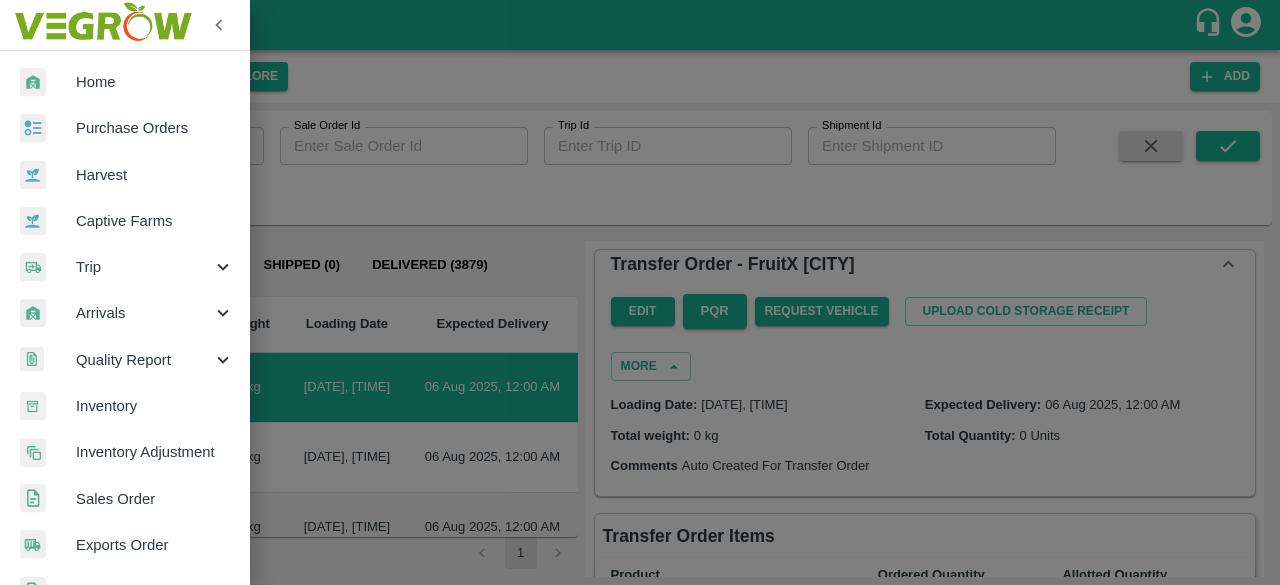 click at bounding box center (640, 292) 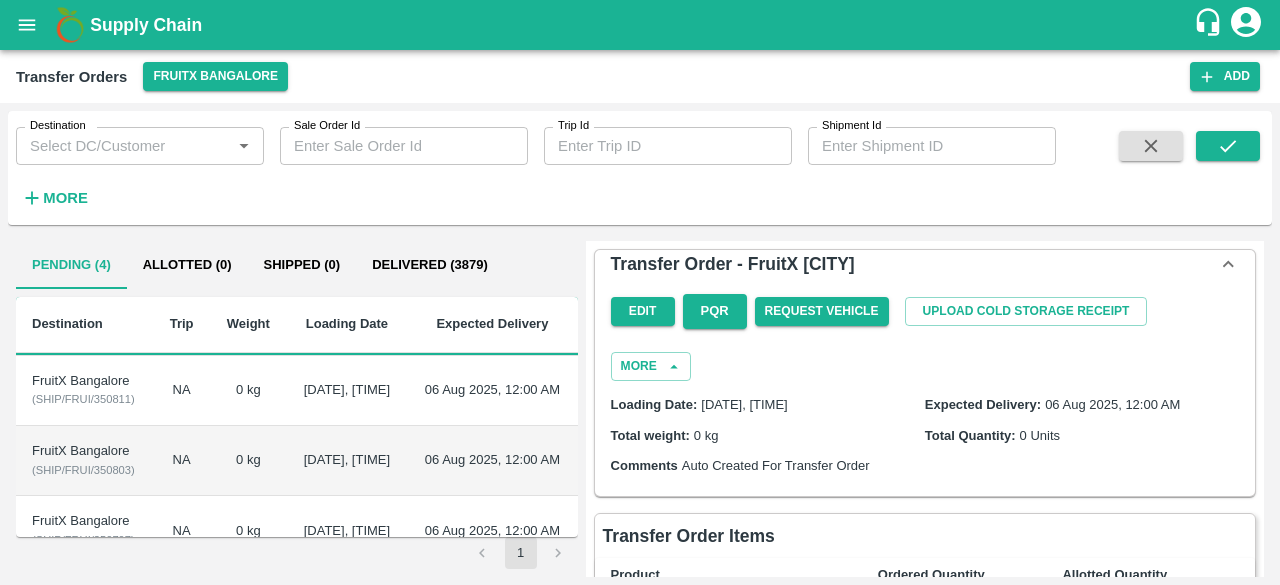 scroll, scrollTop: 96, scrollLeft: 0, axis: vertical 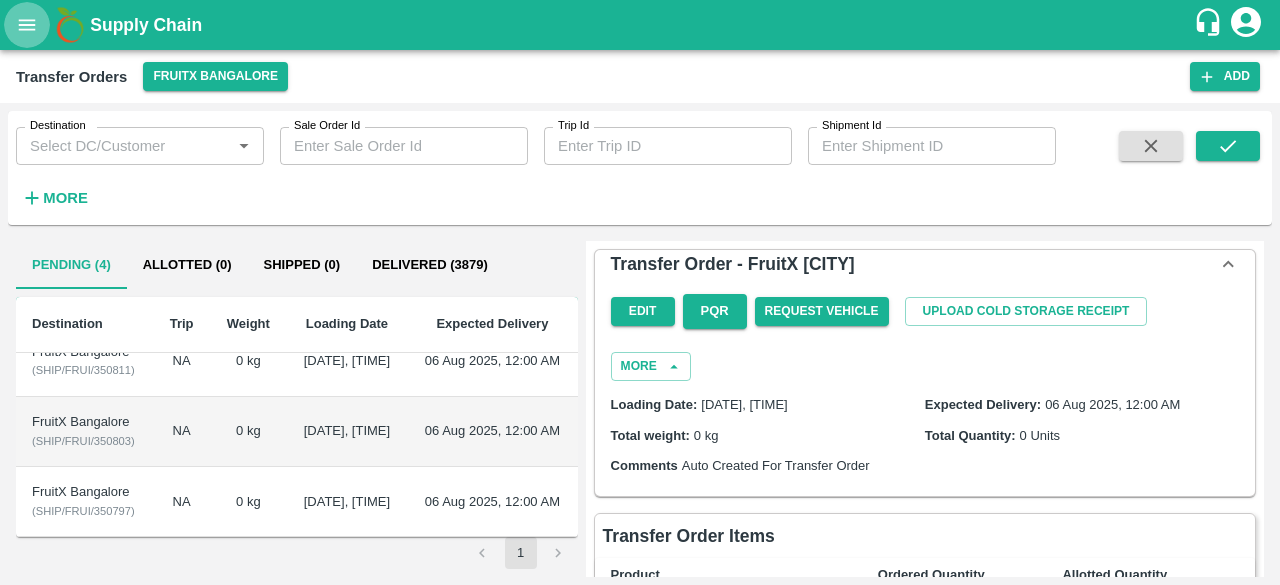 click at bounding box center [27, 25] 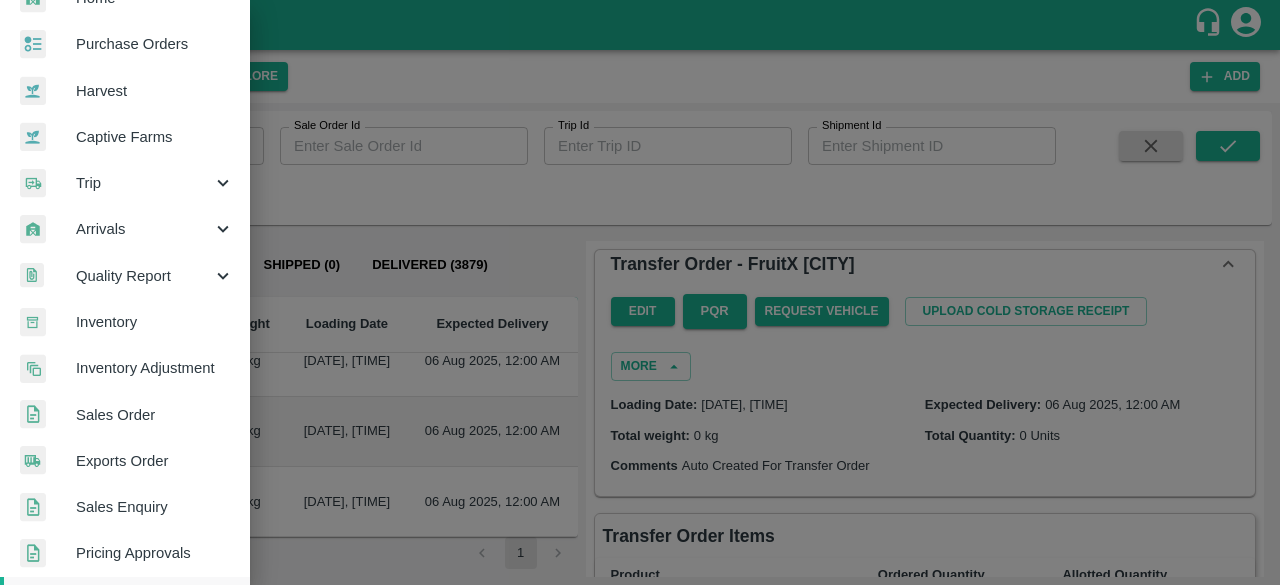 scroll, scrollTop: 248, scrollLeft: 0, axis: vertical 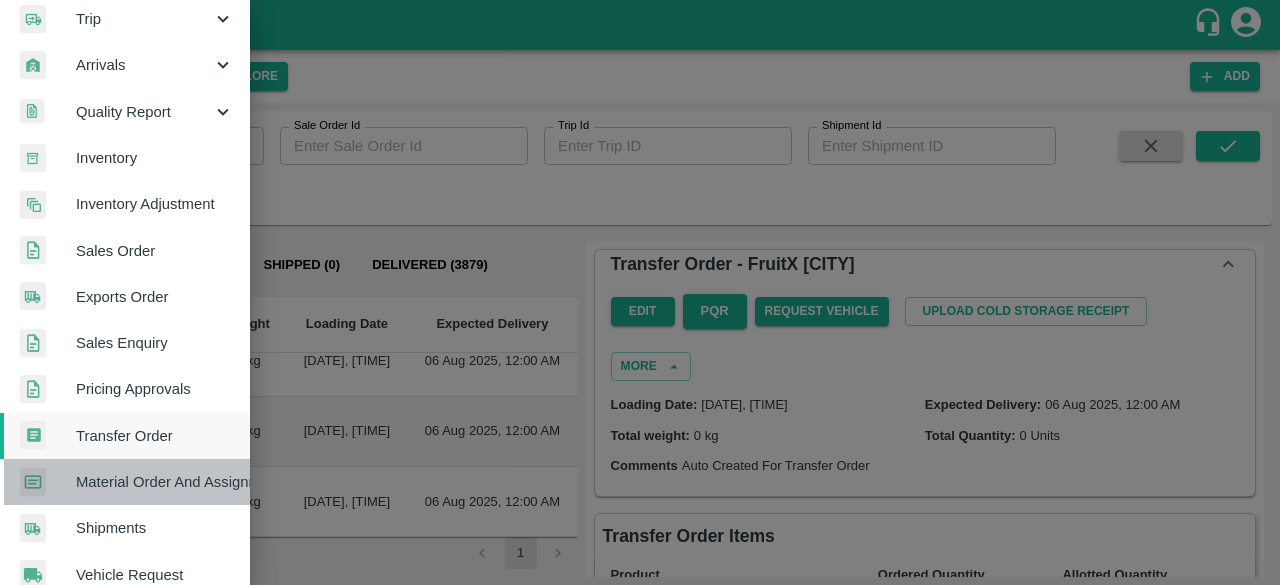click on "Material Order And Assignment" at bounding box center [155, 482] 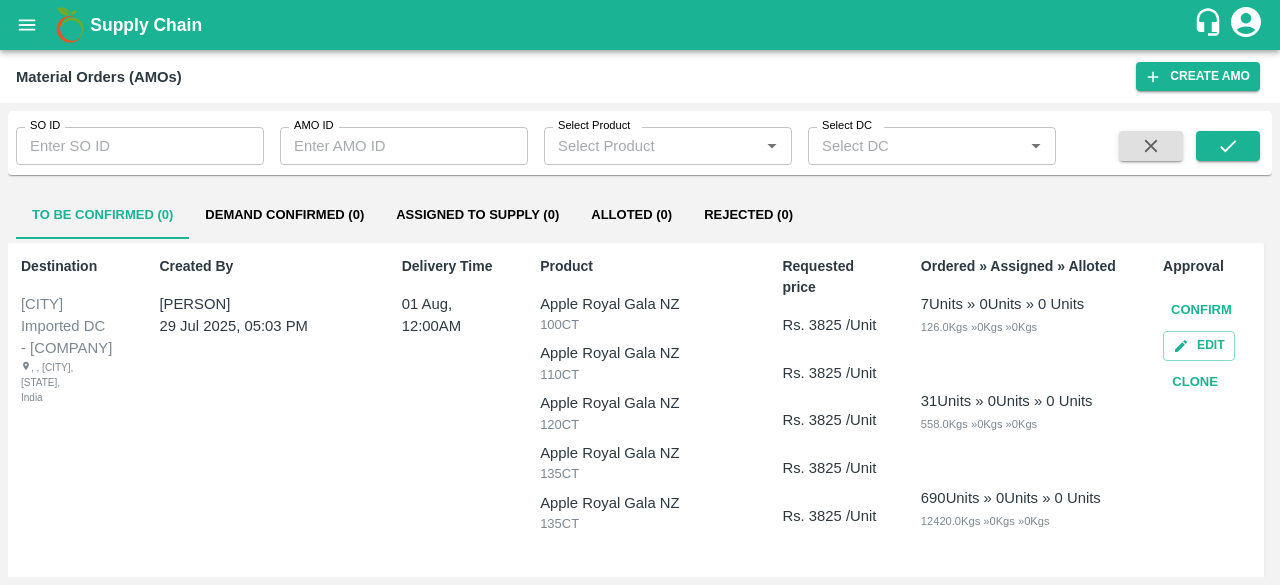 click on "AMO ID" at bounding box center (404, 146) 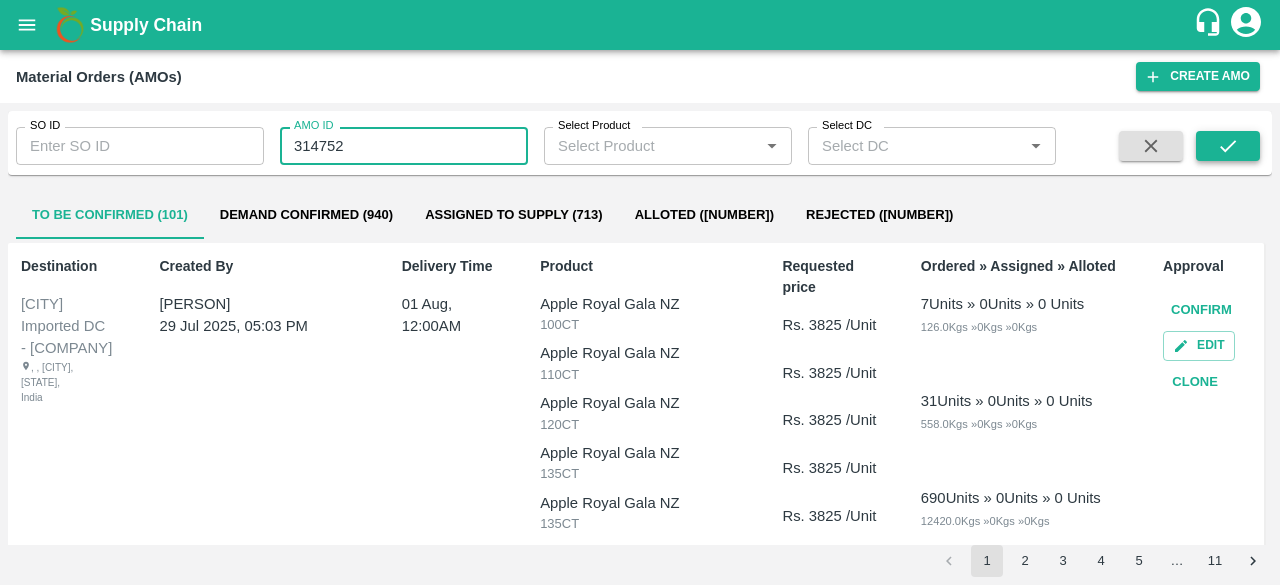 type on "314752" 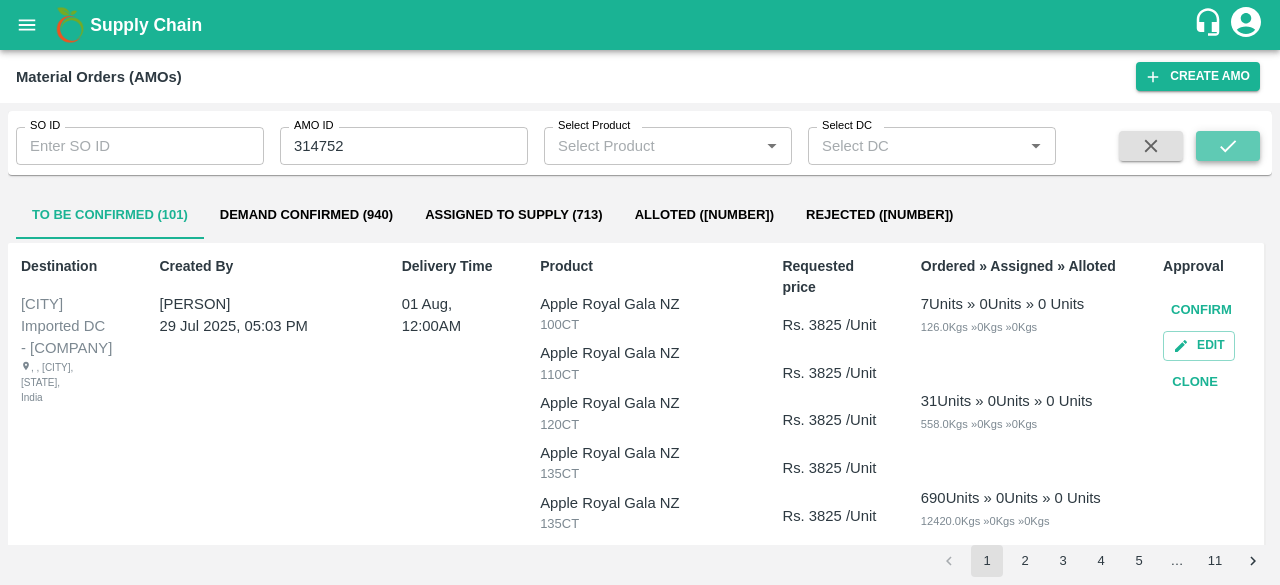 click 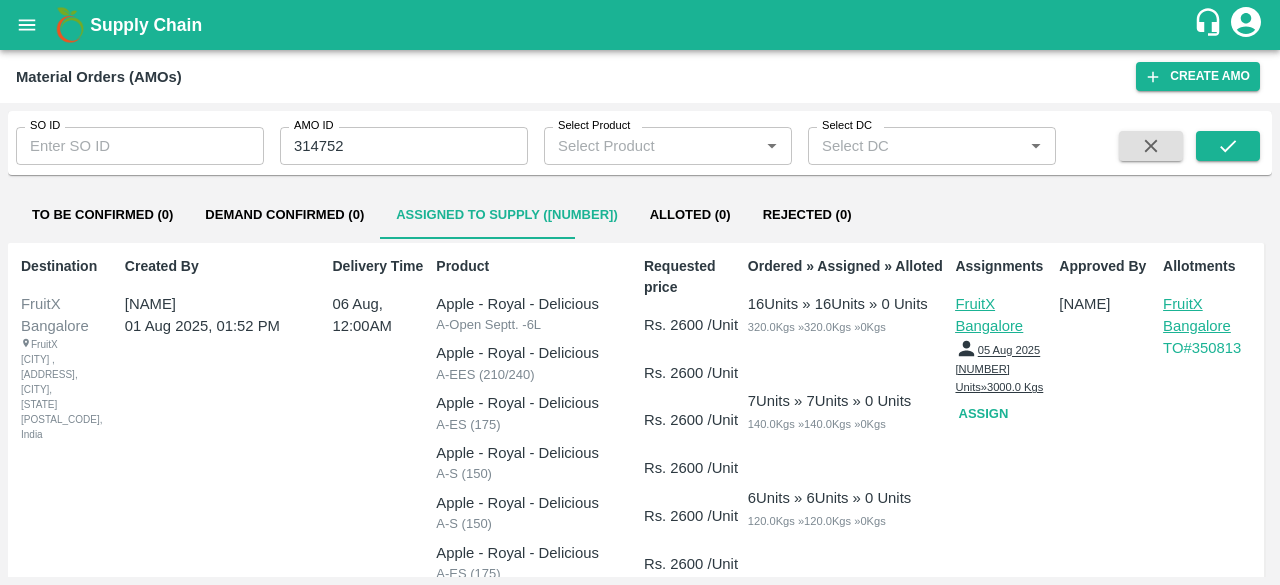 click on "FruitX Bangalore" at bounding box center (1211, 315) 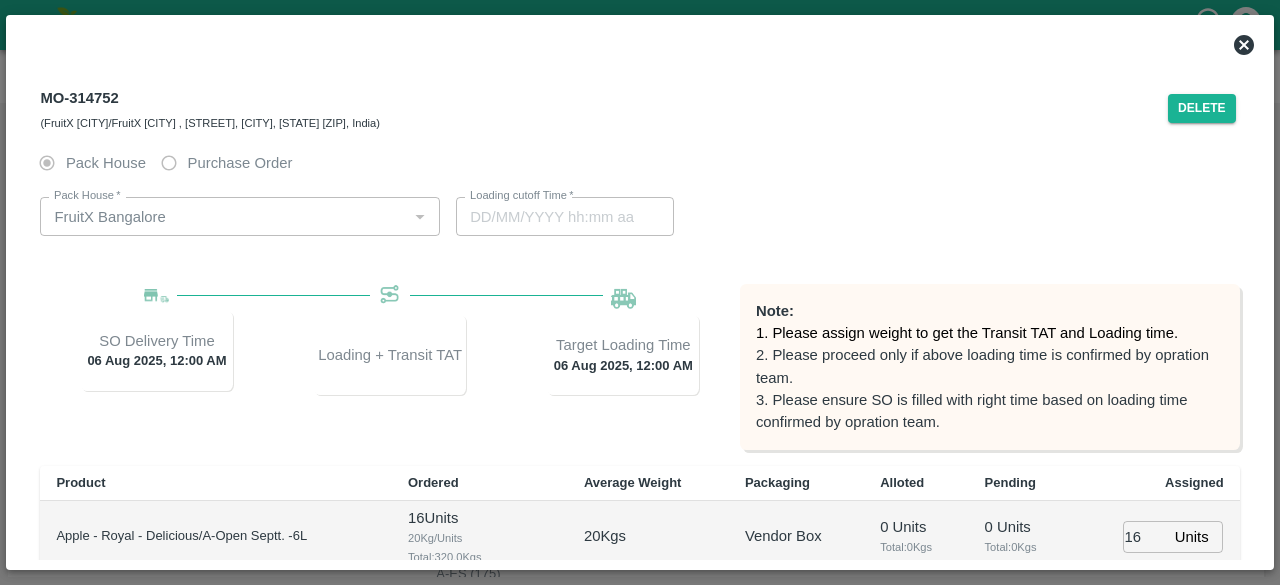 type on "06/08/2025 12:00 AM" 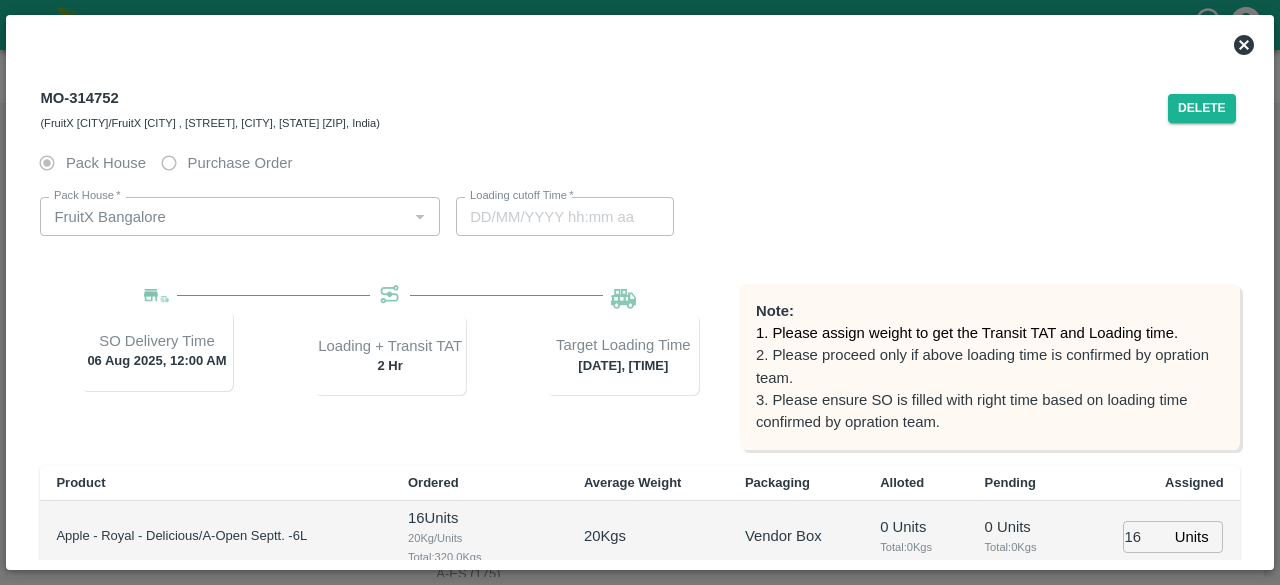type on "[DATE] [TIME]" 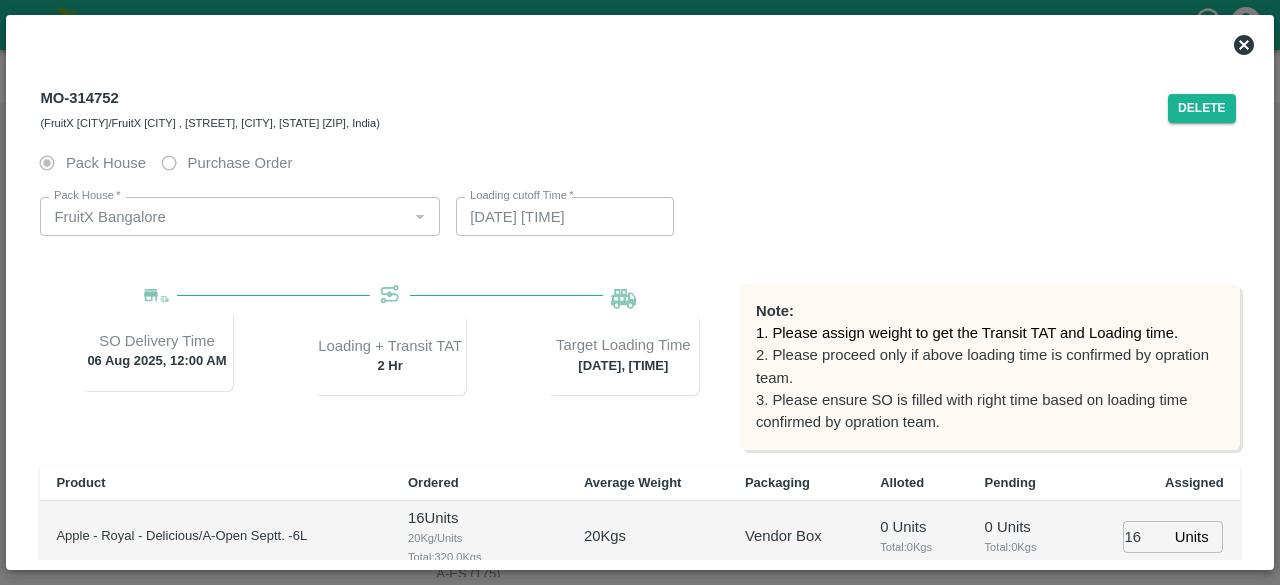 scroll, scrollTop: 342, scrollLeft: 0, axis: vertical 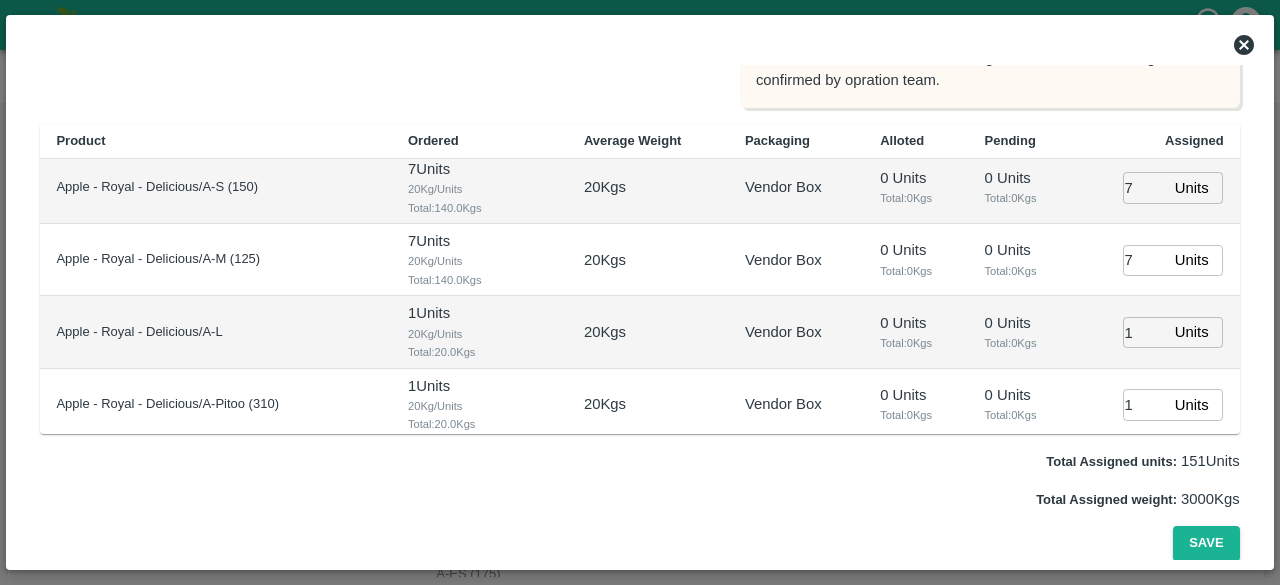 click on "Total:  0  Kgs" at bounding box center [916, 198] 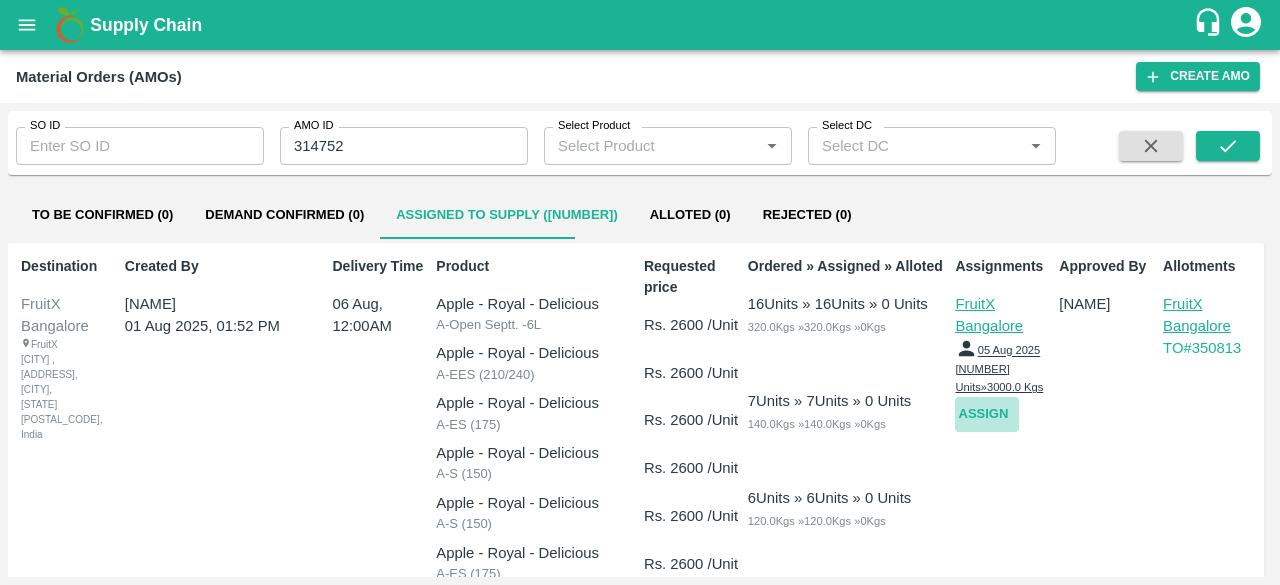 click on "Assign" at bounding box center [987, 414] 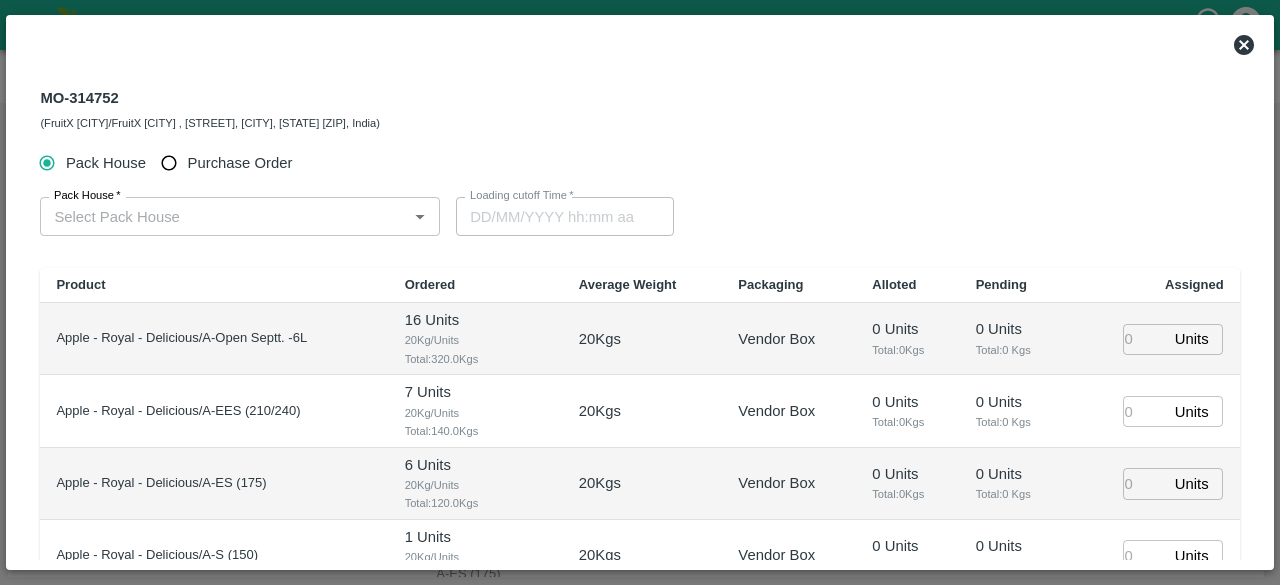 type on "06/08/2025 12:00 AM" 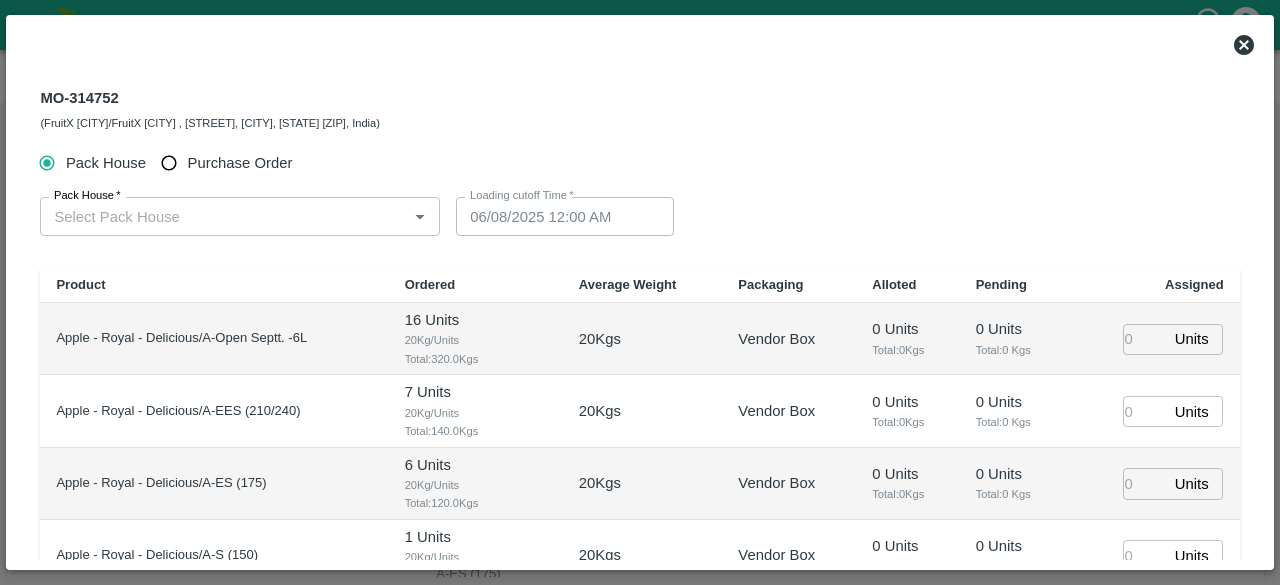 type 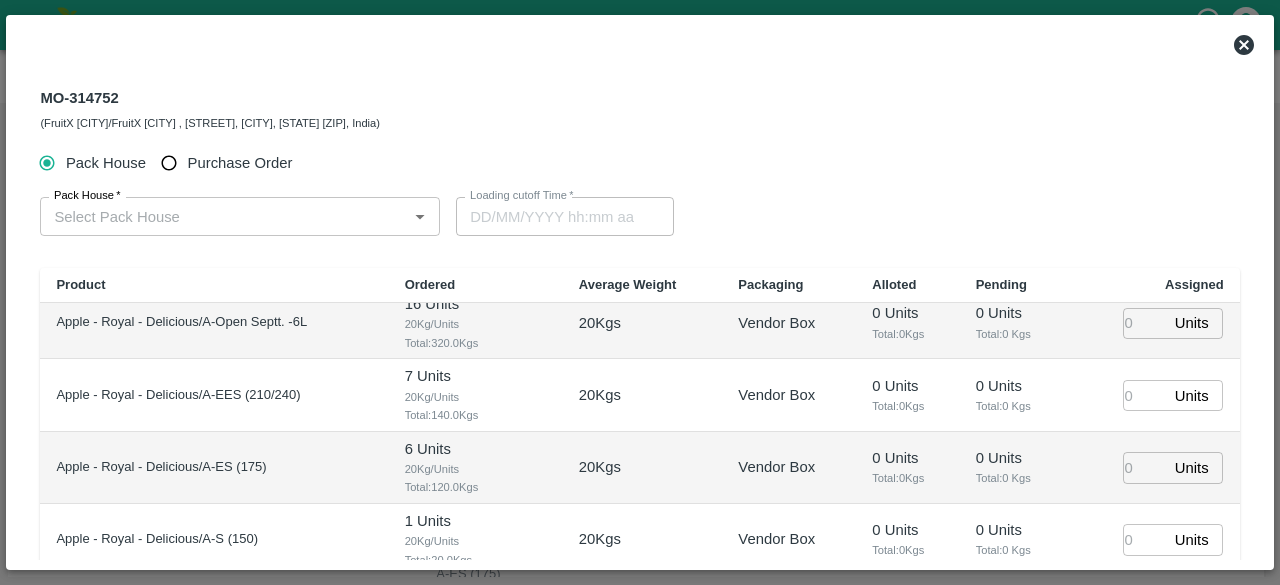 scroll, scrollTop: 0, scrollLeft: 0, axis: both 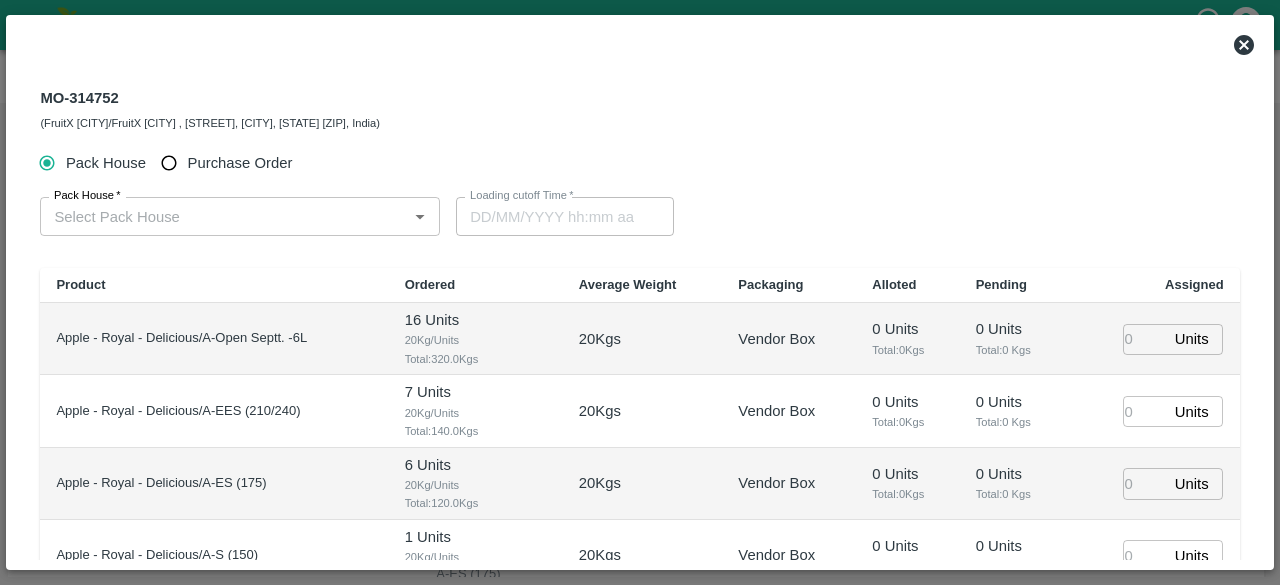 click 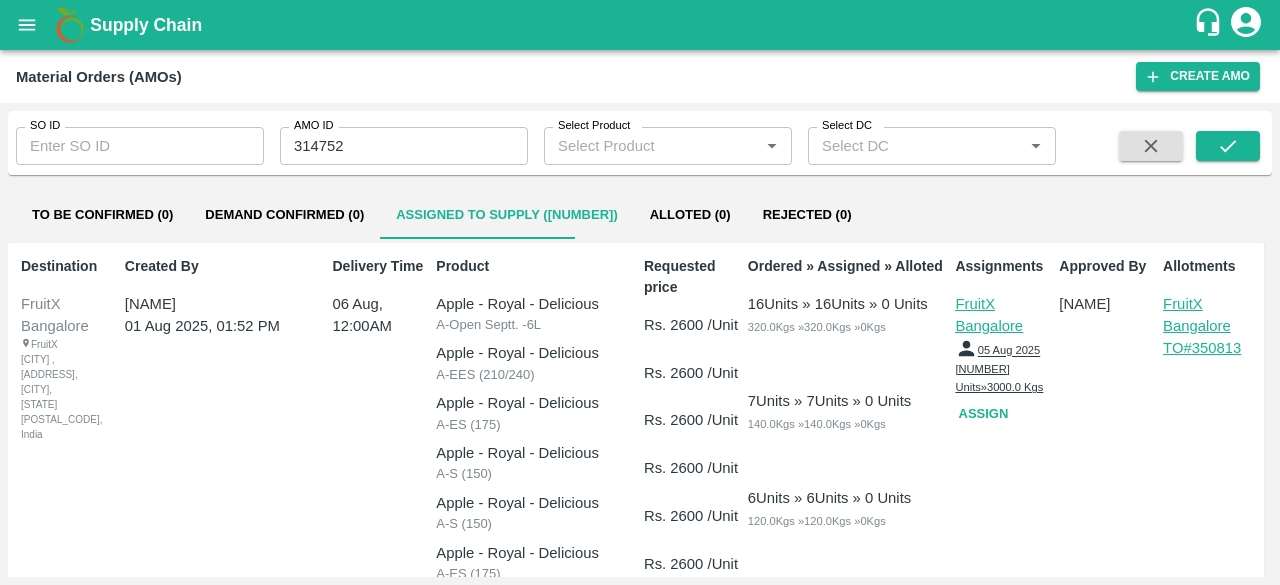 click on "TO# 350813" at bounding box center (1211, 348) 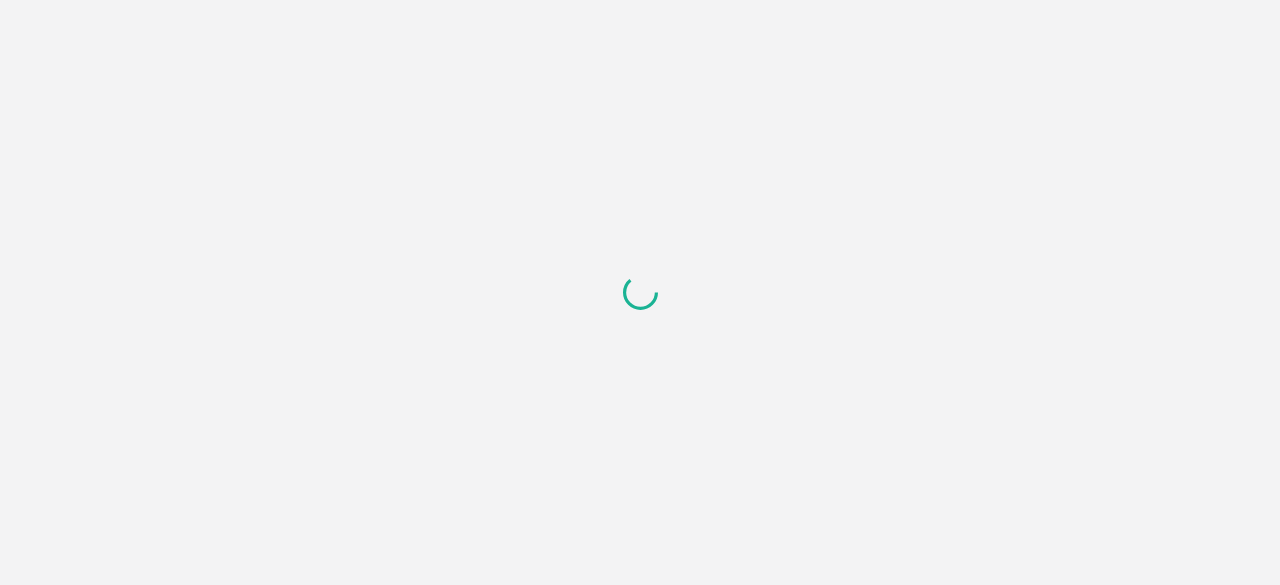 scroll, scrollTop: 0, scrollLeft: 0, axis: both 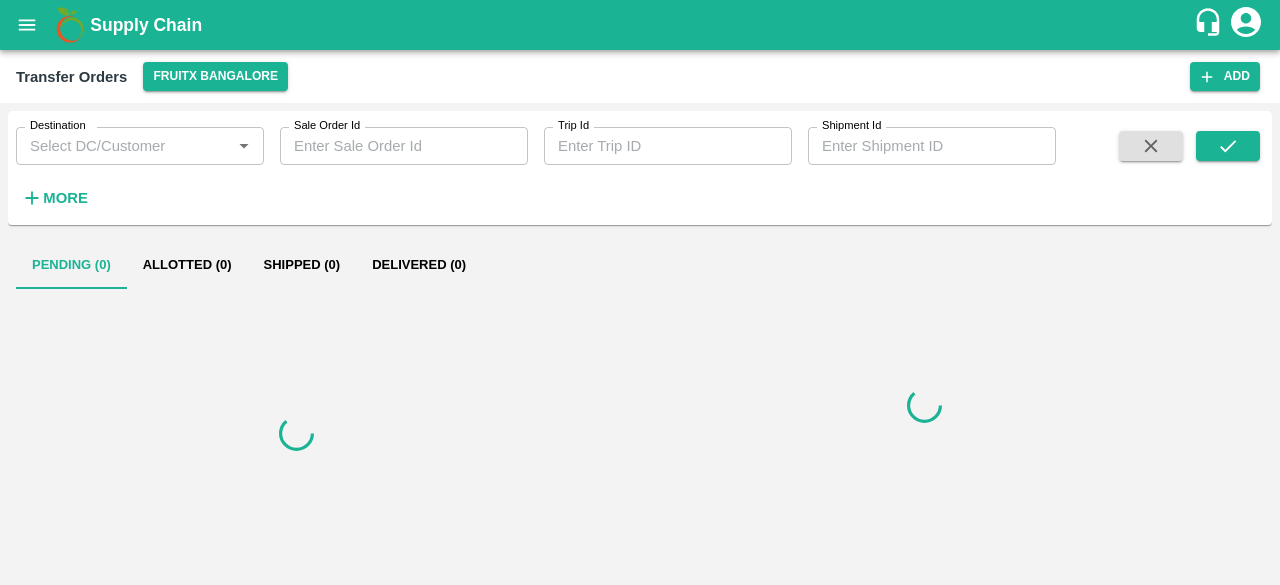 type on "350813" 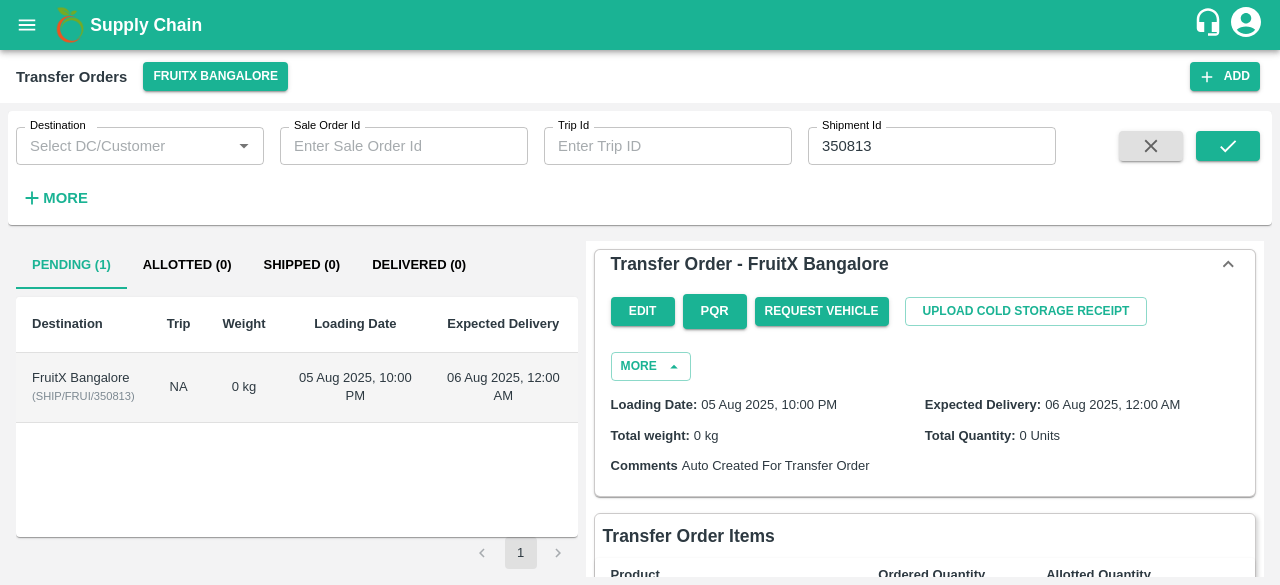 click on "FruitX [CITY] ( [PRODUCT]/[PRODUCT] )" at bounding box center (83, 388) 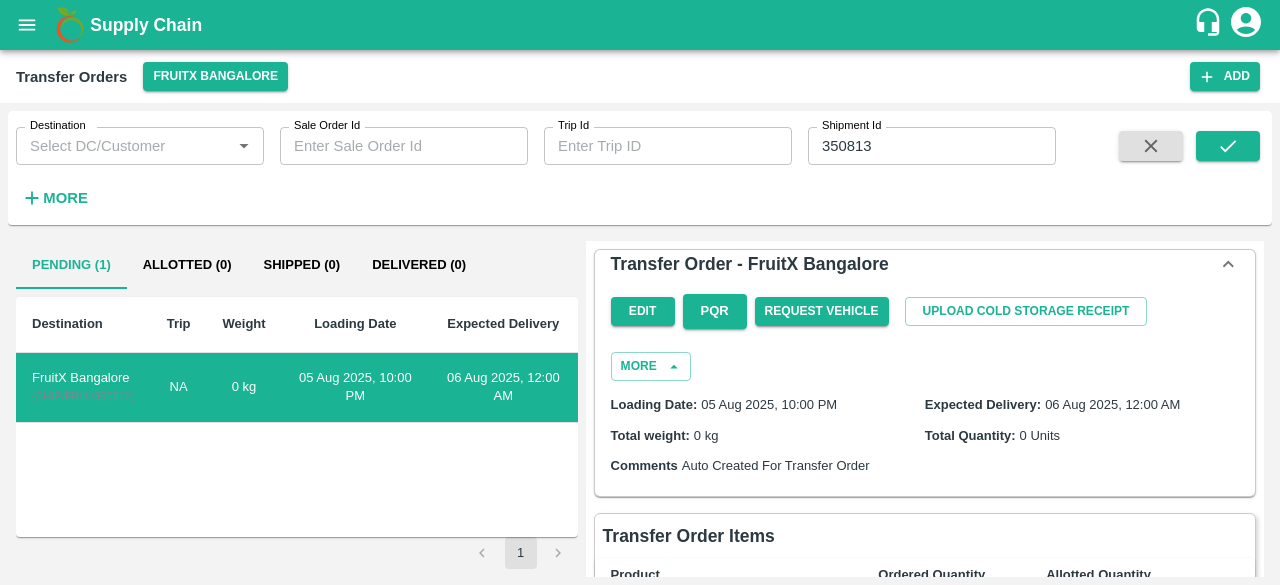 click on "FruitX [CITY] ( [PRODUCT]/[PRODUCT] )" at bounding box center [83, 388] 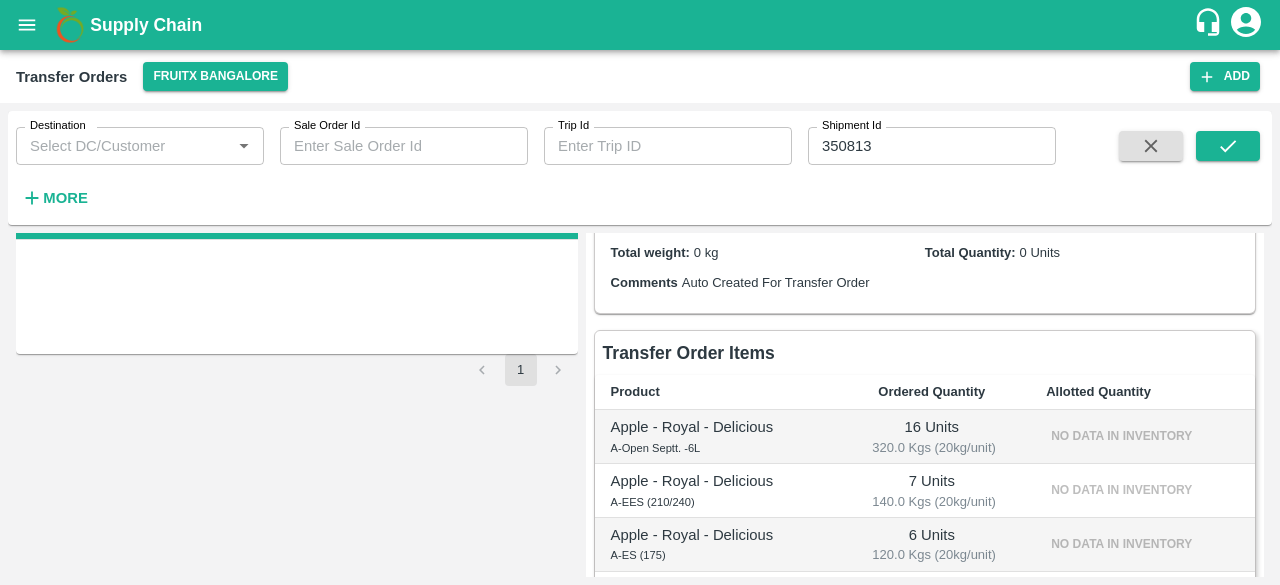 scroll, scrollTop: 0, scrollLeft: 0, axis: both 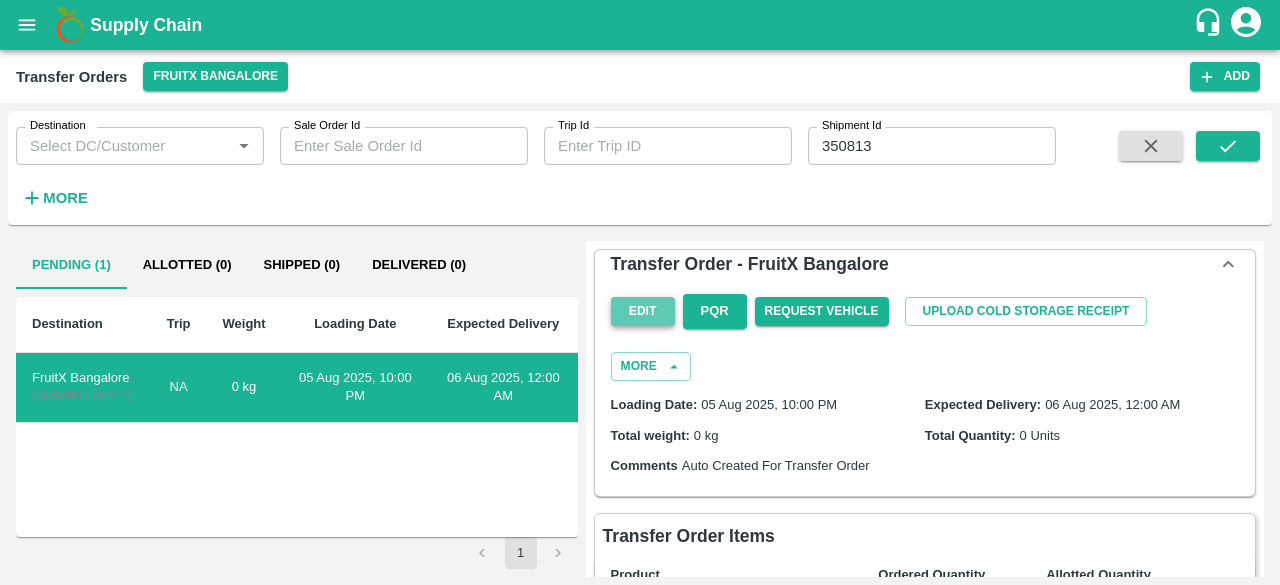 click on "Edit" at bounding box center [643, 311] 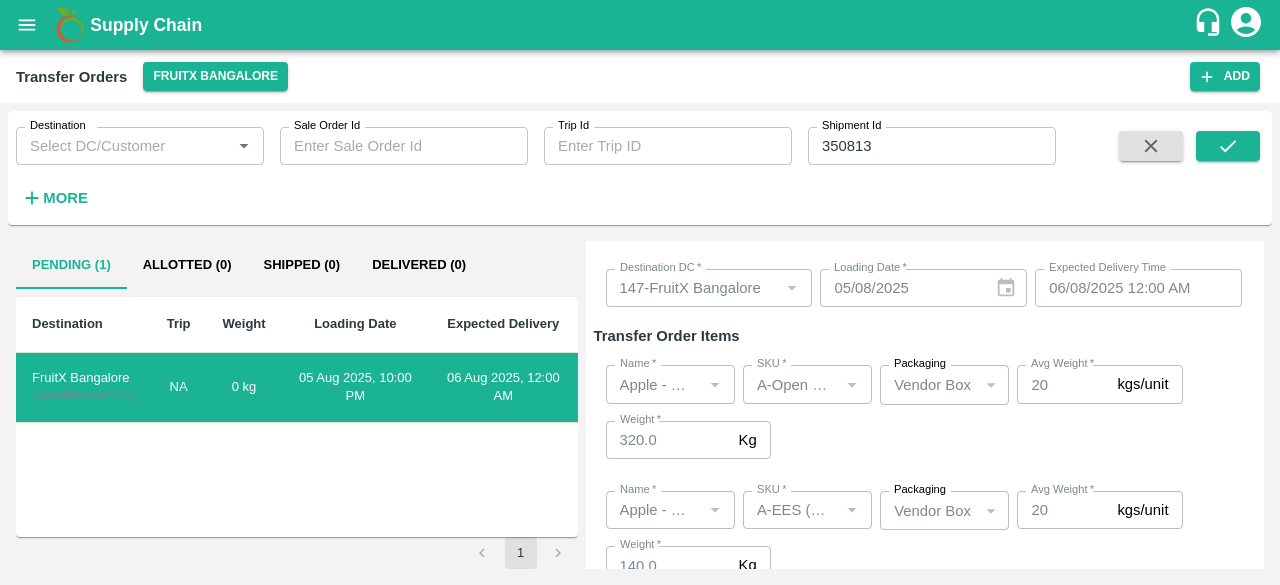 scroll, scrollTop: 0, scrollLeft: 0, axis: both 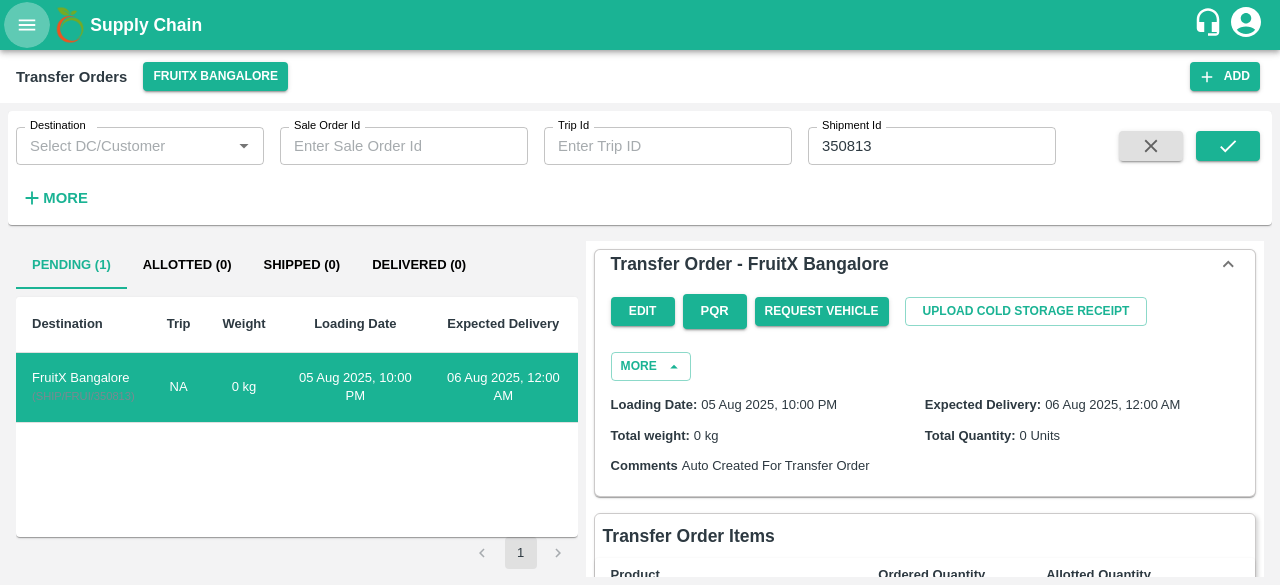 click 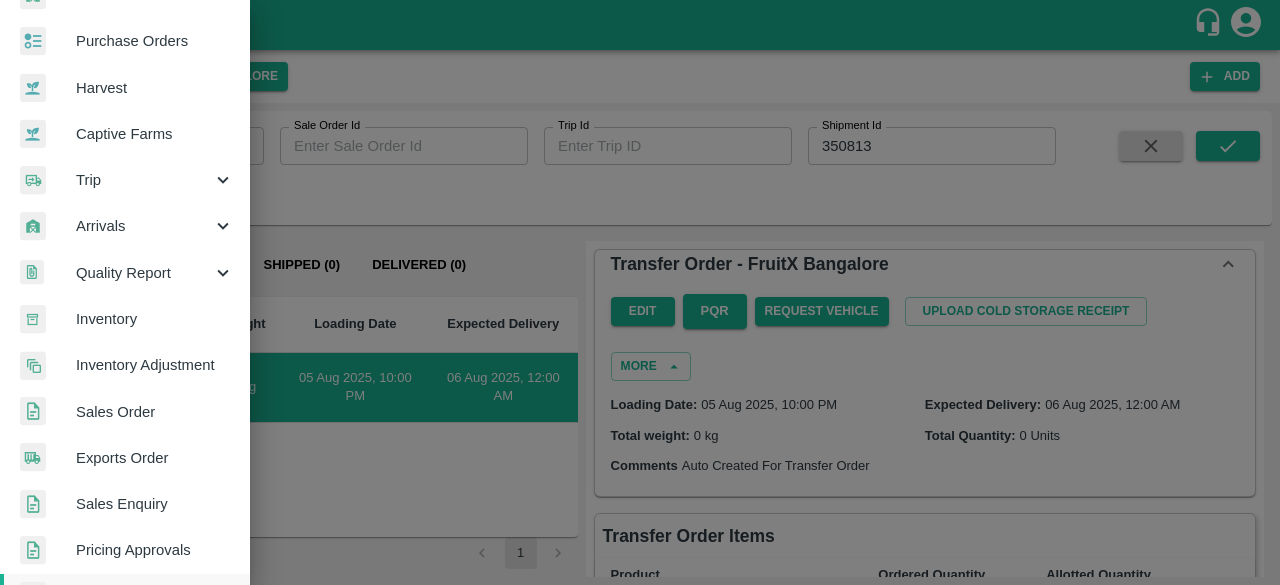 scroll, scrollTop: 122, scrollLeft: 0, axis: vertical 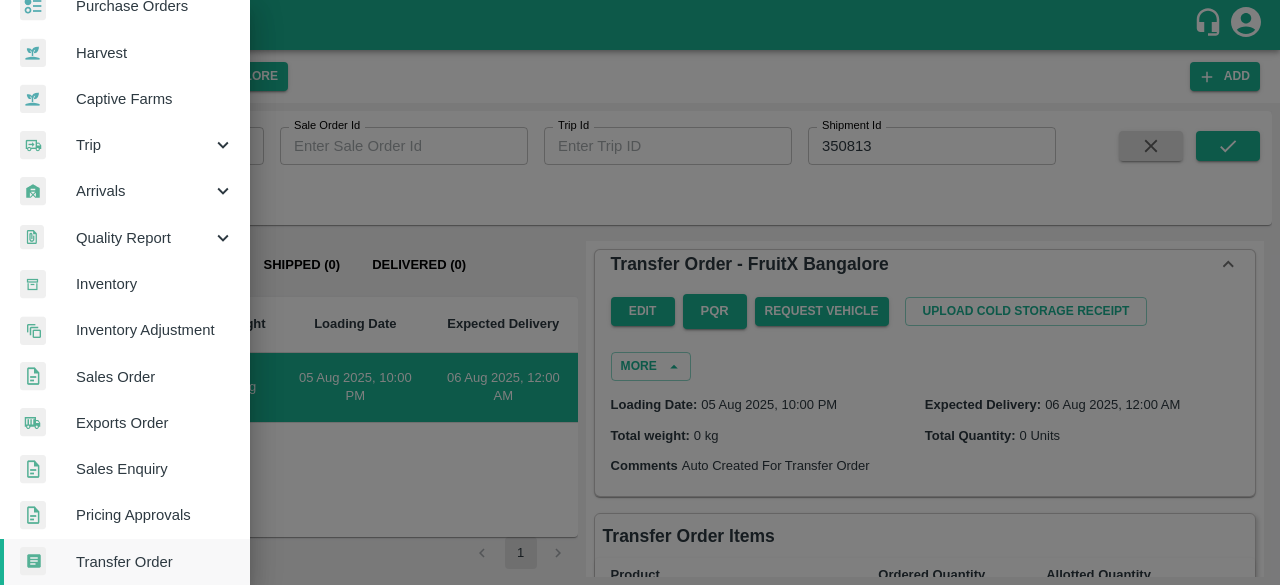 click at bounding box center (640, 292) 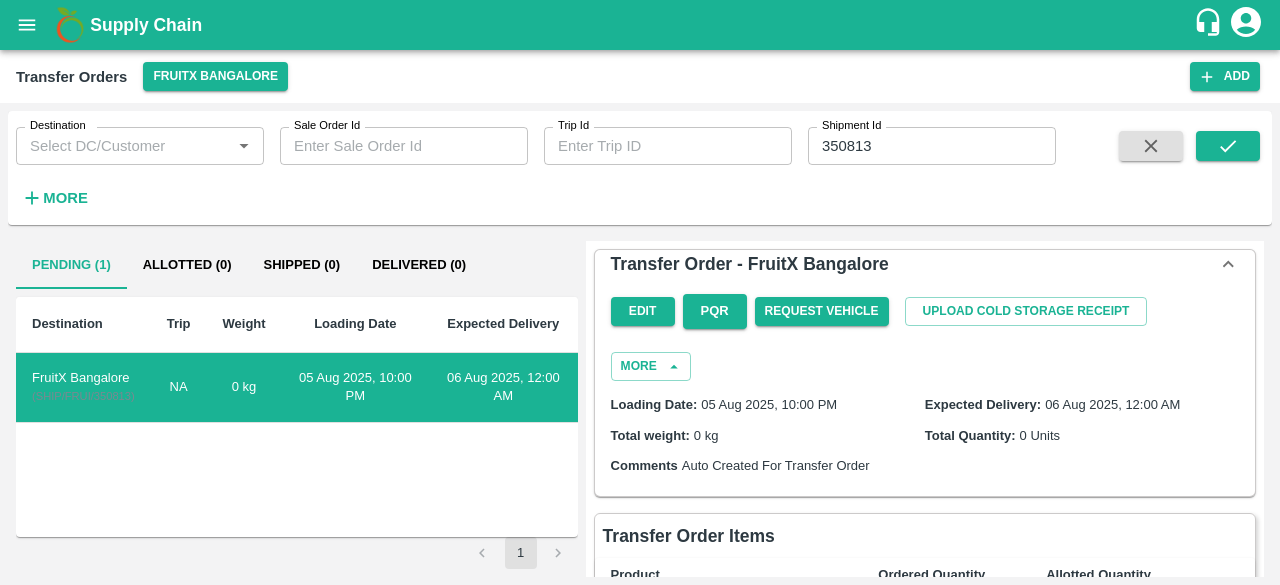 click on "06 Aug 2025, 12:00 AM" at bounding box center (503, 388) 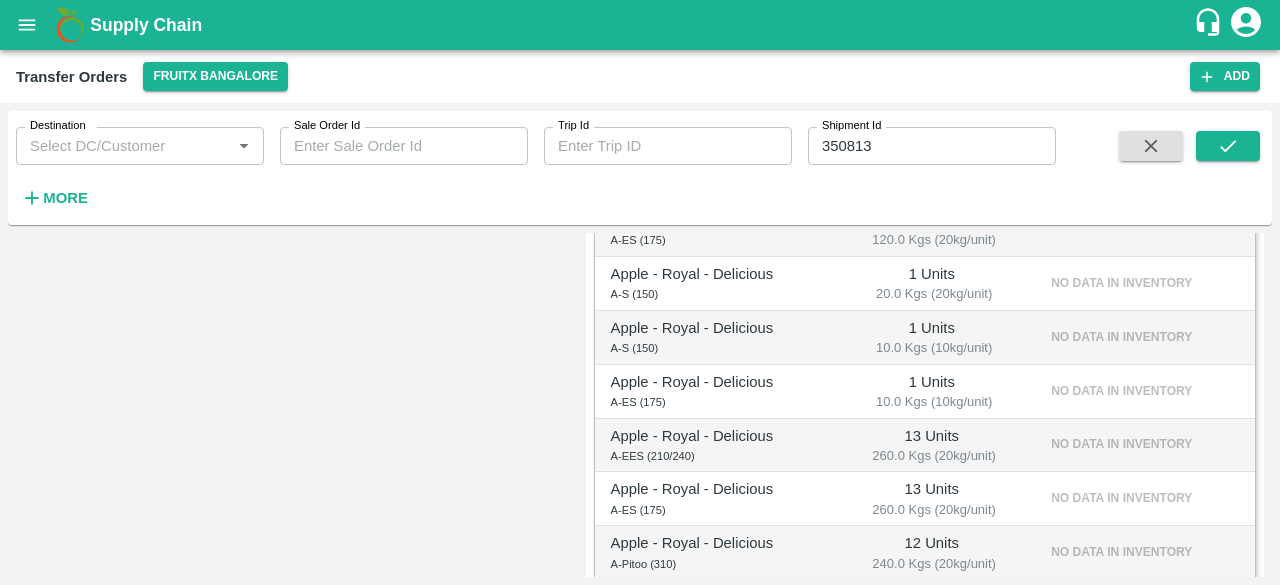 scroll, scrollTop: 0, scrollLeft: 0, axis: both 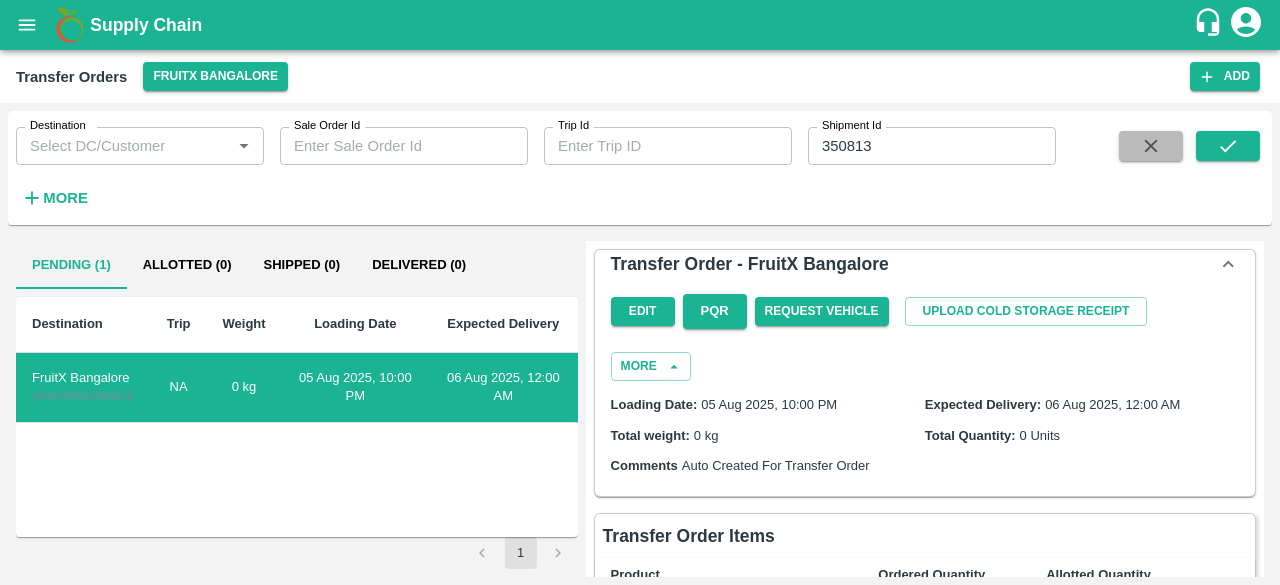 click 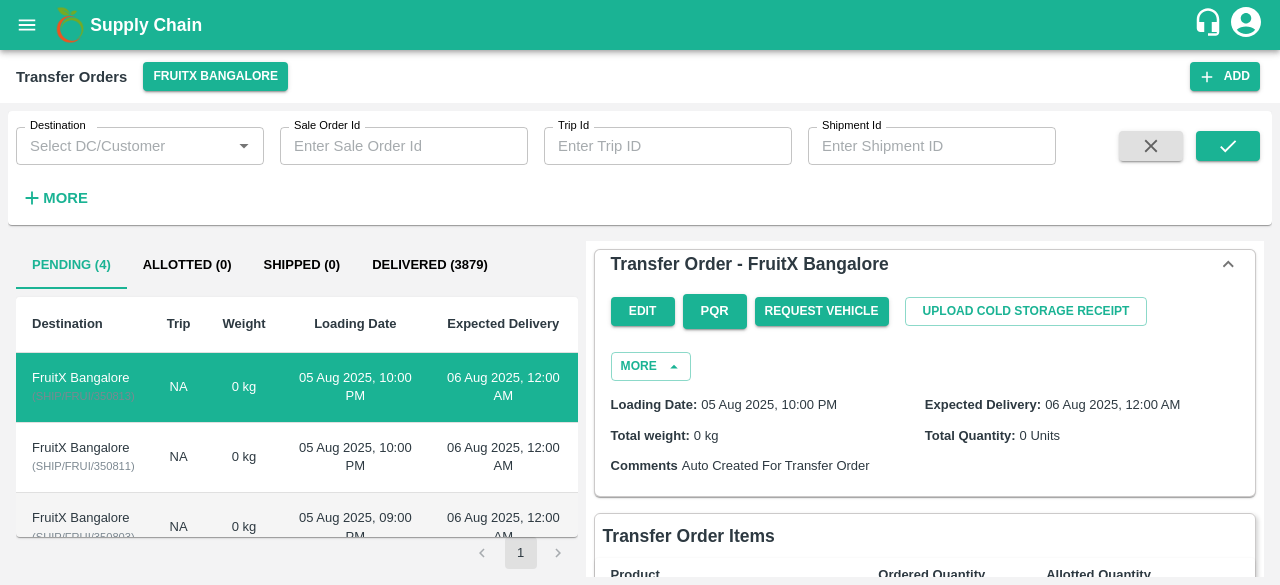 scroll, scrollTop: 96, scrollLeft: 0, axis: vertical 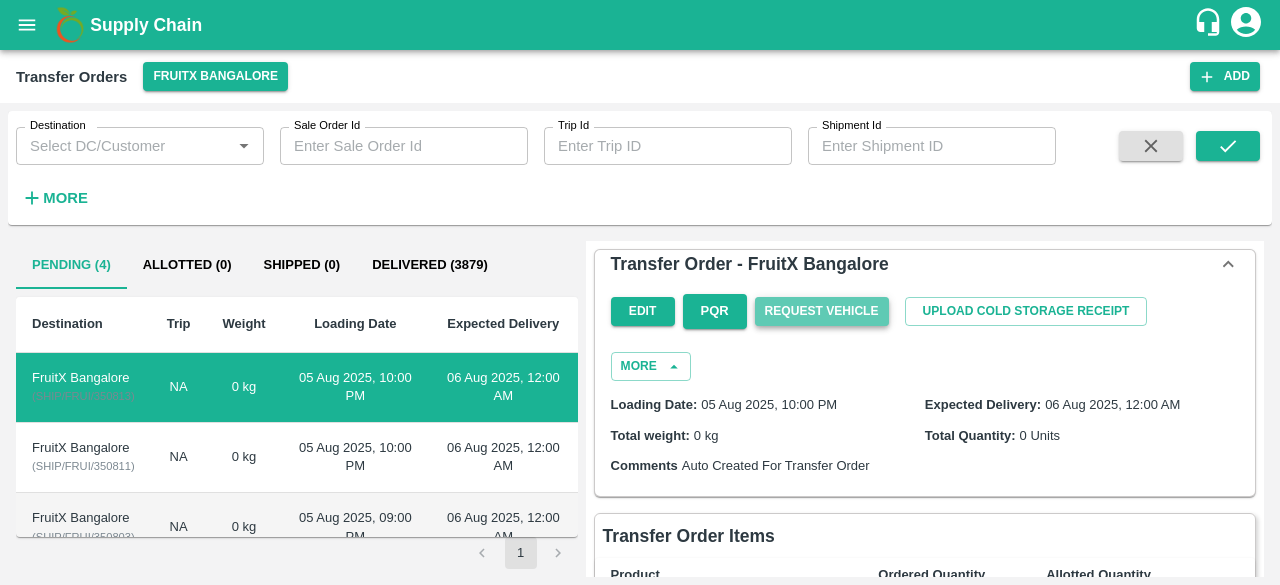click on "Request Vehicle" at bounding box center (822, 311) 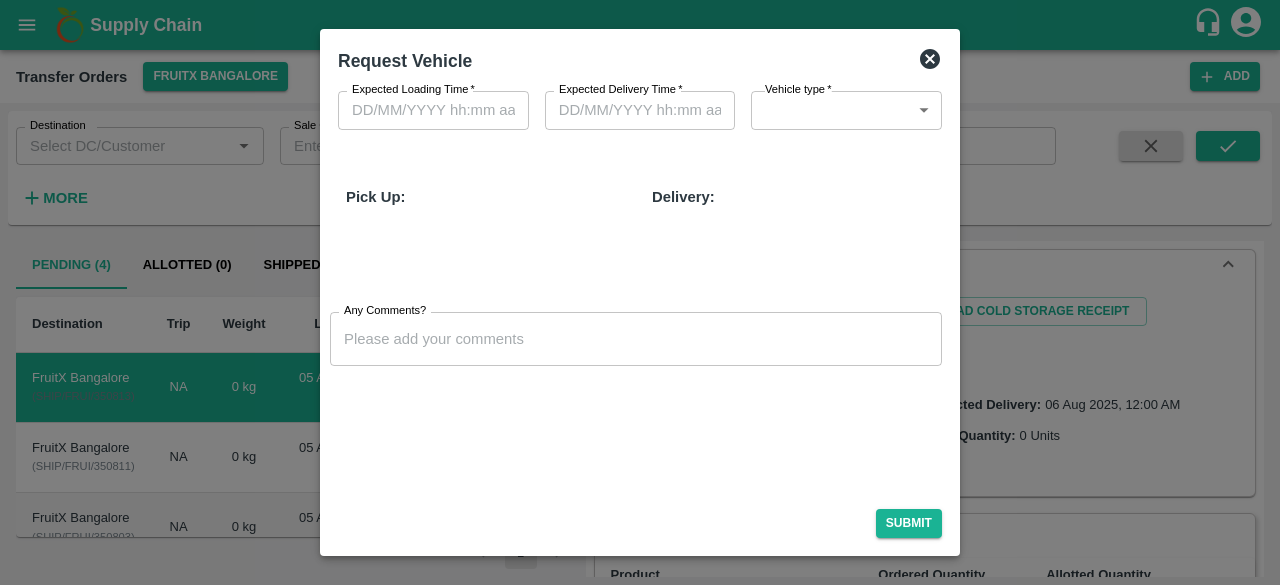 type on "06/08/2025 12:00 AM" 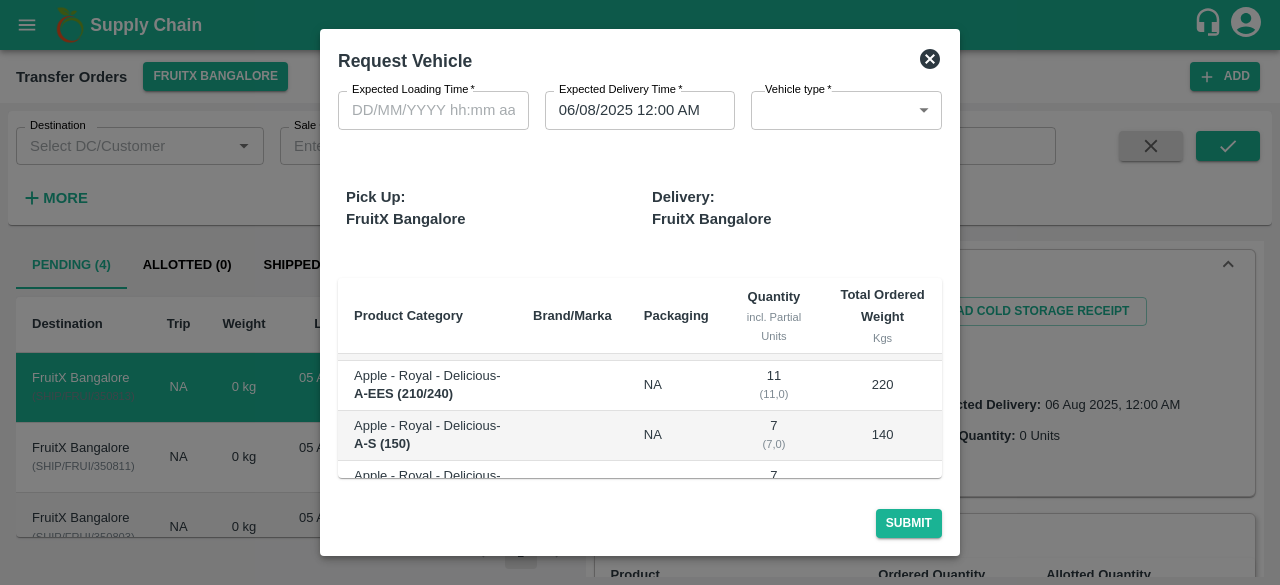 scroll, scrollTop: 929, scrollLeft: 0, axis: vertical 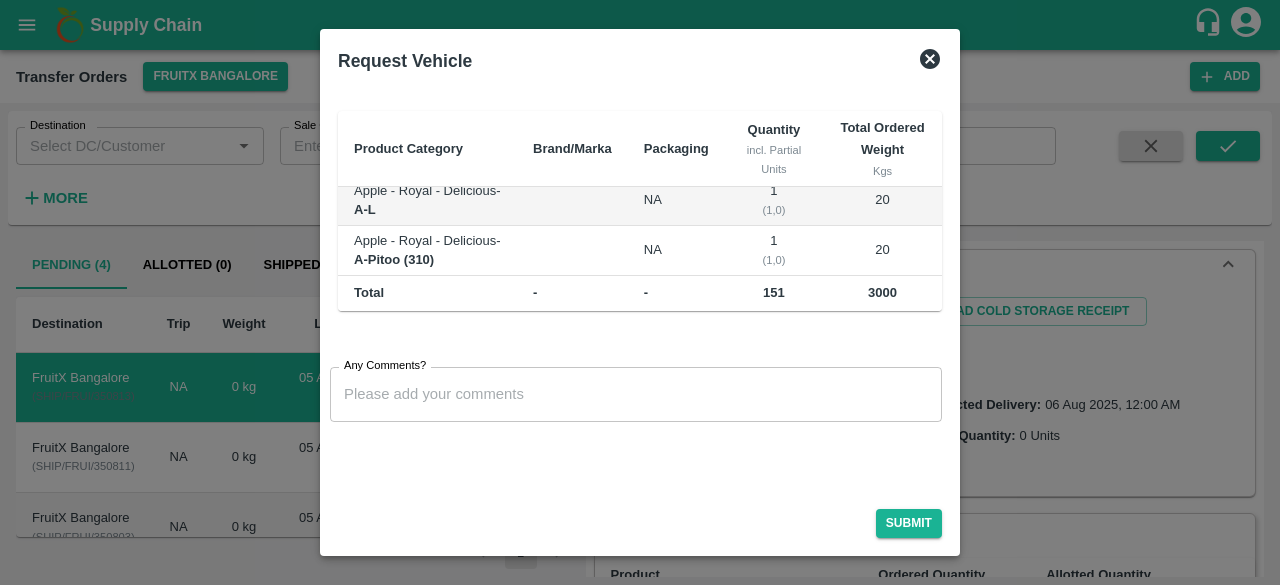 click 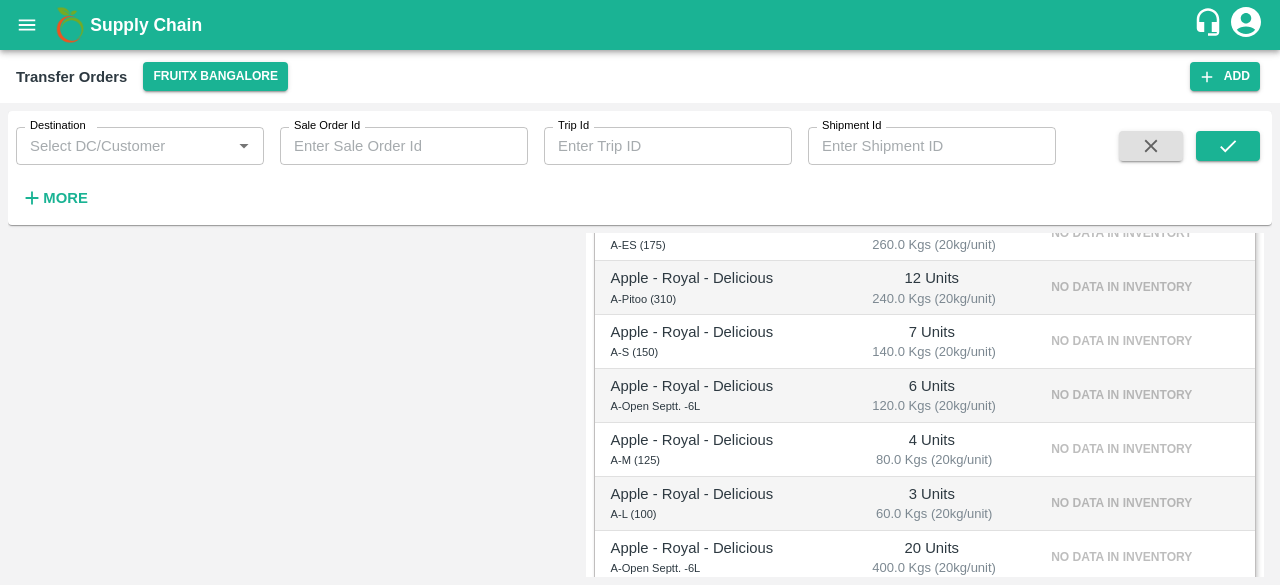 scroll, scrollTop: 1242, scrollLeft: 0, axis: vertical 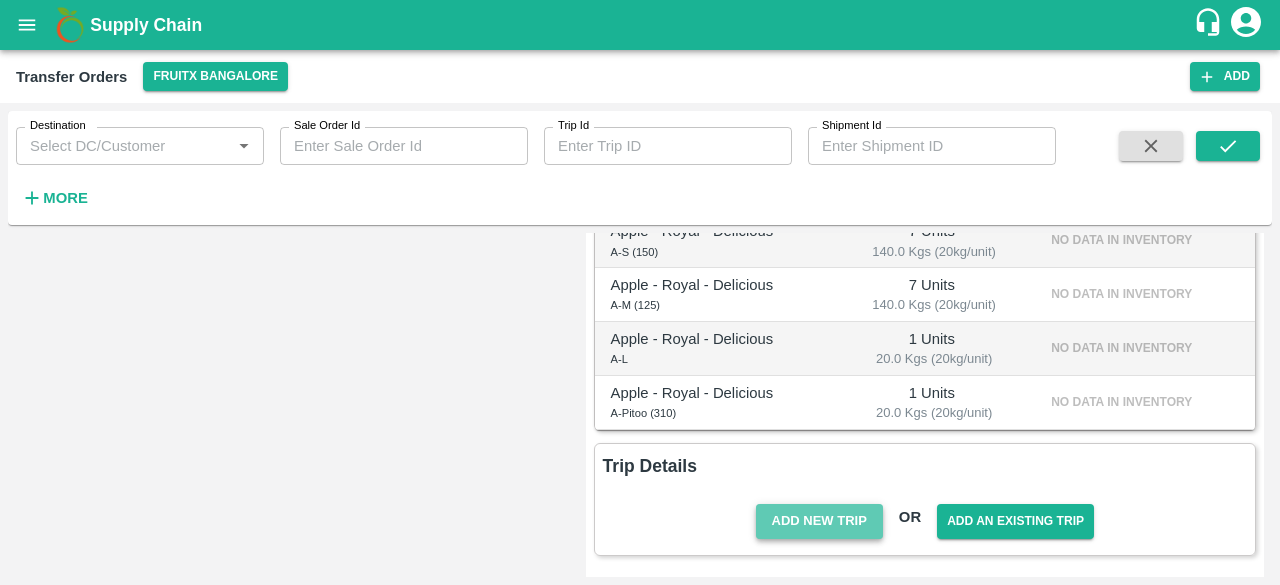 click on "Add New Trip" at bounding box center (819, 521) 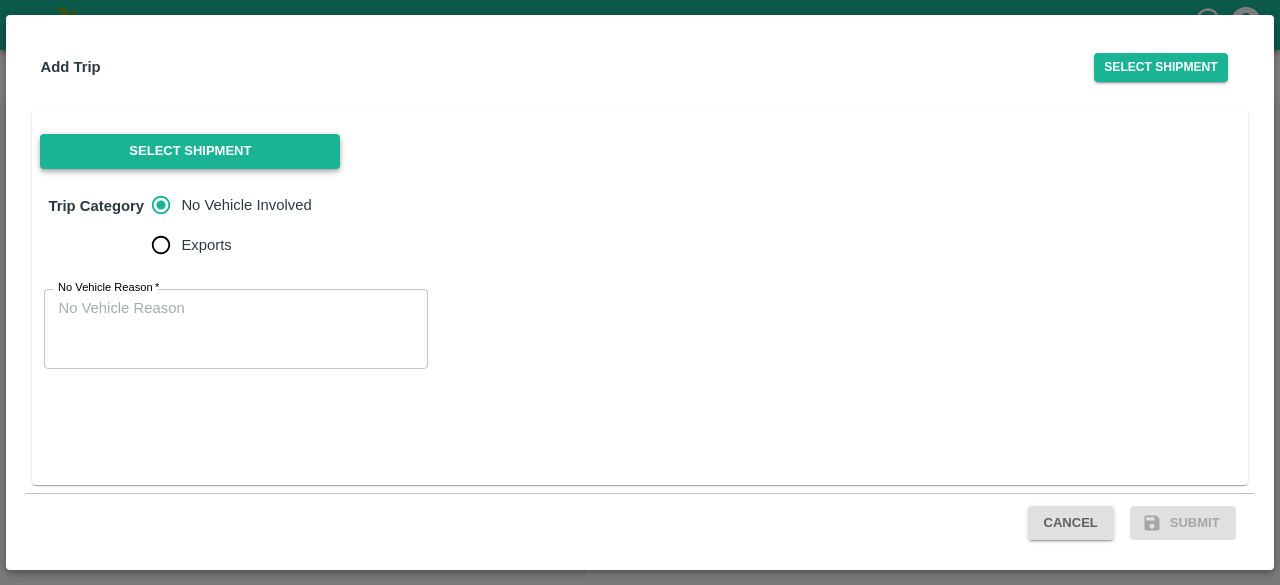 click on "Select Shipment" at bounding box center (190, 151) 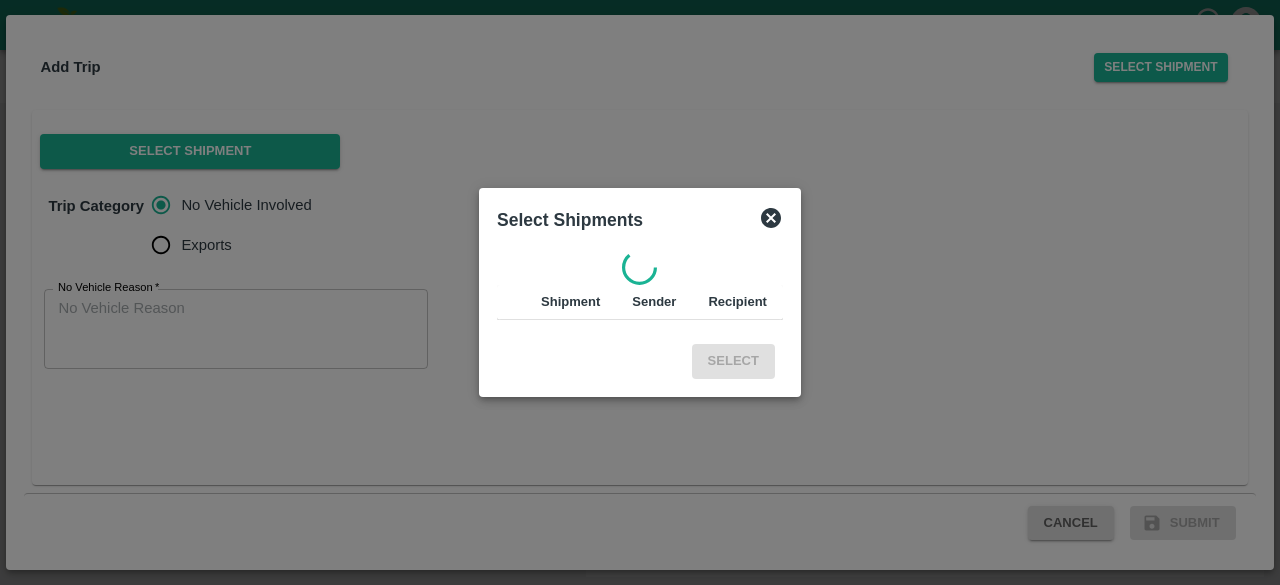 click 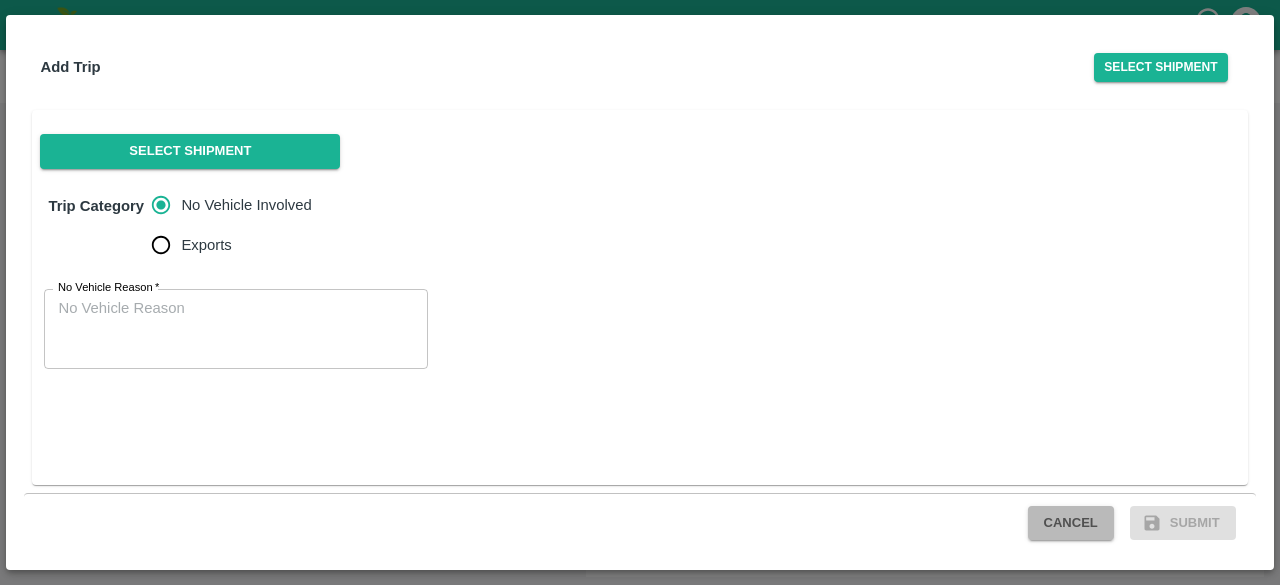 click on "Cancel" at bounding box center [1071, 523] 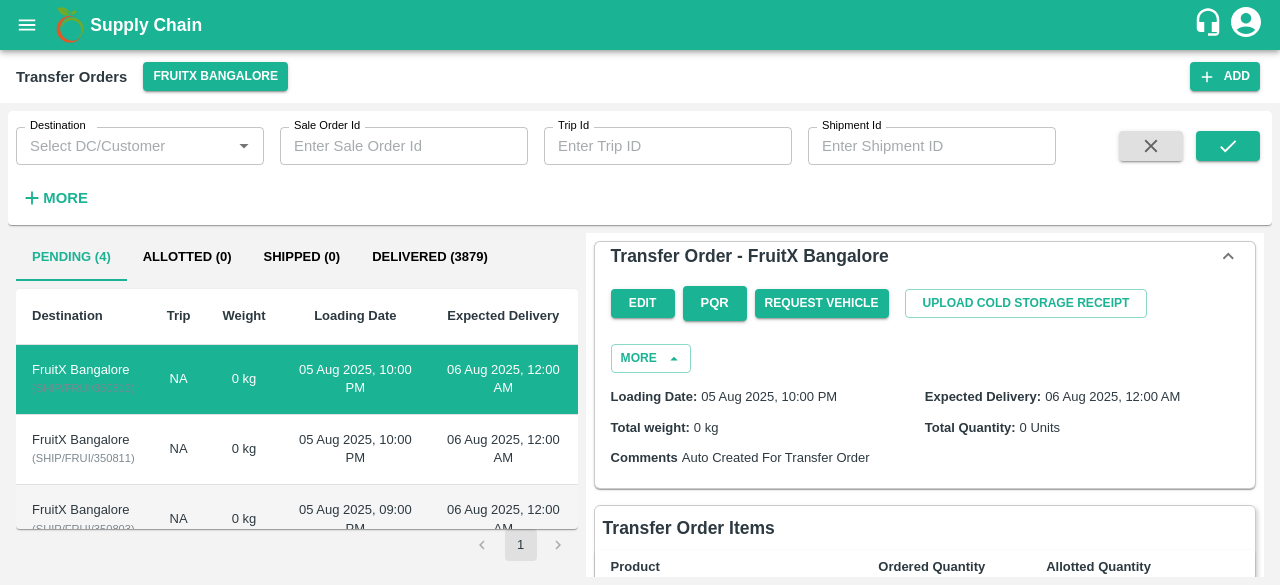 scroll, scrollTop: 0, scrollLeft: 0, axis: both 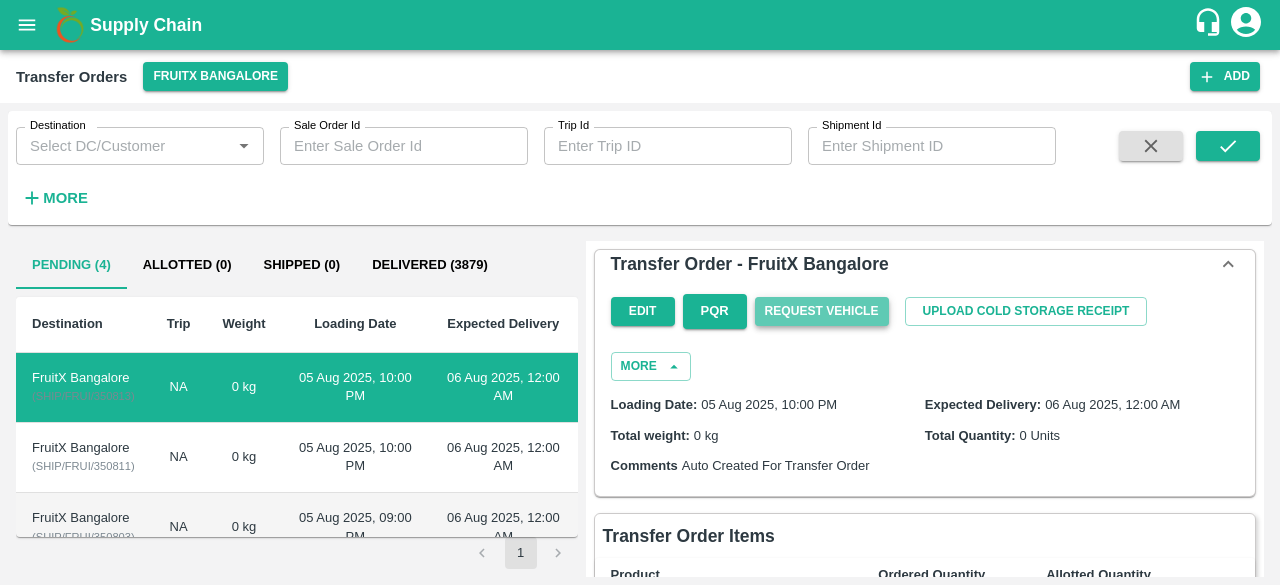 click on "Request Vehicle" at bounding box center [822, 311] 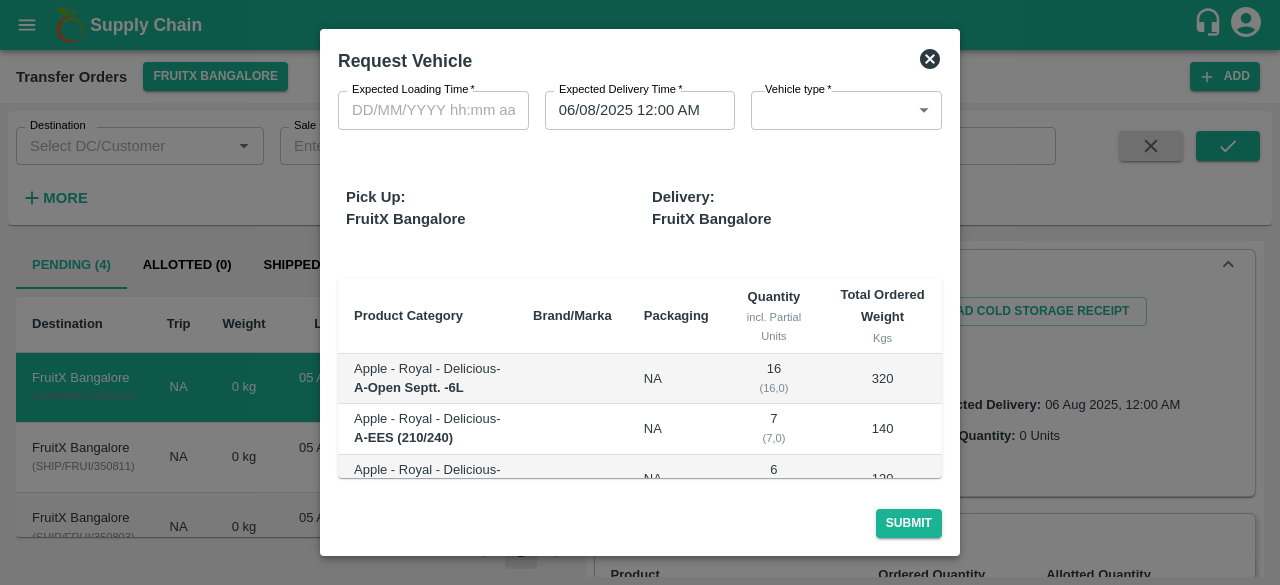 click on "Supply Chain Transfer Orders FruitX Bangalore Add Destination Destination   * Sale Order Id Sale Order Id Trip Id Trip Id Shipment Id Shipment Id More Pending (4) Allotted (0) Shipped (0) Delivered (3879) Destination Trip Weight Loading Date Expected Delivery FruitX Bangalore ( SHIP/FRUI/350813 ) NA 0 kg 05 Aug 2025, 10:00 PM 06 Aug 2025, 12:00 AM FruitX Bangalore ( SHIP/FRUI/350811 ) NA 0 kg 05 Aug 2025, 10:00 PM 06 Aug 2025, 12:00 AM FruitX Bangalore ( SHIP/FRUI/350803 ) NA 0 kg 05 Aug 2025, 09:00 PM 06 Aug 2025, 12:00 AM FruitX Bangalore ( SHIP/FRUI/350797 ) NA 0 kg 05 Aug 2025, 11:00 PM 06 Aug 2025, 12:00 AM 1 Transfer Order - FruitX Bangalore Edit PQR Request Vehicle Upload Cold Storage Receipt More Loading Date: 05 Aug 2025, 10:00 PM Expected Delivery: 06 Aug 2025, 12:00 AM Total weight: 0 kg Total Quantity: 0 Units Comments Auto Created For Transfer Order Transfer Order Items Product Ordered Quantity Allotted Quantity Apple - Royal - Delicious A-Open Septt. -6L 16   Units   320.0 Kgs (20kg/unit)   7" at bounding box center (640, 292) 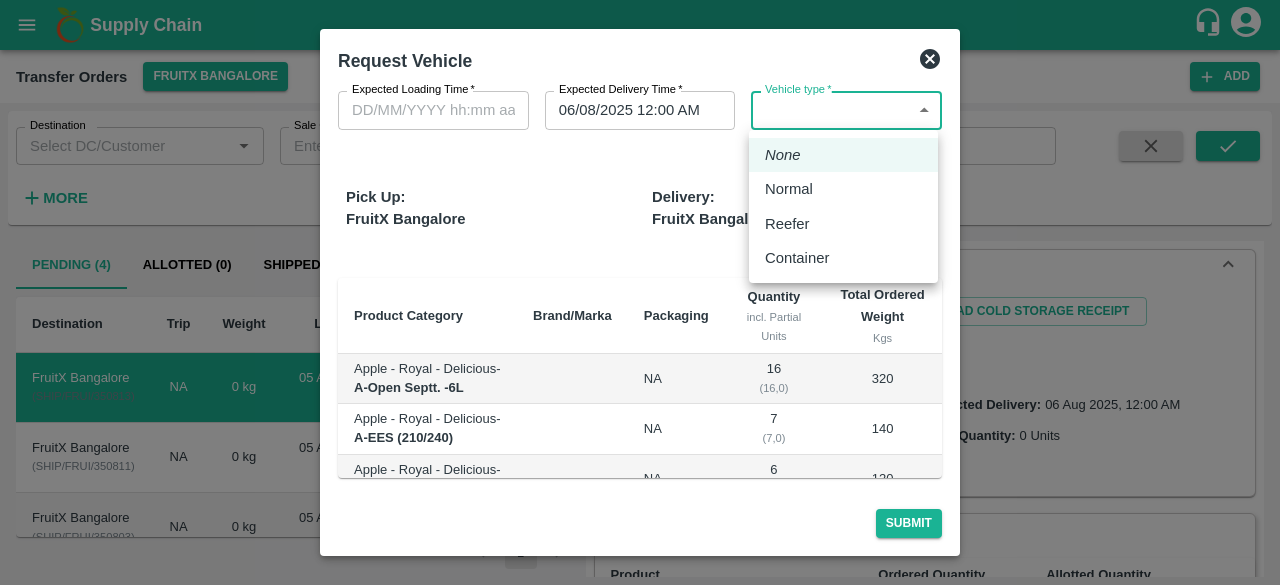 click at bounding box center [640, 292] 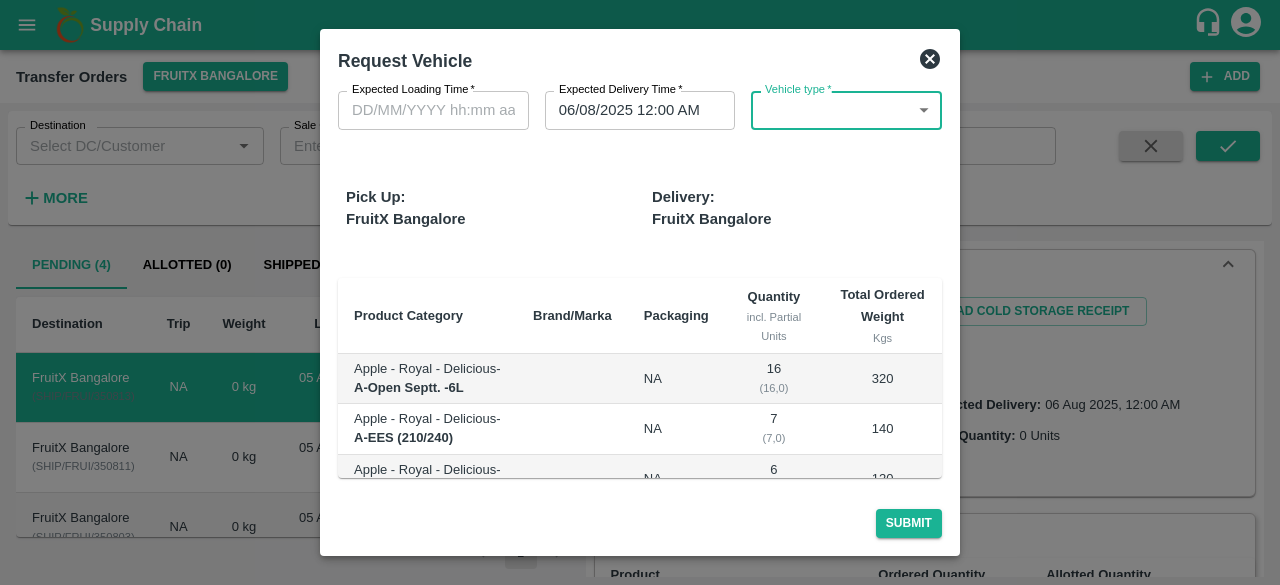 click at bounding box center [640, 292] 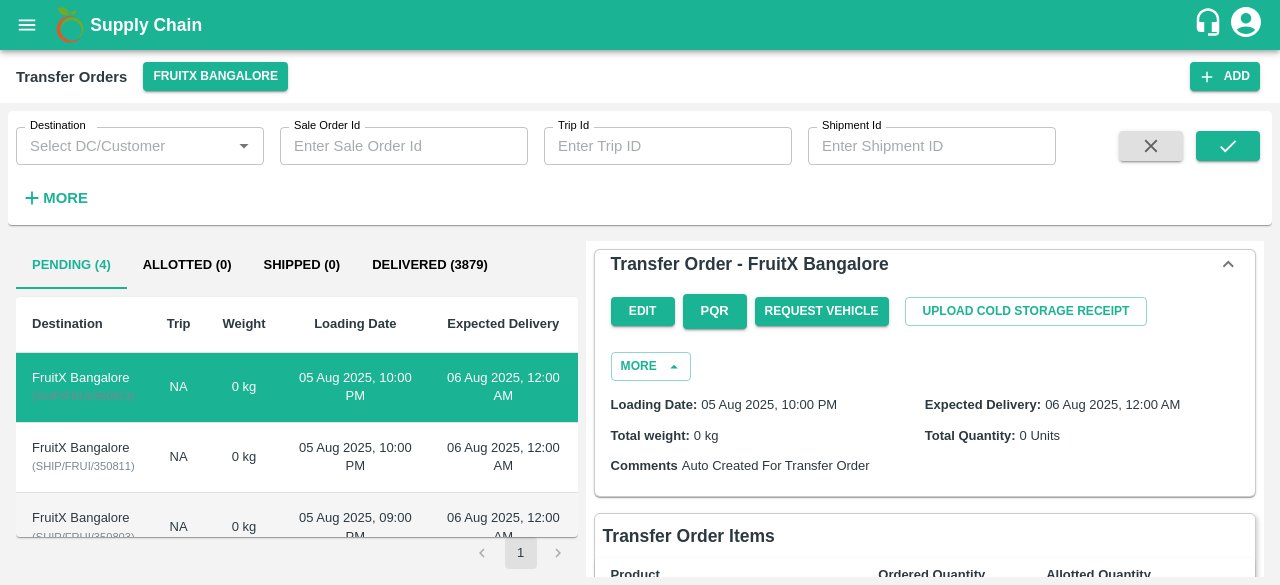 scroll, scrollTop: 96, scrollLeft: 0, axis: vertical 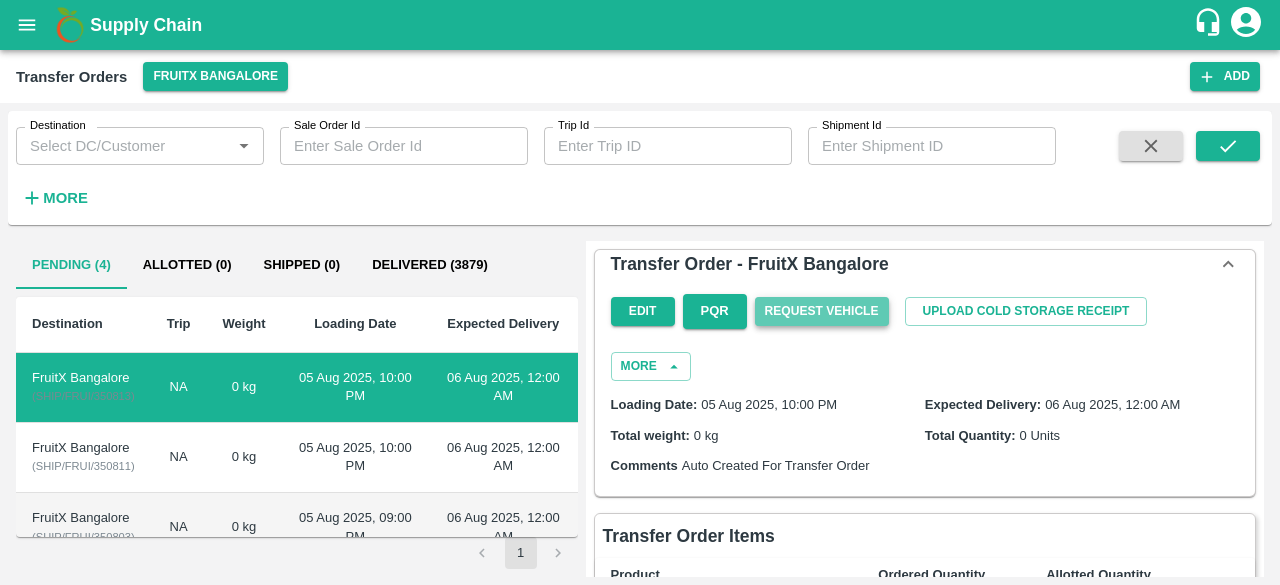 click on "Request Vehicle" at bounding box center (822, 311) 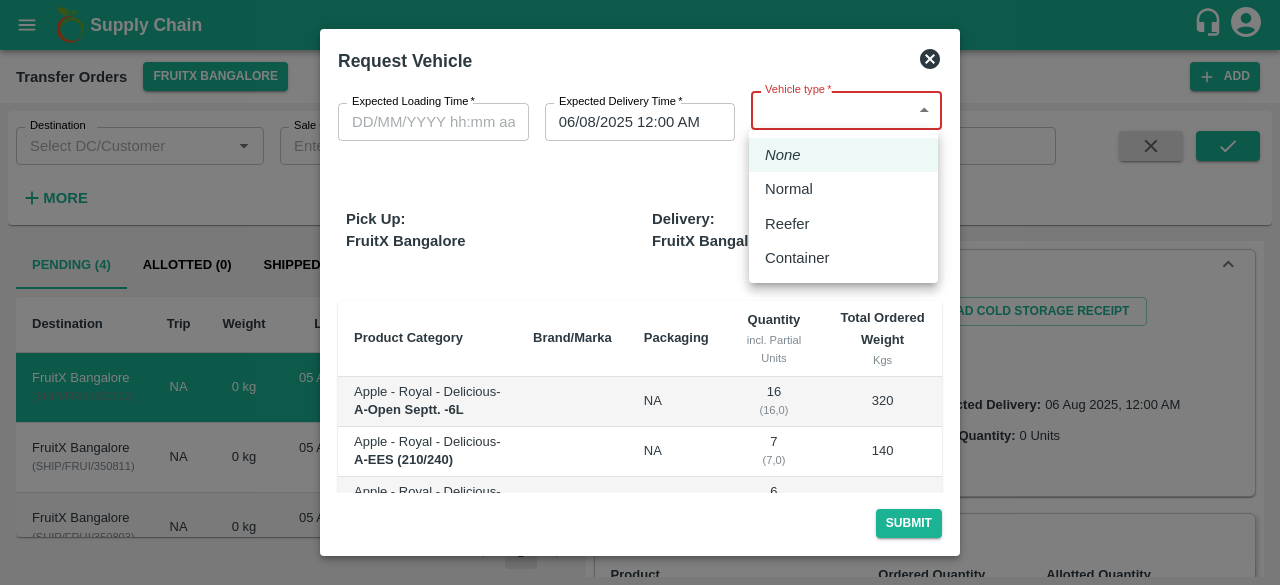 click on "Supply Chain Transfer Orders FruitX Bangalore Add Destination Destination   * Sale Order Id Sale Order Id Trip Id Trip Id Shipment Id Shipment Id More Pending (4) Allotted (0) Shipped (0) Delivered (3879) Destination Trip Weight Loading Date Expected Delivery FruitX Bangalore ( SHIP/FRUI/350813 ) NA 0 kg 05 Aug 2025, 10:00 PM 06 Aug 2025, 12:00 AM FruitX Bangalore ( SHIP/FRUI/350811 ) NA 0 kg 05 Aug 2025, 10:00 PM 06 Aug 2025, 12:00 AM FruitX Bangalore ( SHIP/FRUI/350803 ) NA 0 kg 05 Aug 2025, 09:00 PM 06 Aug 2025, 12:00 AM FruitX Bangalore ( SHIP/FRUI/350797 ) NA 0 kg 05 Aug 2025, 11:00 PM 06 Aug 2025, 12:00 AM 1 Transfer Order - FruitX Bangalore Edit PQR Request Vehicle Upload Cold Storage Receipt More Loading Date: 05 Aug 2025, 10:00 PM Expected Delivery: 06 Aug 2025, 12:00 AM Total weight: 0 kg Total Quantity: 0 Units Comments Auto Created For Transfer Order Transfer Order Items Product Ordered Quantity Allotted Quantity Apple - Royal - Delicious A-Open Septt. -6L 16   Units   320.0 Kgs (20kg/unit)   7" at bounding box center [640, 292] 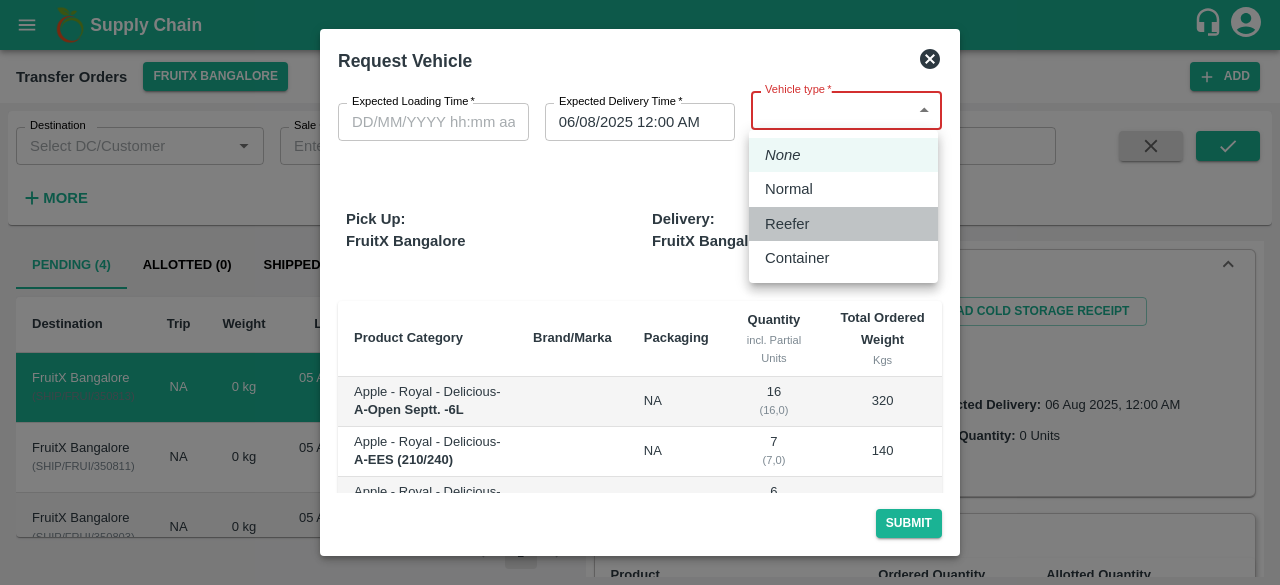 click on "Reefer" at bounding box center (843, 224) 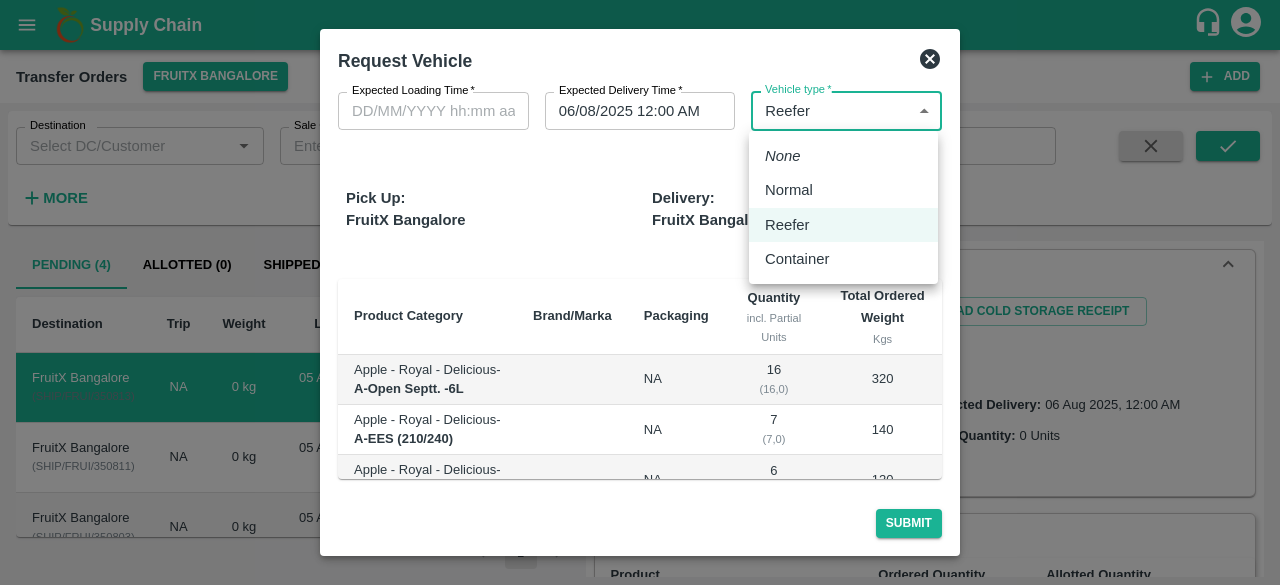 click on "Supply Chain Transfer Orders FruitX Bangalore Add Destination Destination   * Sale Order Id Sale Order Id Trip Id Trip Id Shipment Id Shipment Id More Pending (4) Allotted (0) Shipped (0) Delivered (3879) Destination Trip Weight Loading Date Expected Delivery FruitX Bangalore ( SHIP/FRUI/350813 ) NA 0 kg 05 Aug 2025, 10:00 PM 06 Aug 2025, 12:00 AM FruitX Bangalore ( SHIP/FRUI/350811 ) NA 0 kg 05 Aug 2025, 10:00 PM 06 Aug 2025, 12:00 AM FruitX Bangalore ( SHIP/FRUI/350803 ) NA 0 kg 05 Aug 2025, 09:00 PM 06 Aug 2025, 12:00 AM FruitX Bangalore ( SHIP/FRUI/350797 ) NA 0 kg 05 Aug 2025, 11:00 PM 06 Aug 2025, 12:00 AM 1 Transfer Order - FruitX Bangalore Edit PQR Request Vehicle Upload Cold Storage Receipt More Loading Date: 05 Aug 2025, 10:00 PM Expected Delivery: 06 Aug 2025, 12:00 AM Total weight: 0 kg Total Quantity: 0 Units Comments Auto Created For Transfer Order Transfer Order Items Product Ordered Quantity Allotted Quantity Apple - Royal - Delicious A-Open Septt. -6L 16   Units   320.0 Kgs (20kg/unit)   7" at bounding box center [640, 292] 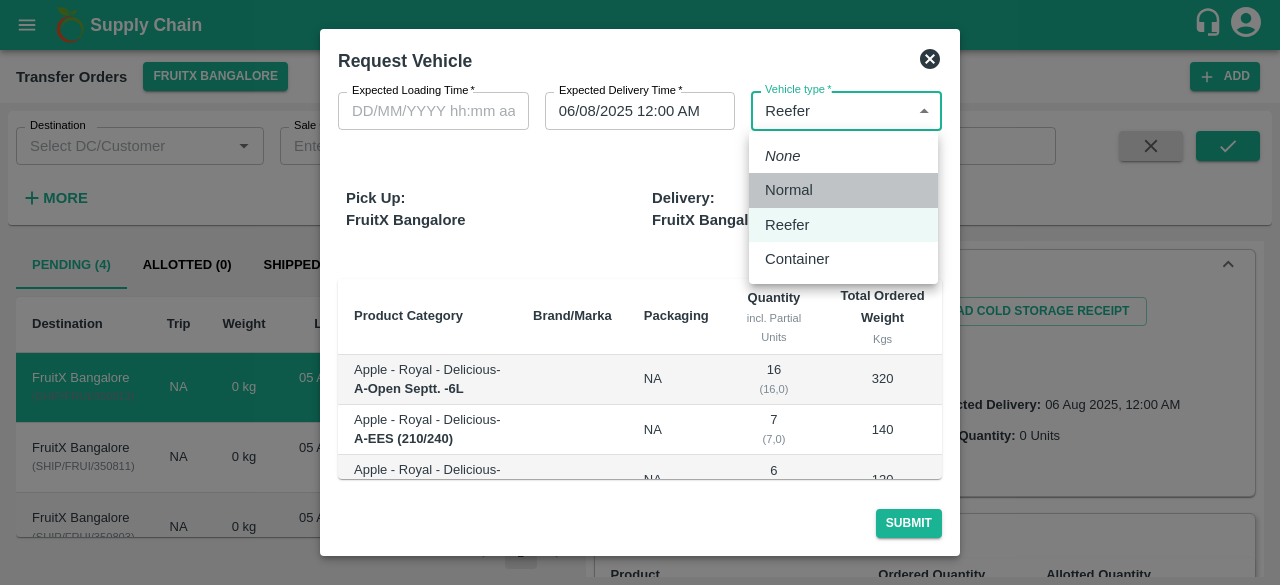 click on "Normal" at bounding box center [843, 190] 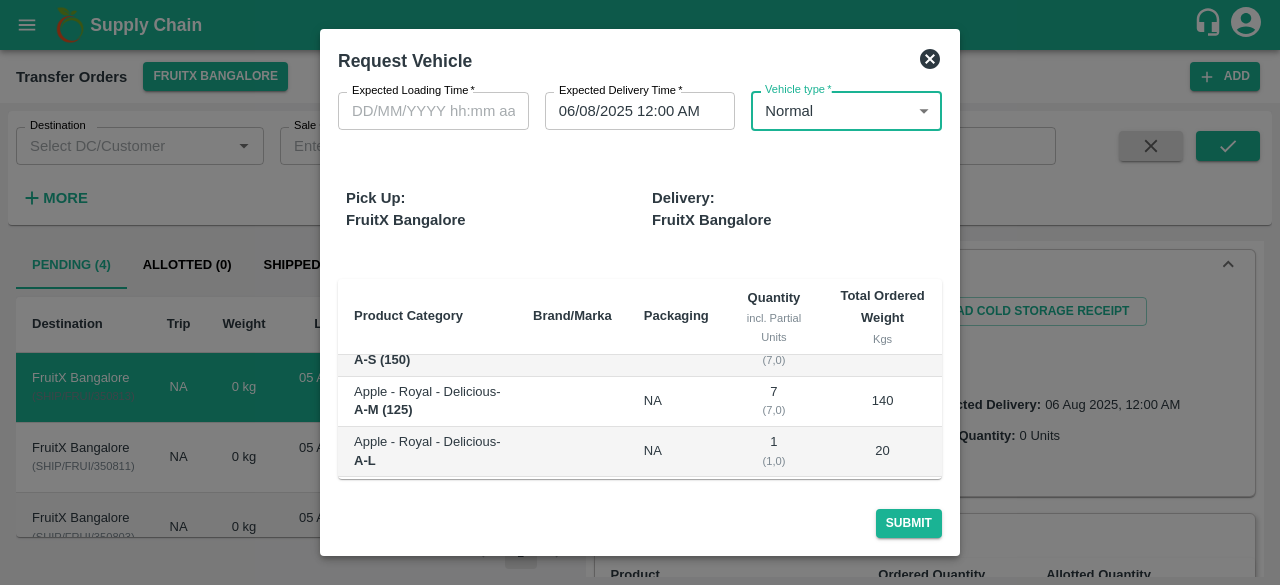 scroll, scrollTop: 929, scrollLeft: 0, axis: vertical 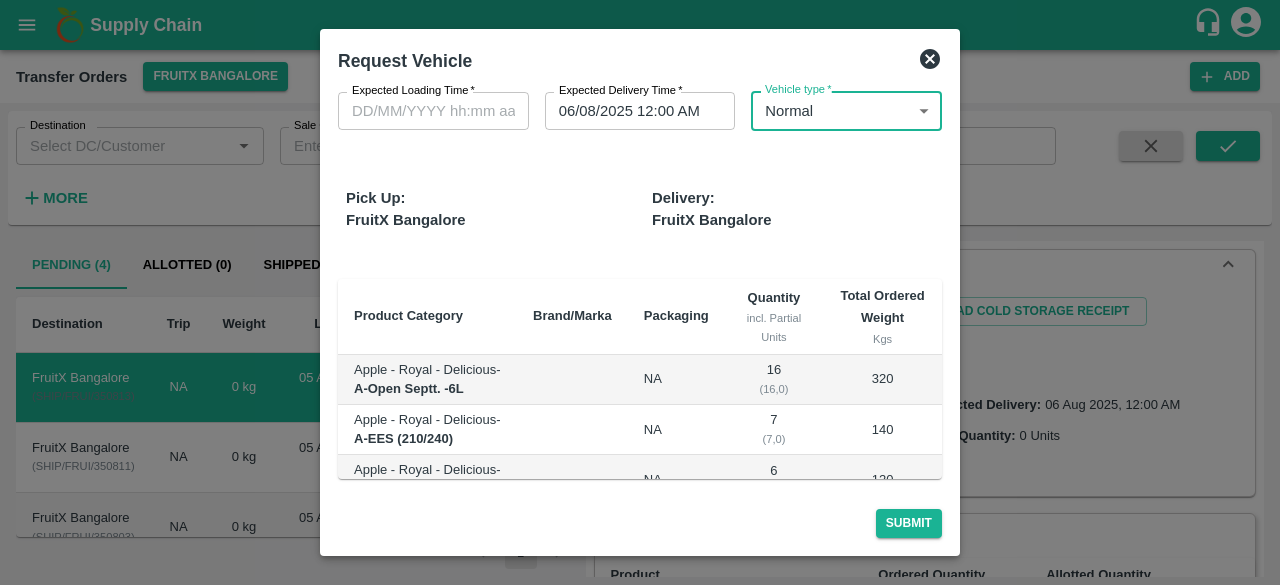 type on "DD/MM/YYYY hh:mm aa" 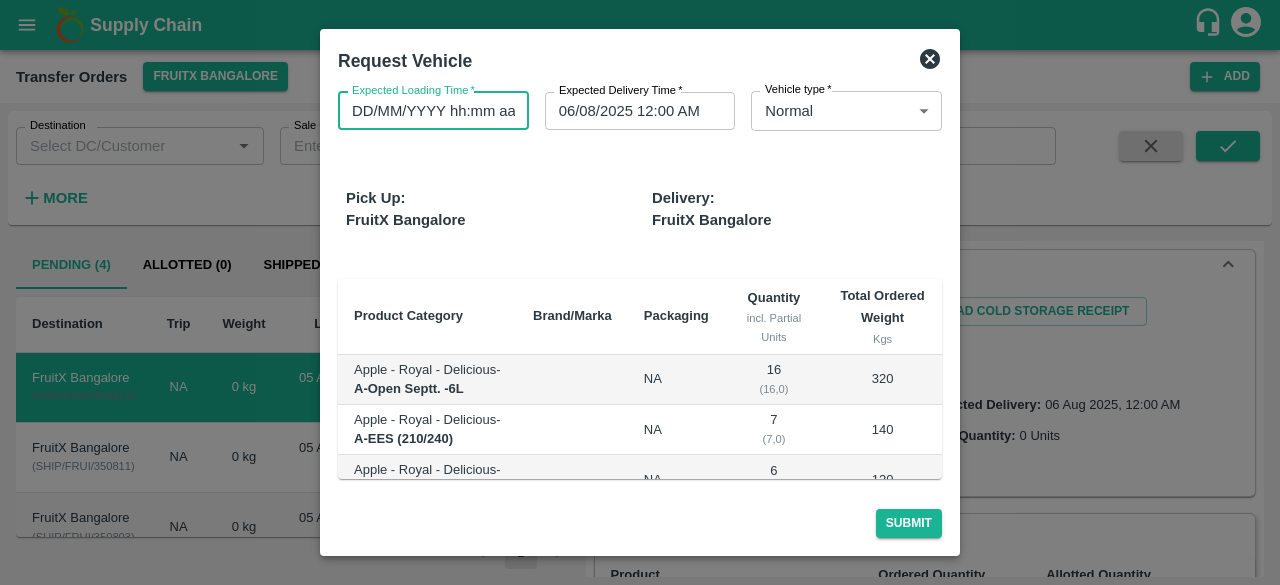 click on "DD/MM/YYYY hh:mm aa" at bounding box center (426, 111) 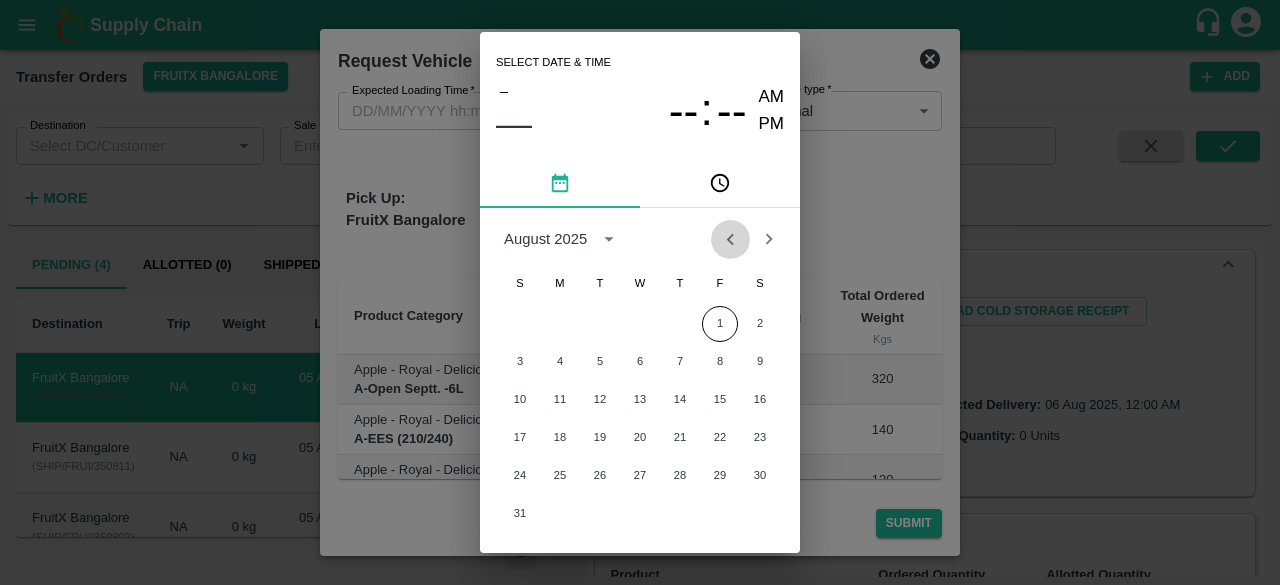 click 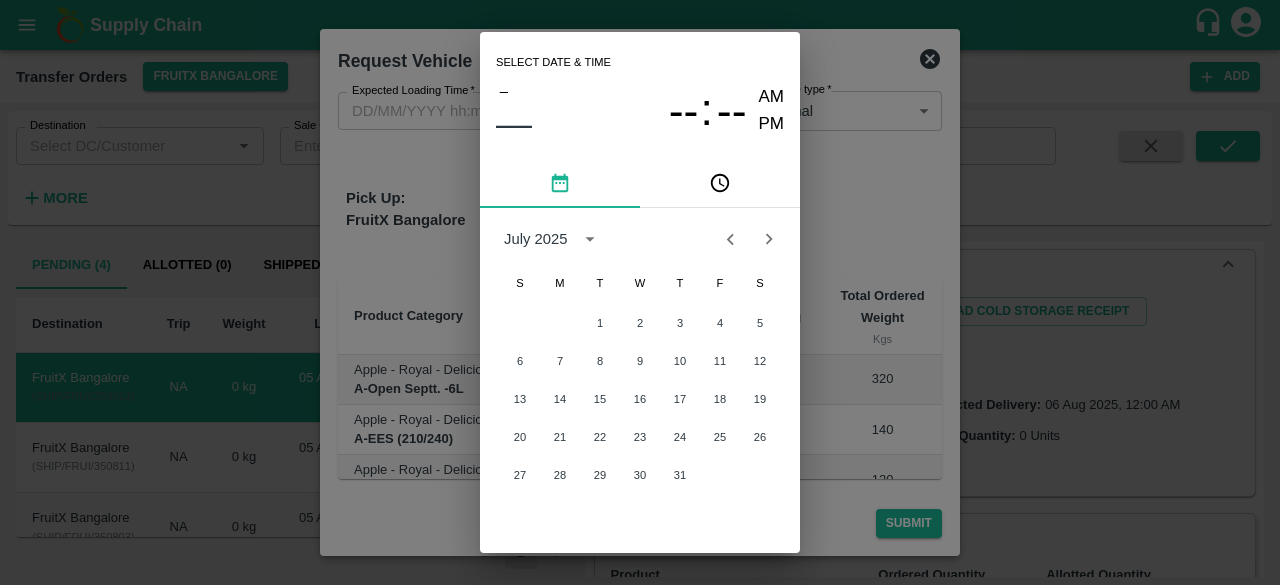 click on "Select date & time – –– -- : -- AM PM July 2025 S M T W T F S 1 2 3 4 5 6 7 8 9 10 11 12 13 14 15 16 17 18 19 20 21 22 23 24 25 26 27 28 29 30 31 Cancel OK" at bounding box center (640, 292) 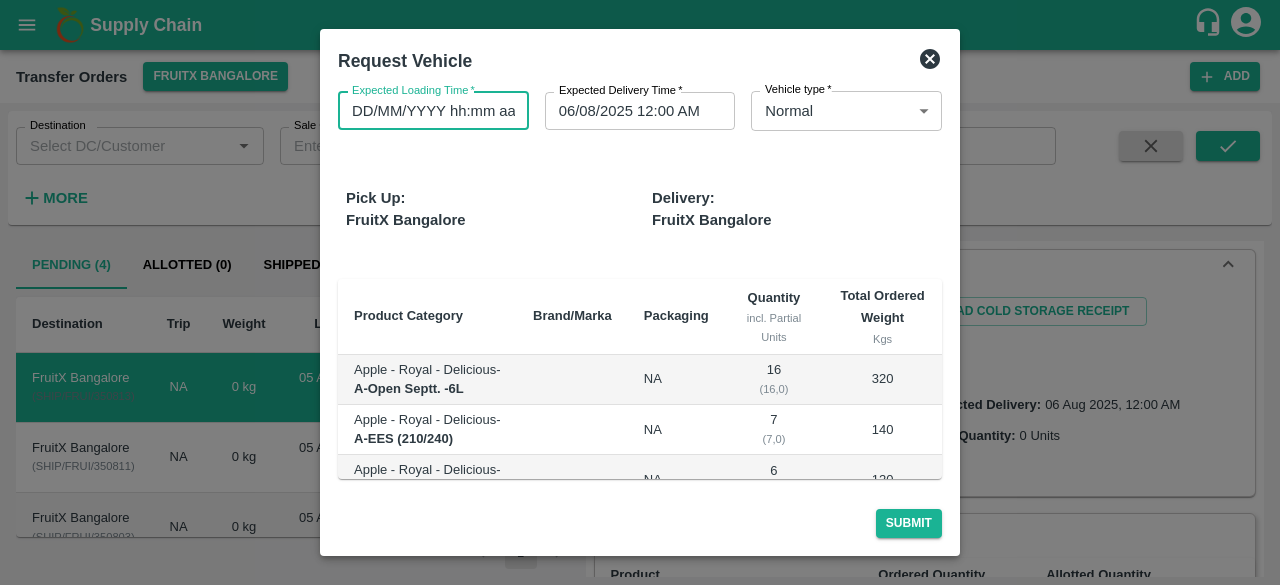 click on "DD/MM/YYYY hh:mm aa" at bounding box center [426, 111] 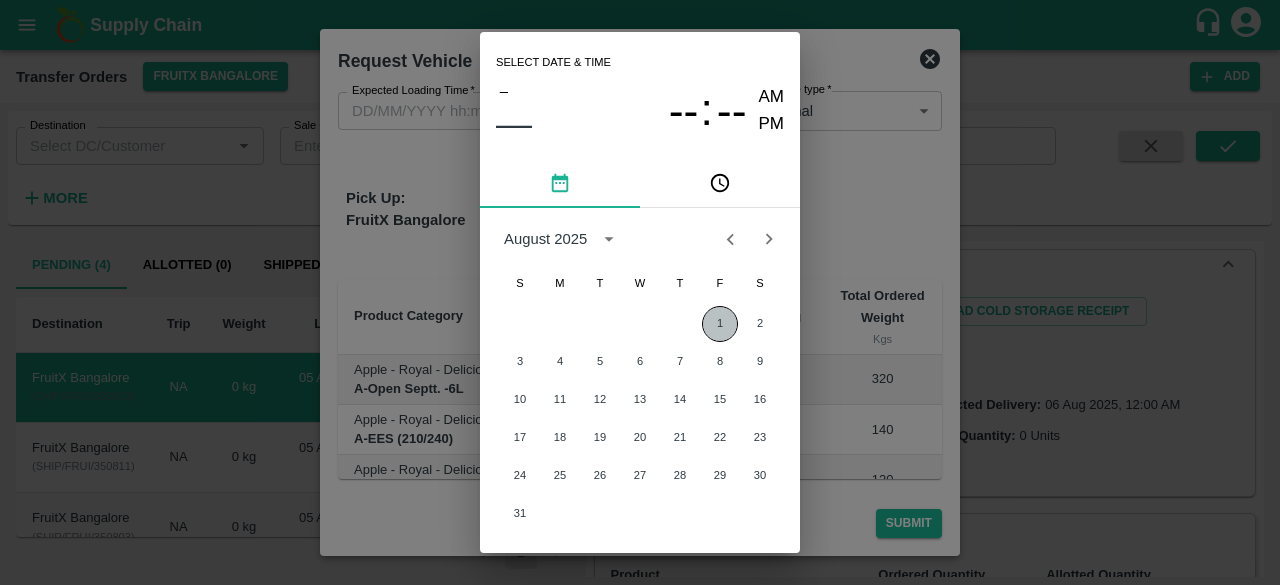 click on "1" at bounding box center (720, 324) 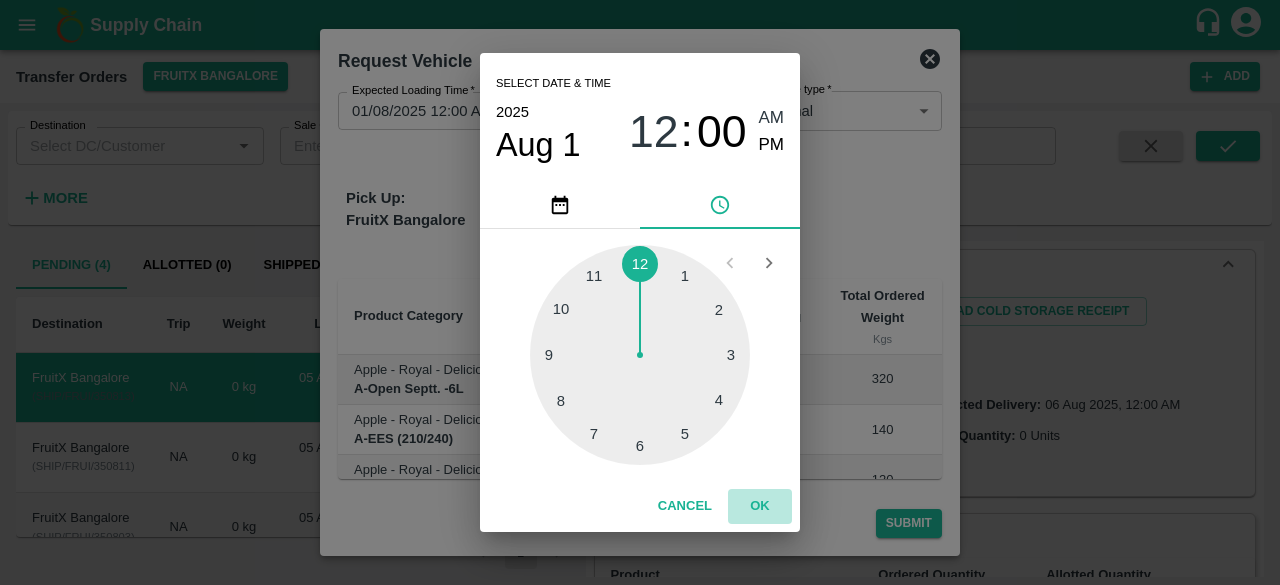 click on "OK" at bounding box center (760, 506) 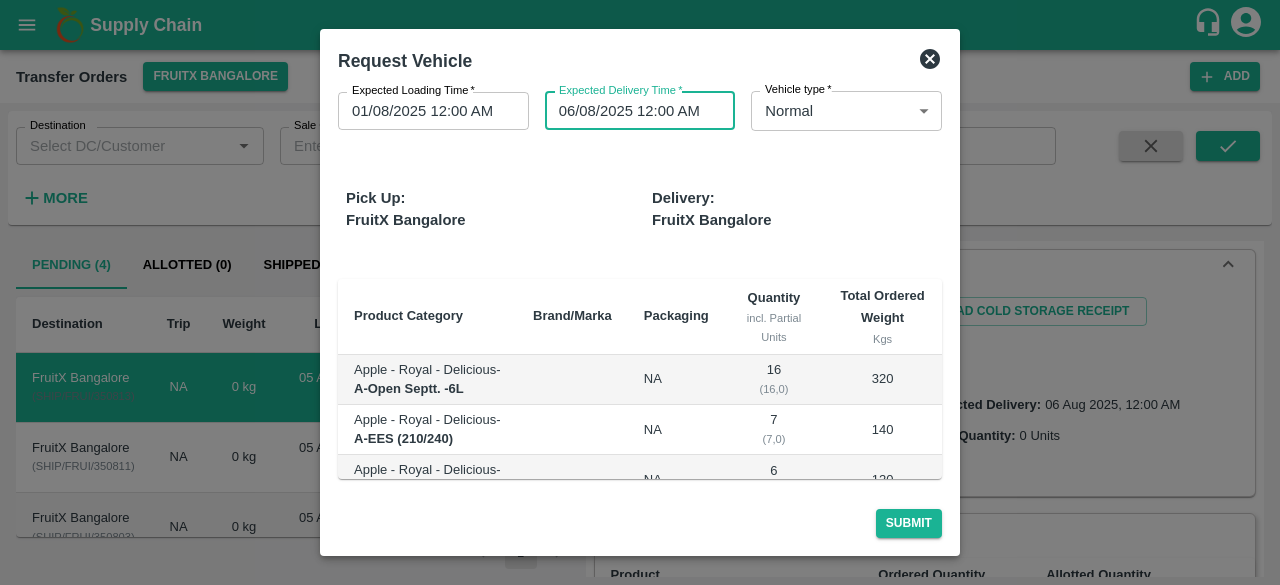 click on "06/08/2025 12:00 AM" at bounding box center (633, 111) 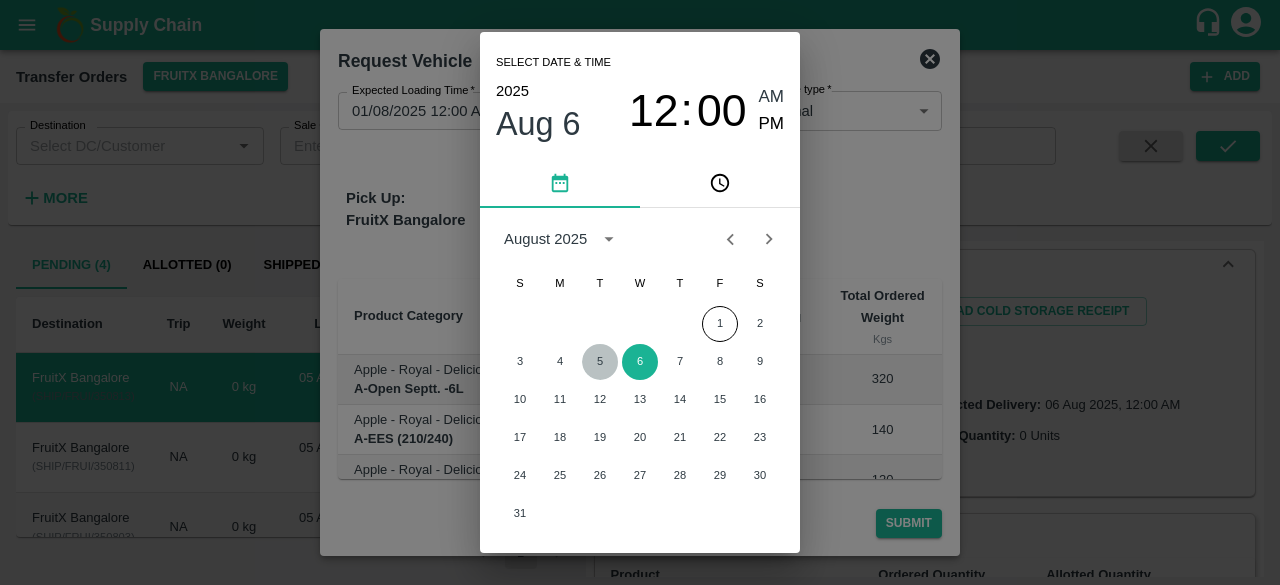 click on "5" at bounding box center (600, 362) 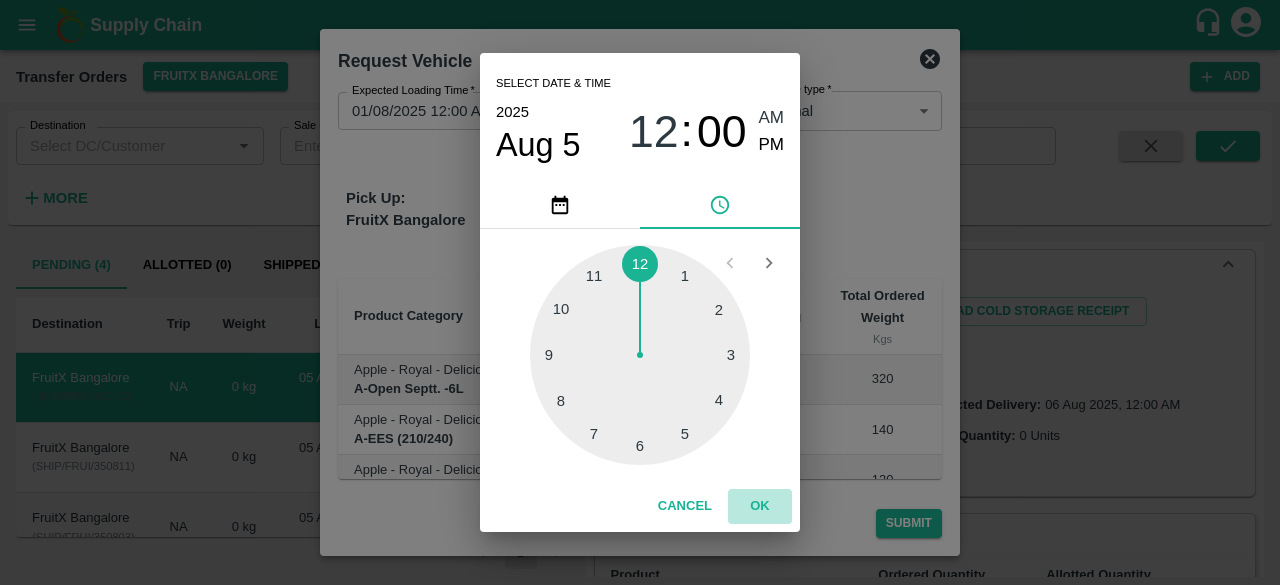 click on "OK" at bounding box center [760, 506] 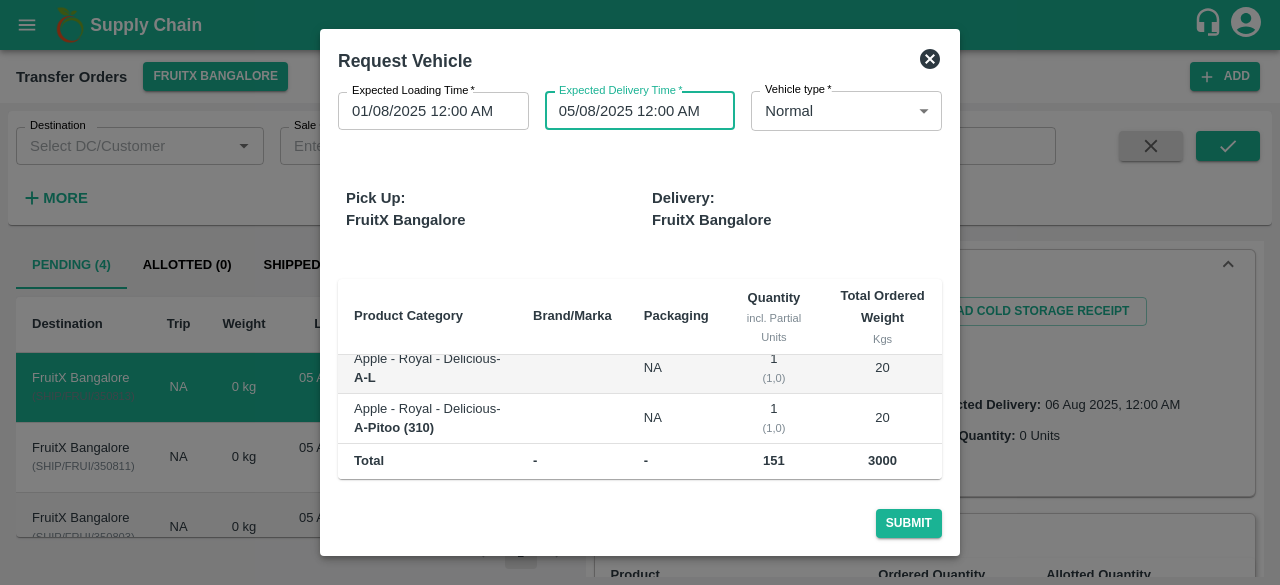 scroll, scrollTop: 929, scrollLeft: 0, axis: vertical 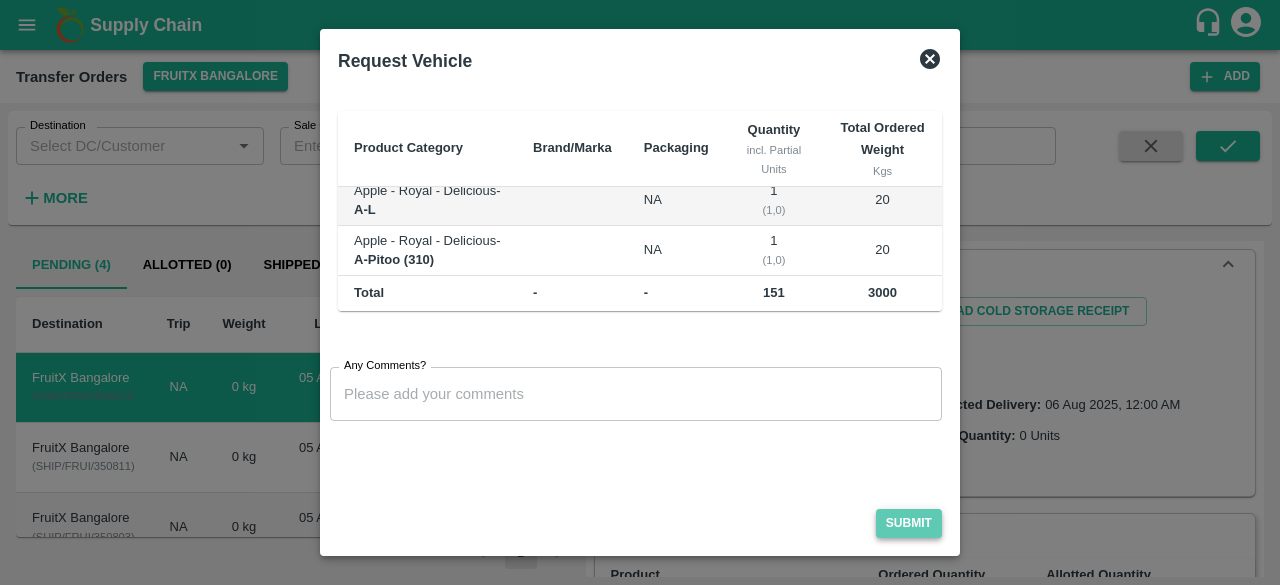 click on "Submit" at bounding box center [909, 523] 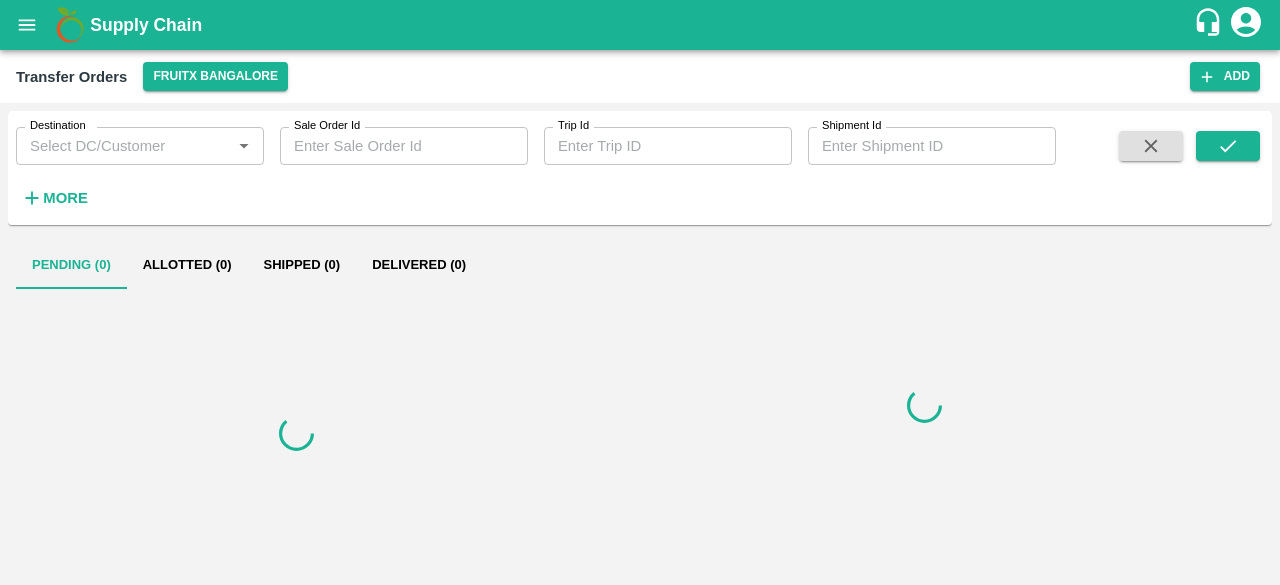 scroll, scrollTop: 0, scrollLeft: 0, axis: both 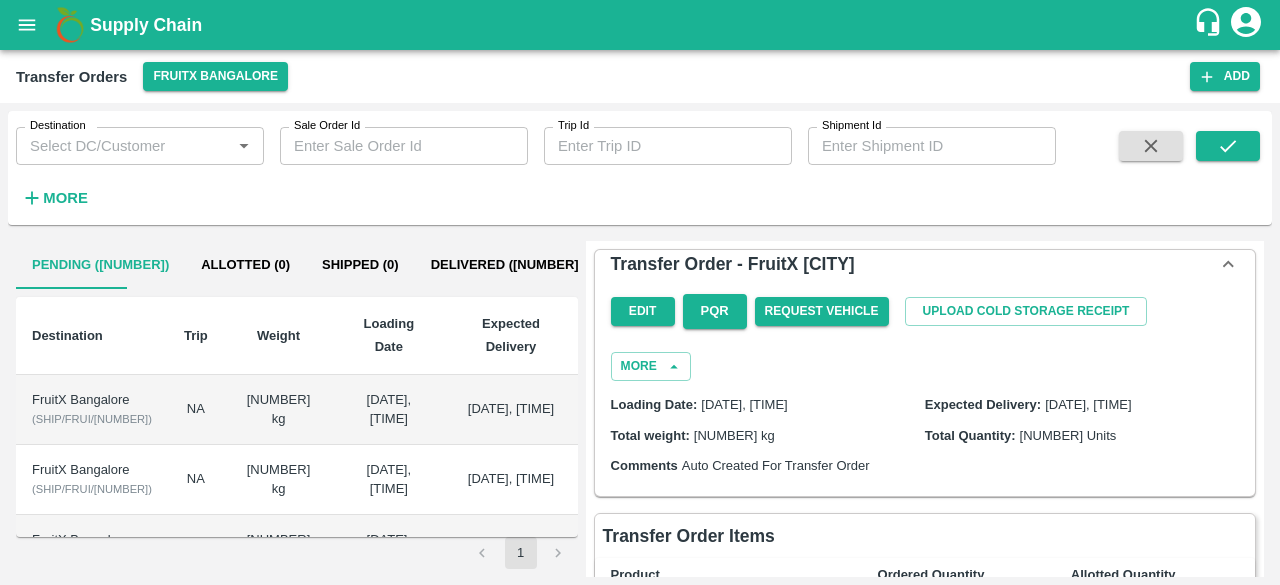 click on "NA" at bounding box center (196, 410) 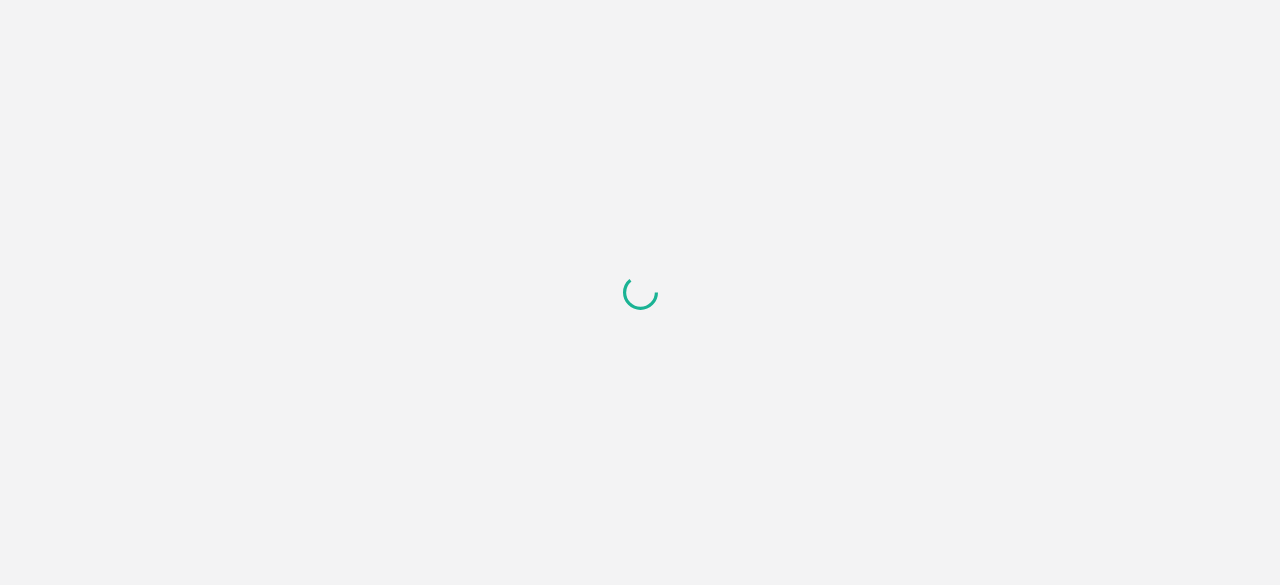 scroll, scrollTop: 0, scrollLeft: 0, axis: both 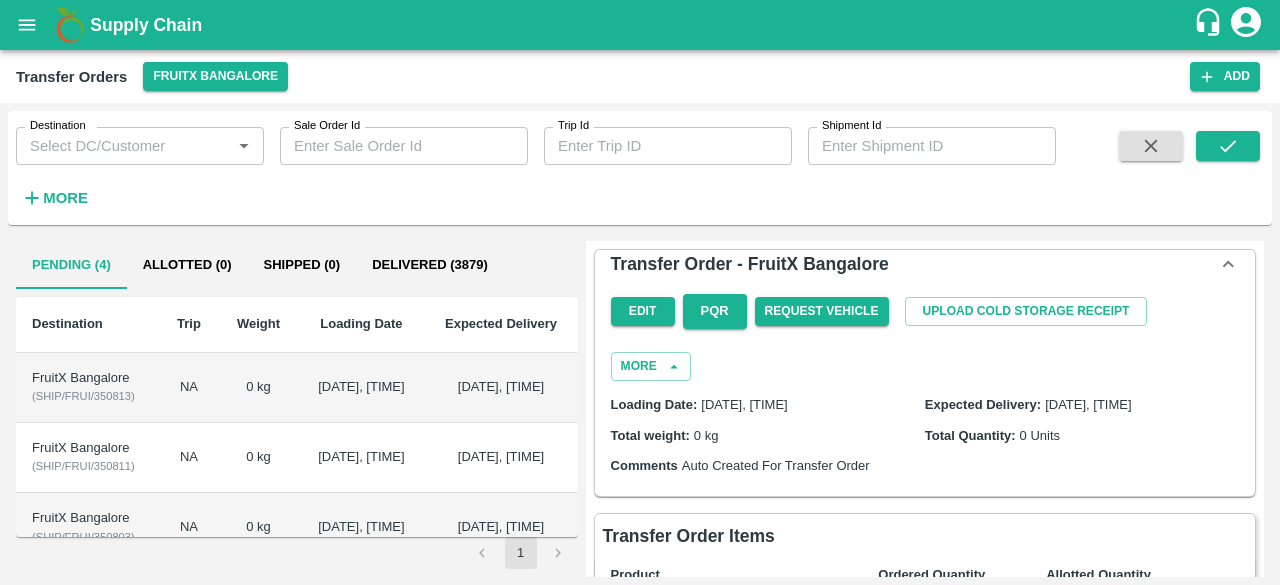 click on "NA" at bounding box center (188, 388) 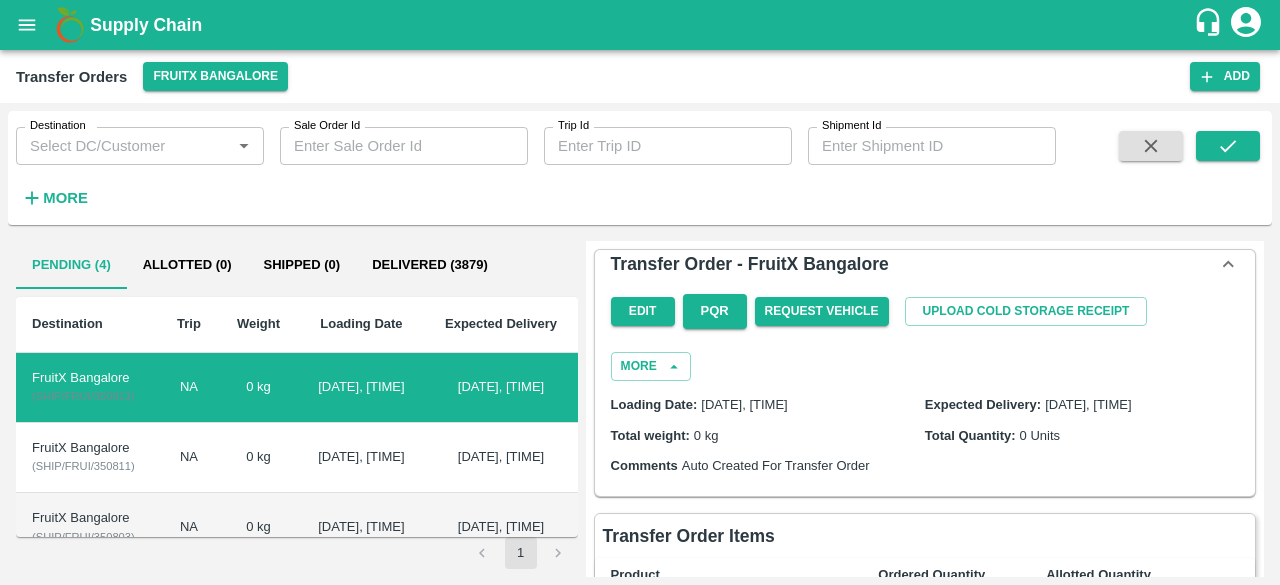 click on "NA" at bounding box center (188, 388) 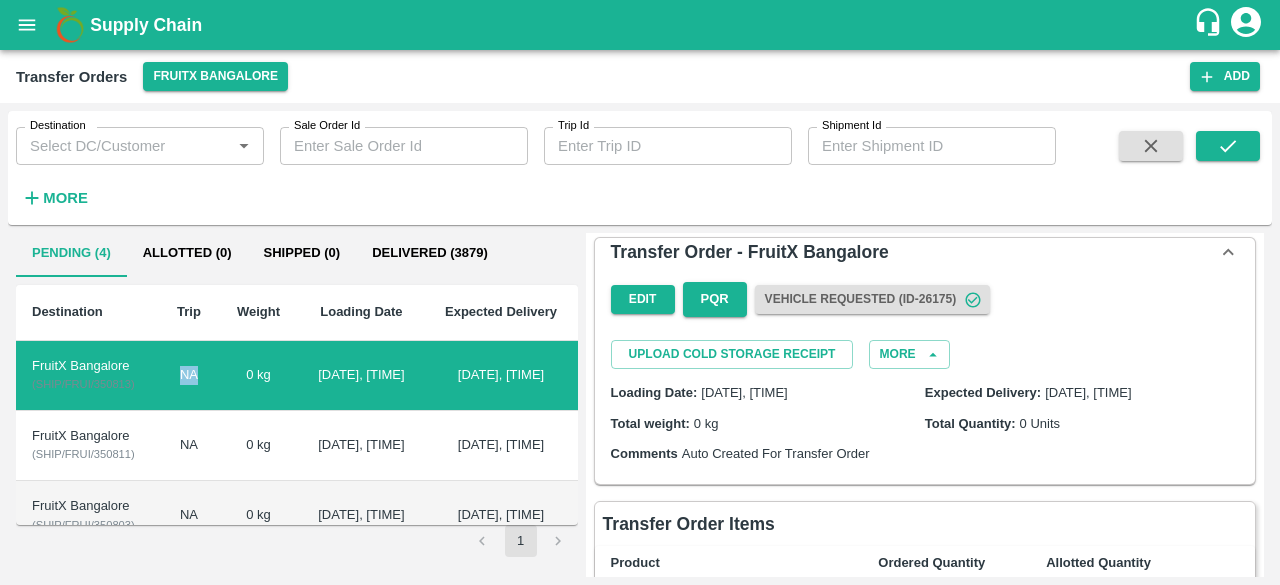 scroll, scrollTop: 0, scrollLeft: 0, axis: both 